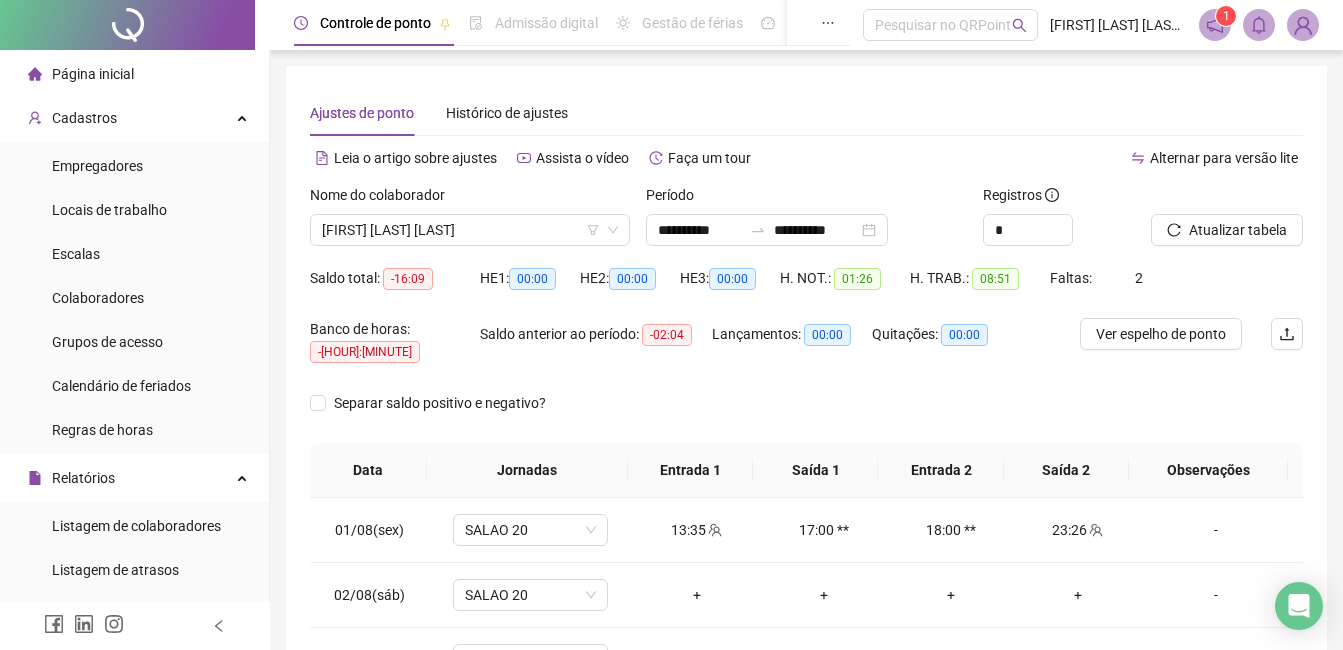 scroll, scrollTop: 0, scrollLeft: 0, axis: both 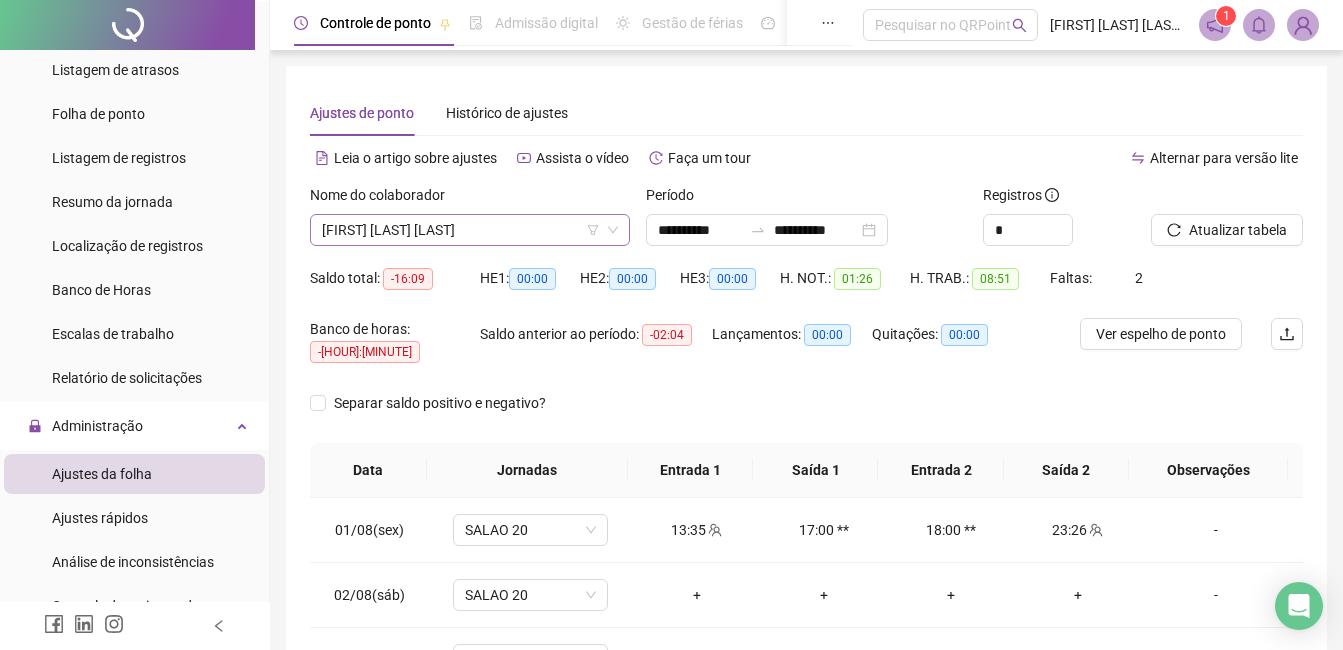 click on "[FIRST] [LAST] [LAST]" at bounding box center [470, 230] 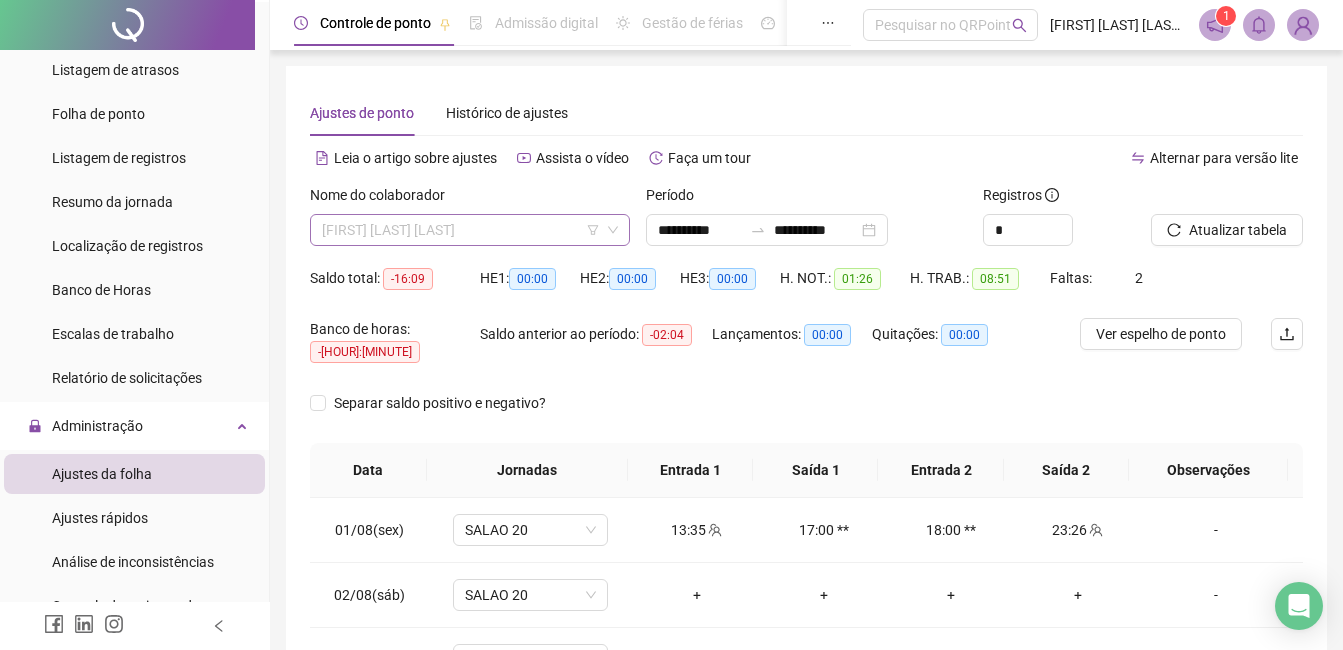scroll, scrollTop: 288, scrollLeft: 0, axis: vertical 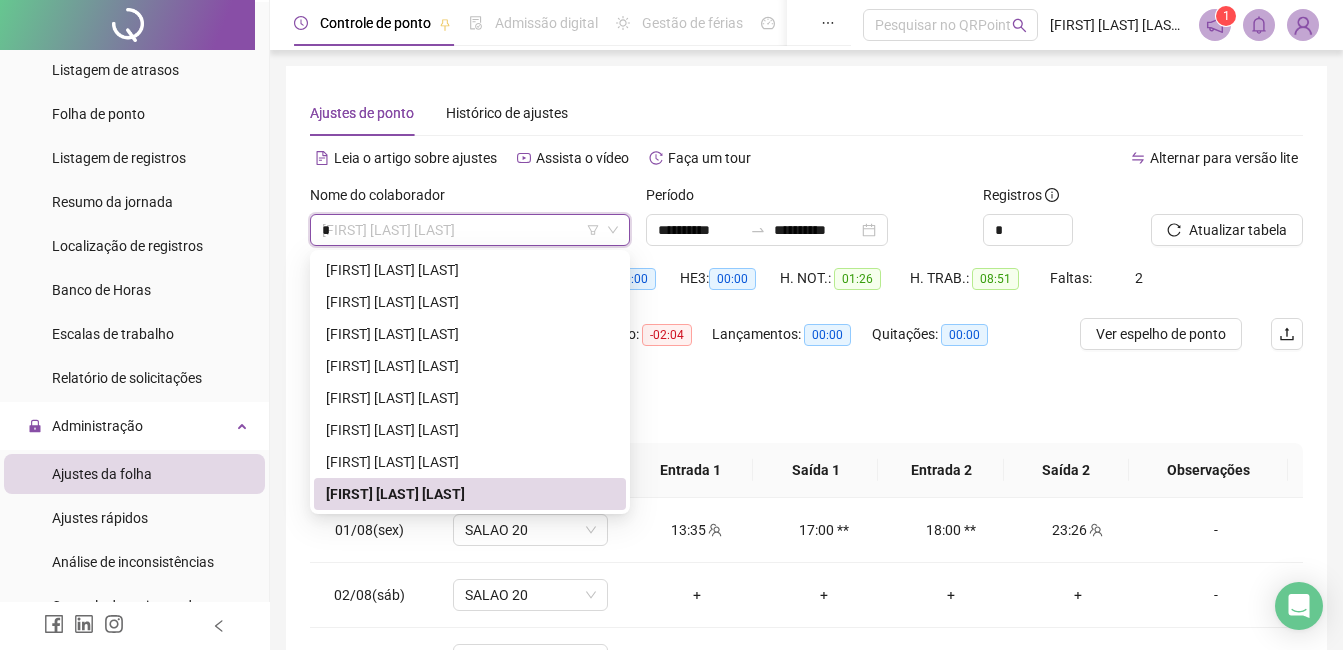 type on "**" 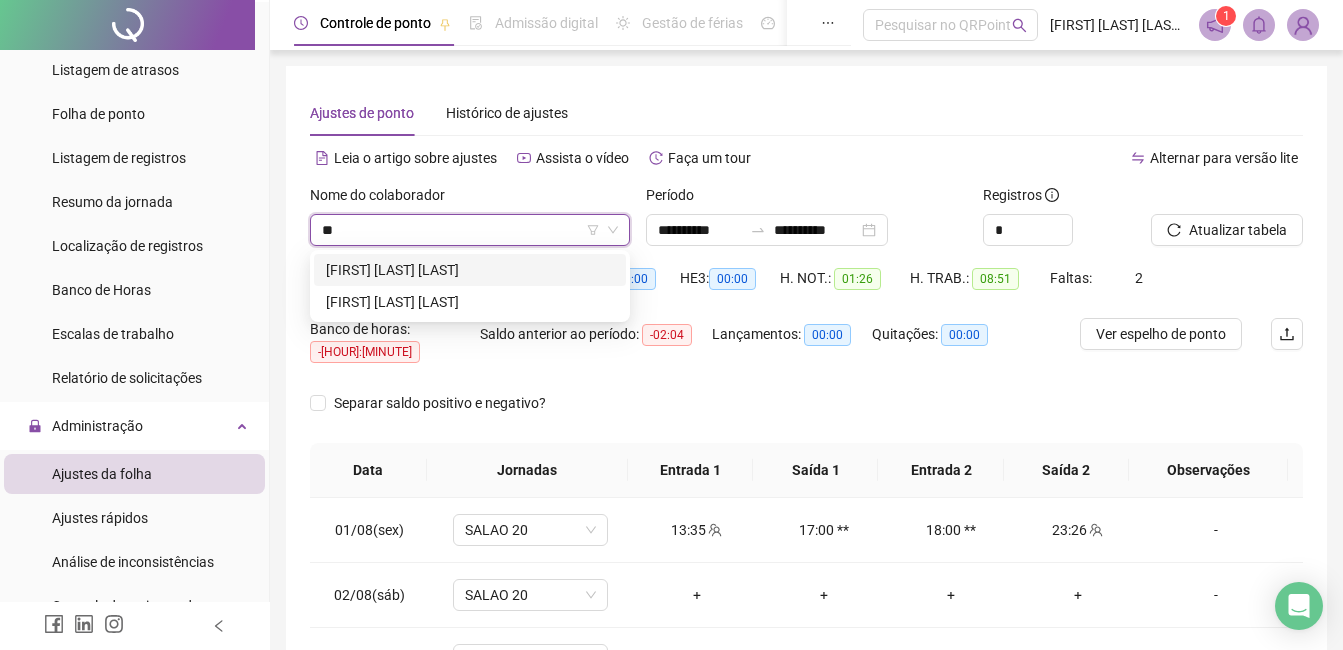 scroll, scrollTop: 0, scrollLeft: 0, axis: both 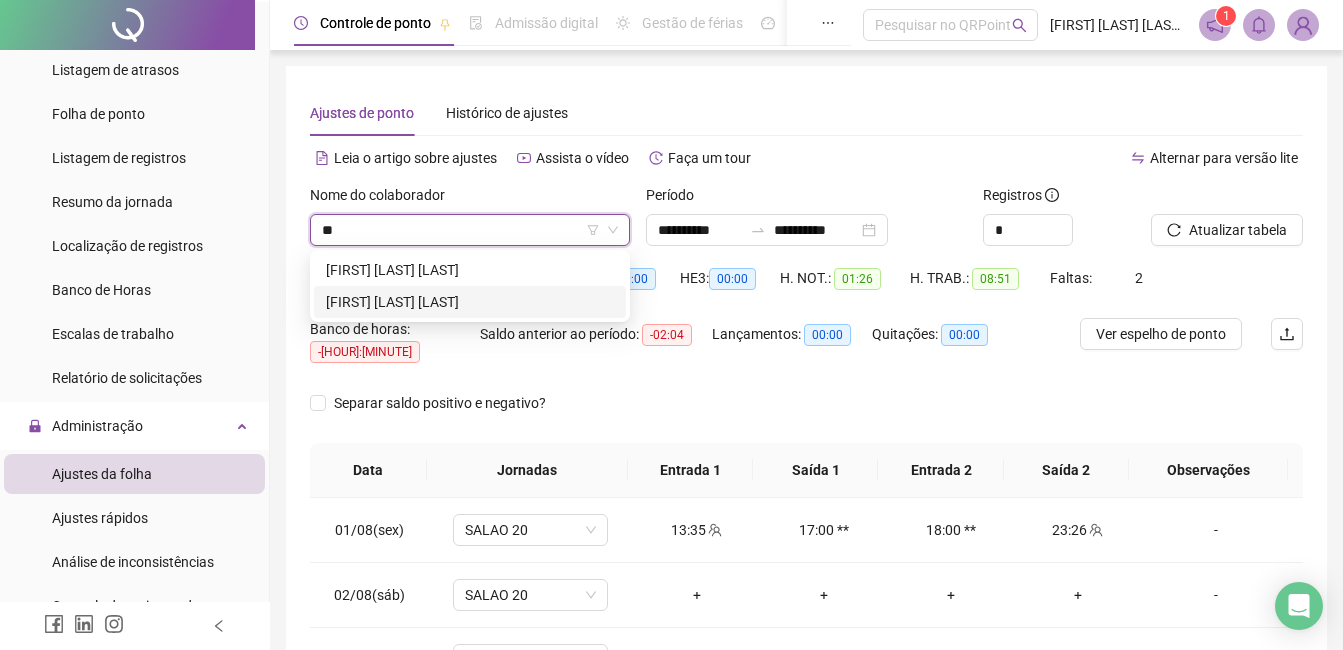 click on "[FIRST] [LAST] [LAST]" at bounding box center (470, 302) 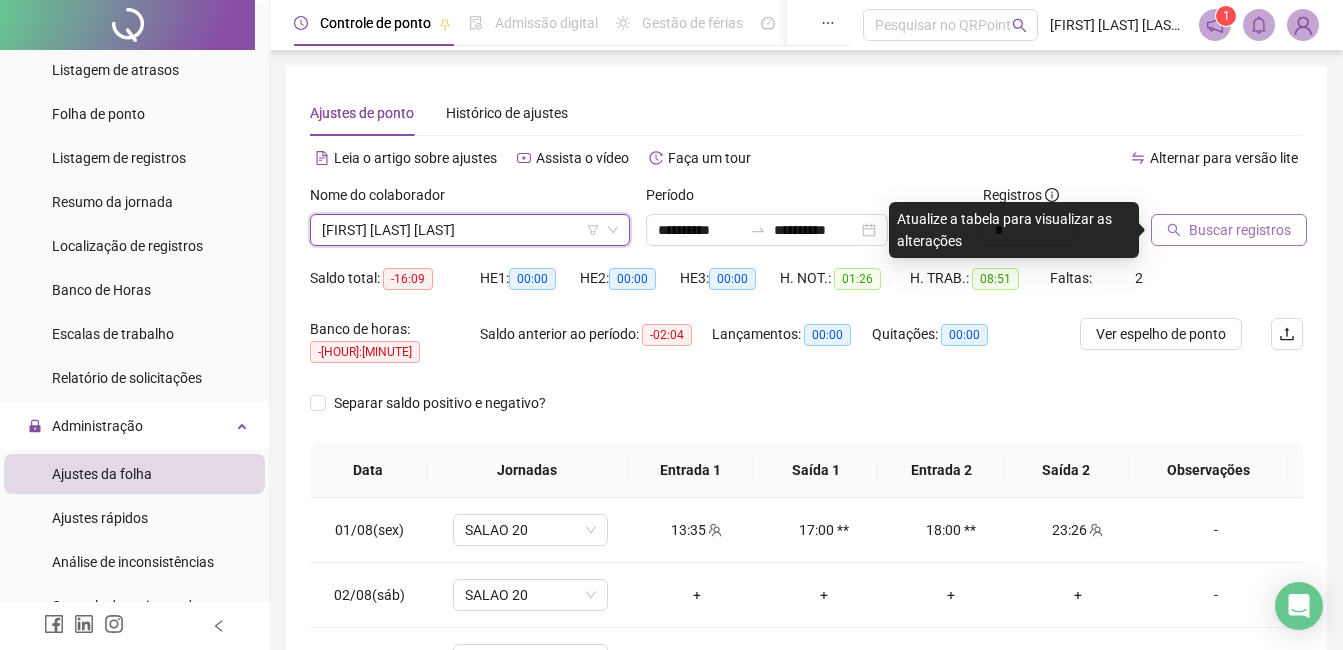 click on "Buscar registros" at bounding box center (1240, 230) 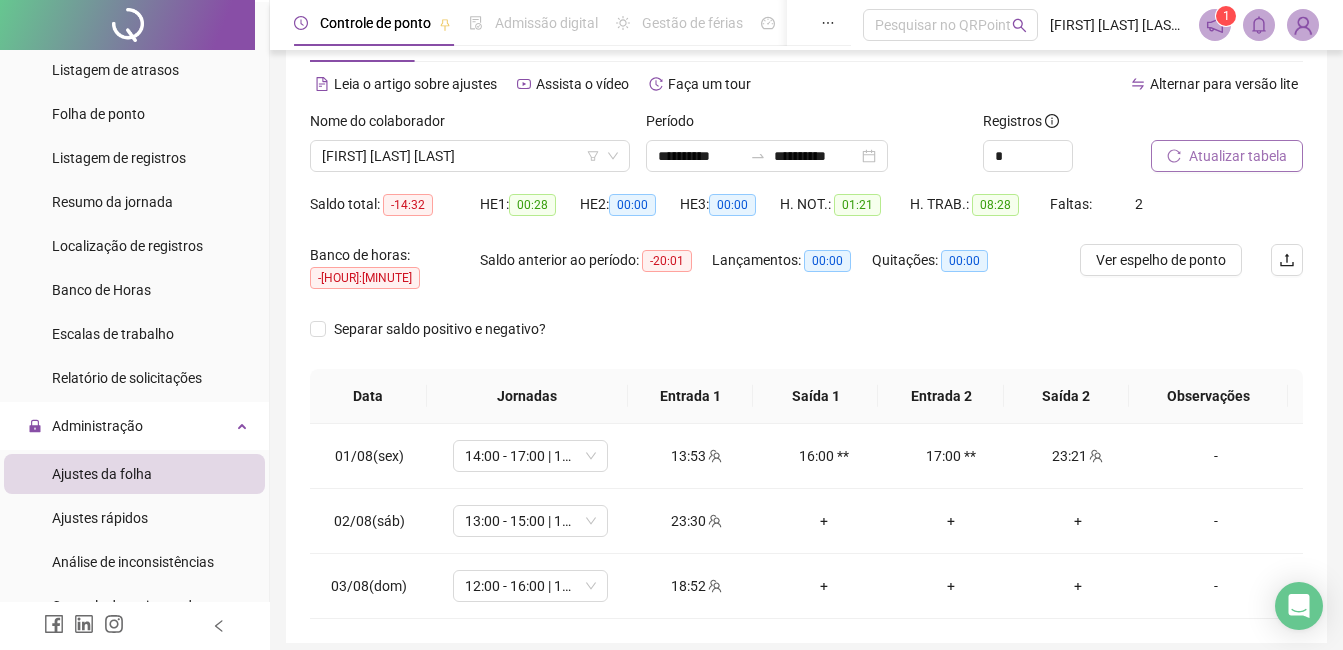 scroll, scrollTop: 140, scrollLeft: 0, axis: vertical 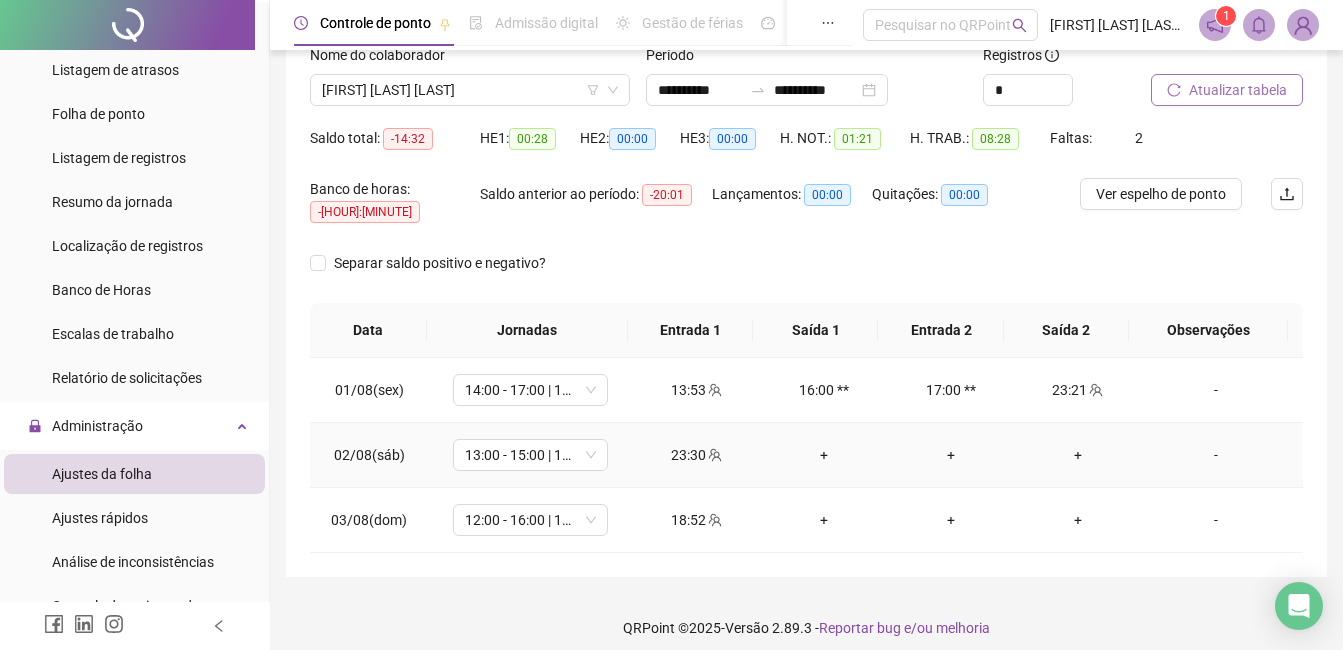 click on "+" at bounding box center (823, 455) 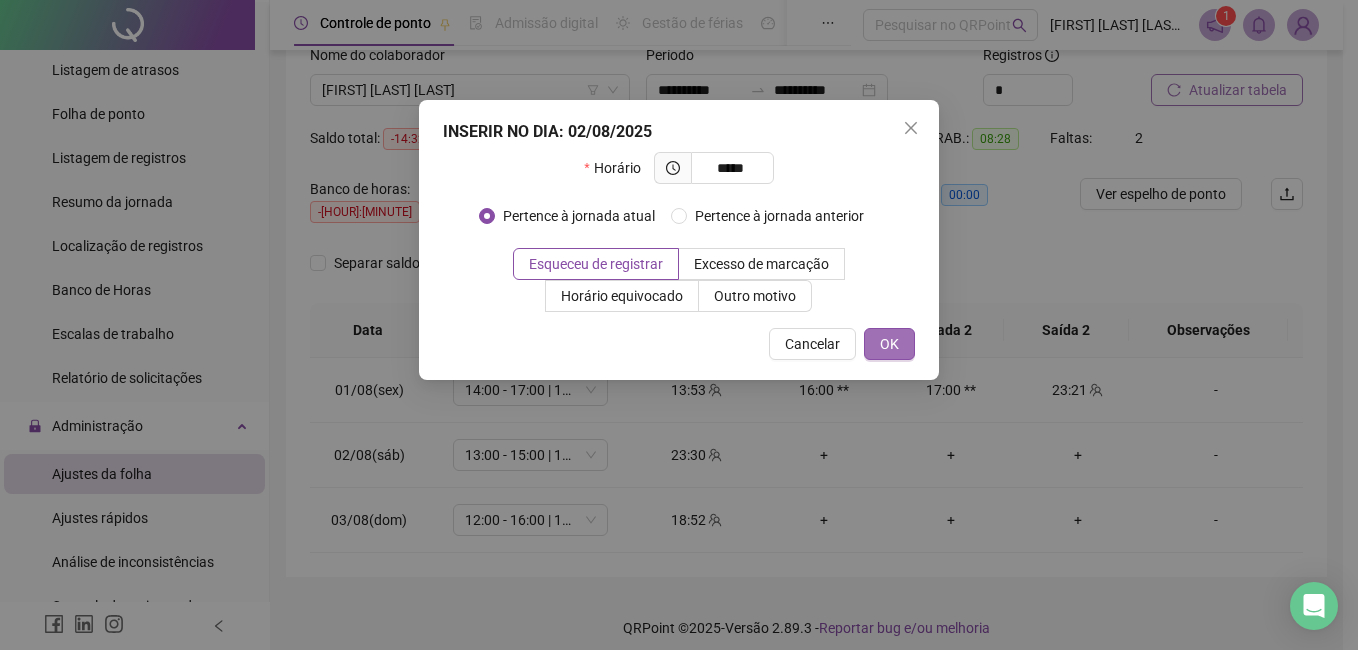 type on "*****" 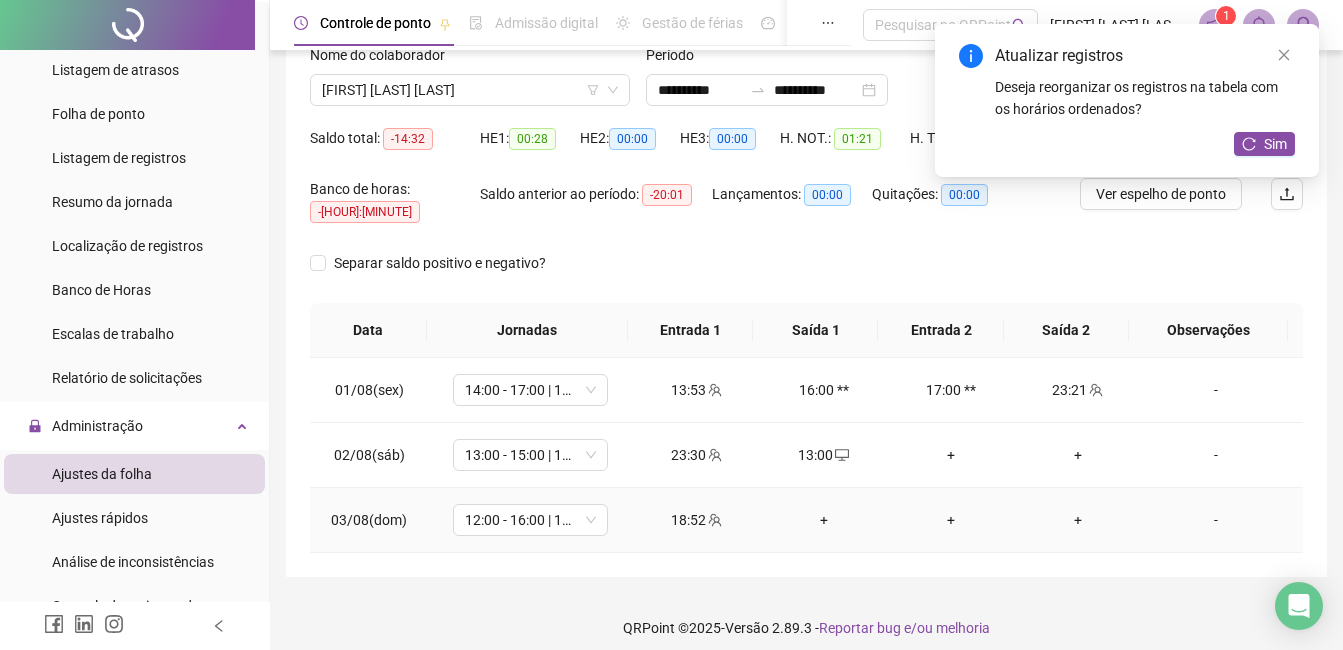 click on "+" at bounding box center [823, 520] 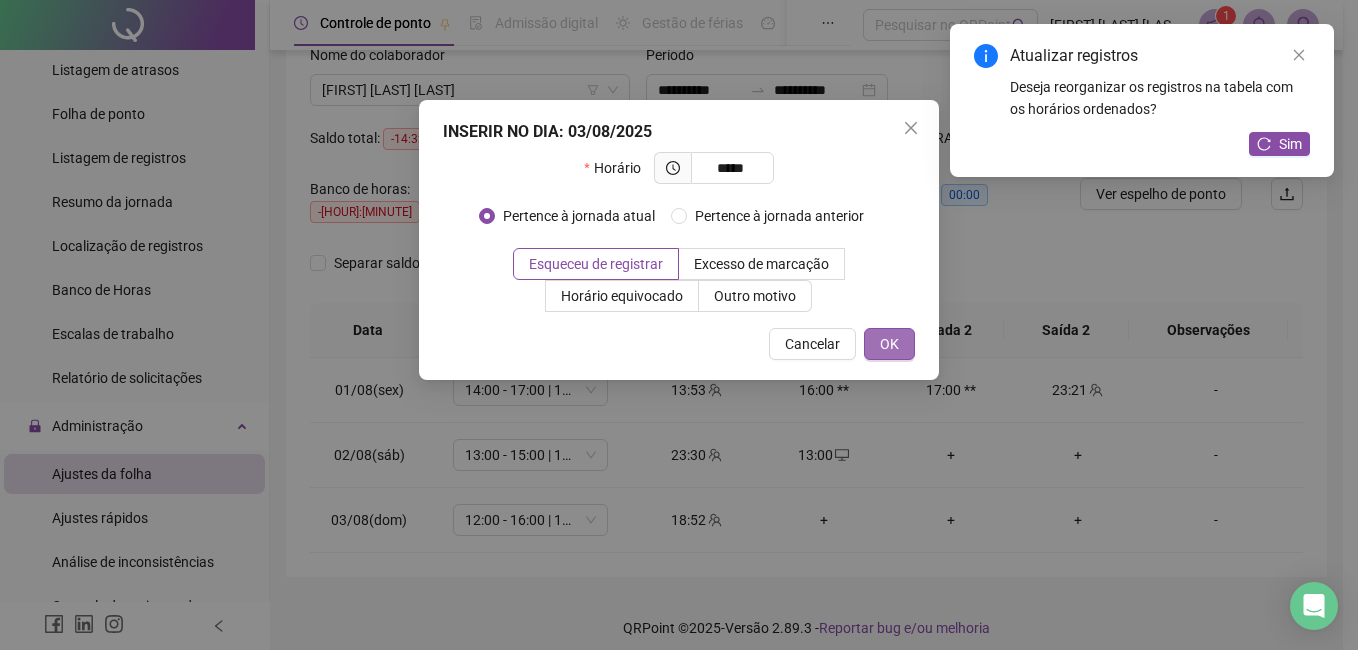 type on "*****" 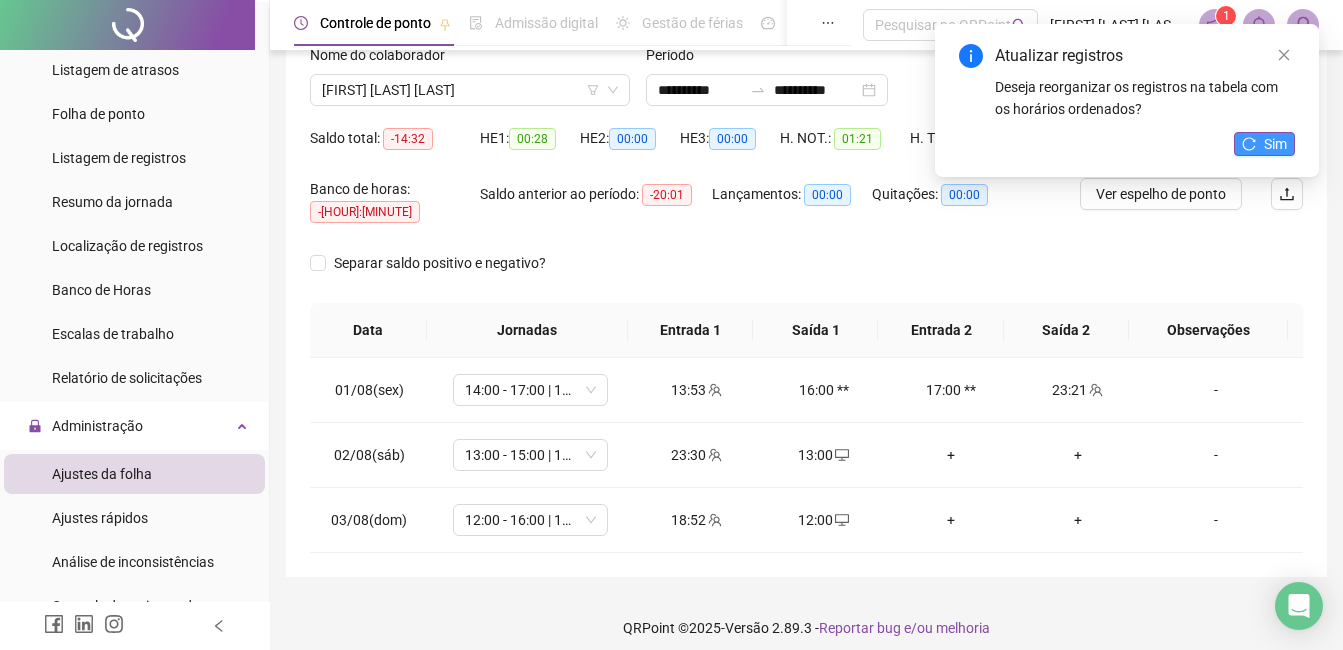 click on "Sim" at bounding box center (1275, 144) 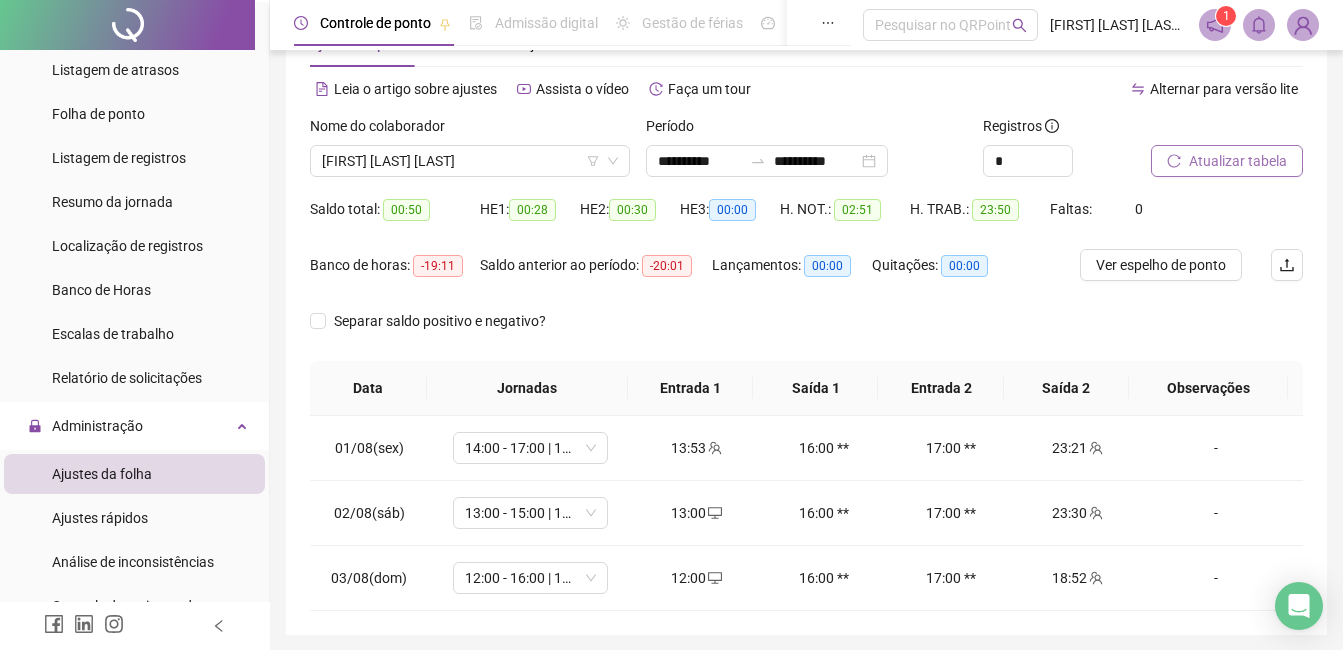 scroll, scrollTop: 0, scrollLeft: 0, axis: both 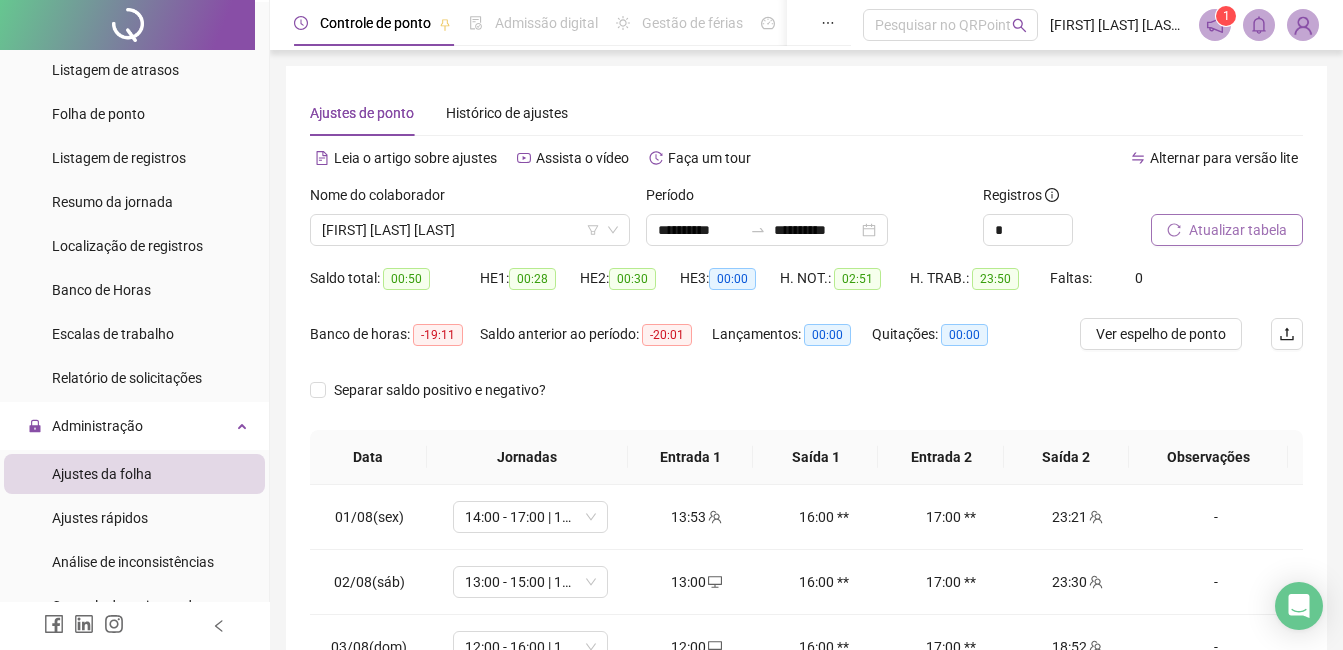 click on "Atualizar tabela" at bounding box center [1238, 230] 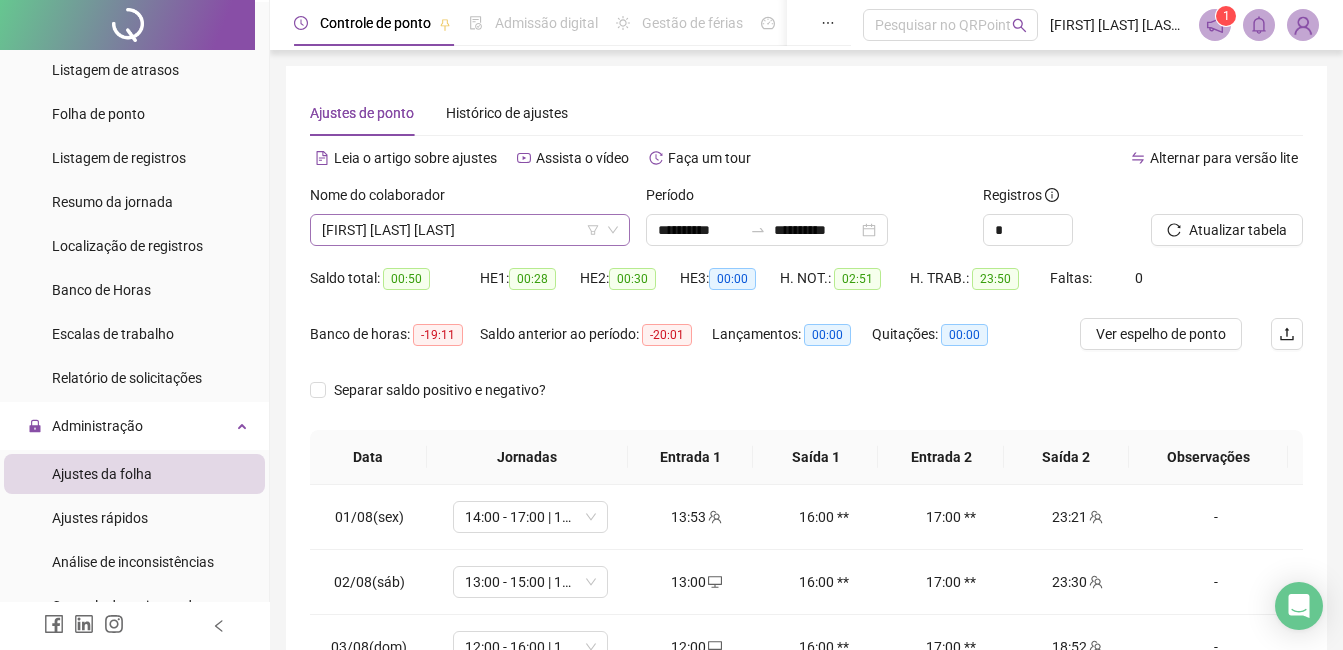 click on "[FIRST] [LAST] [LAST]" at bounding box center [470, 230] 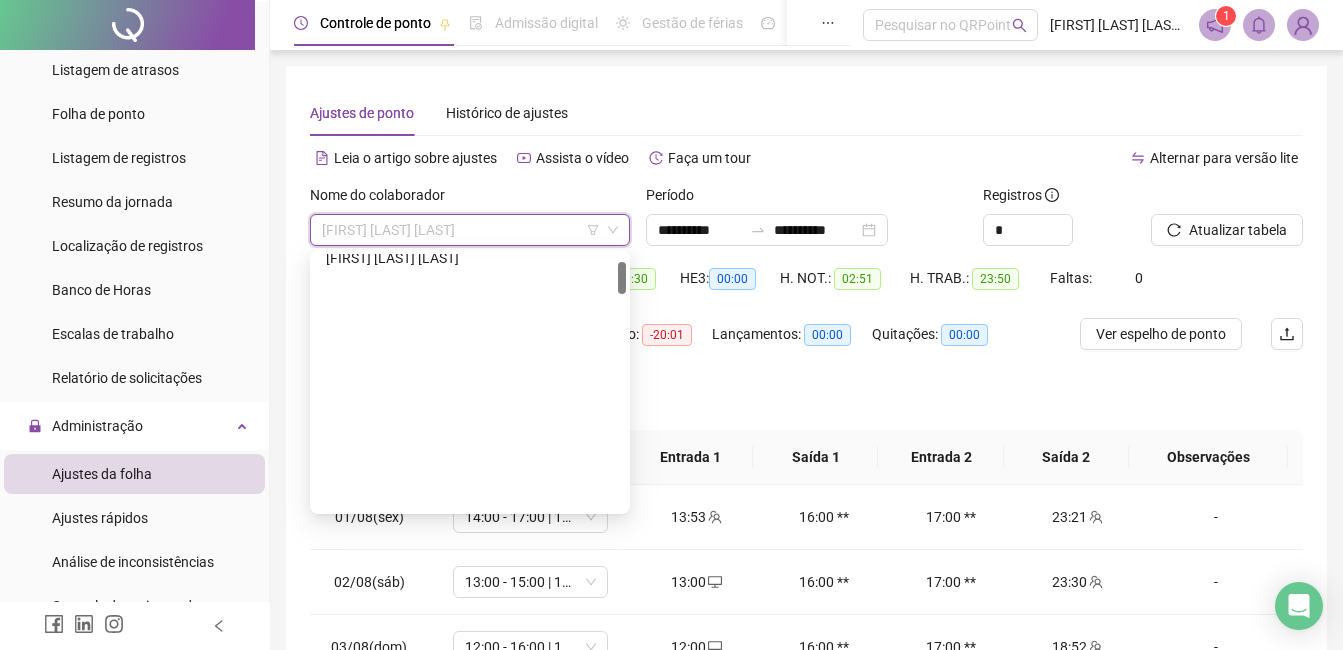 scroll, scrollTop: 0, scrollLeft: 0, axis: both 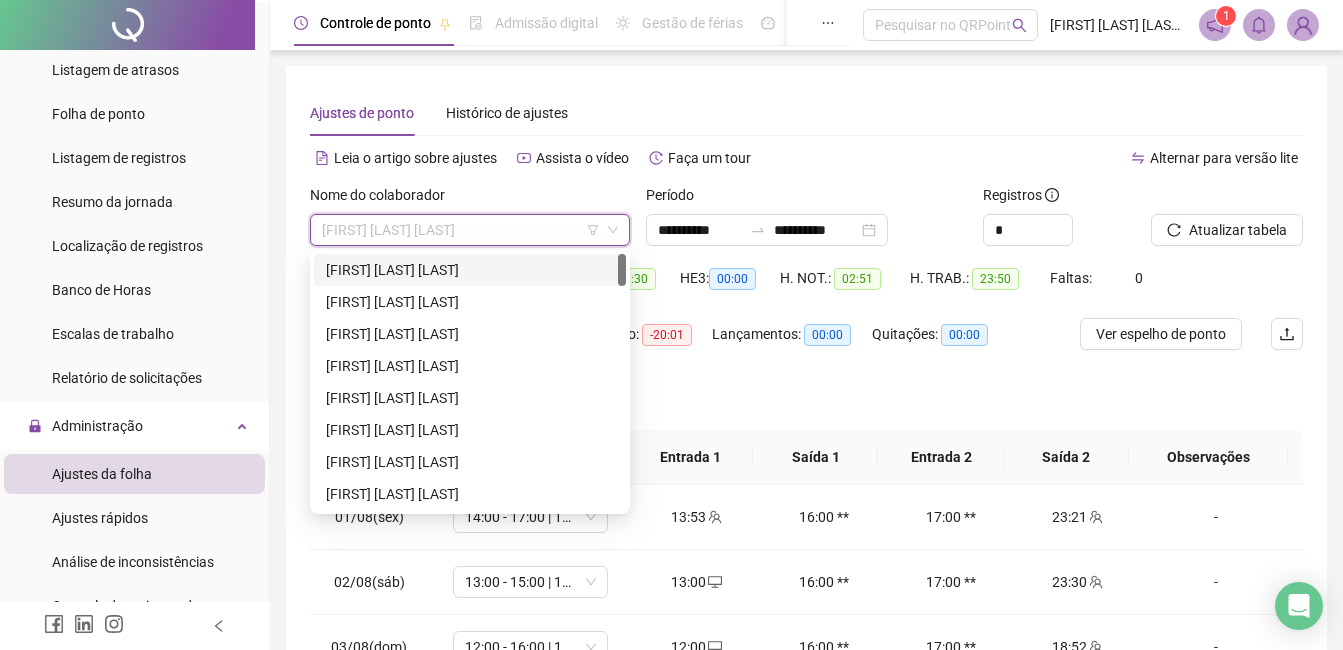 click on "[FIRST] [LAST] [LAST]" at bounding box center [470, 270] 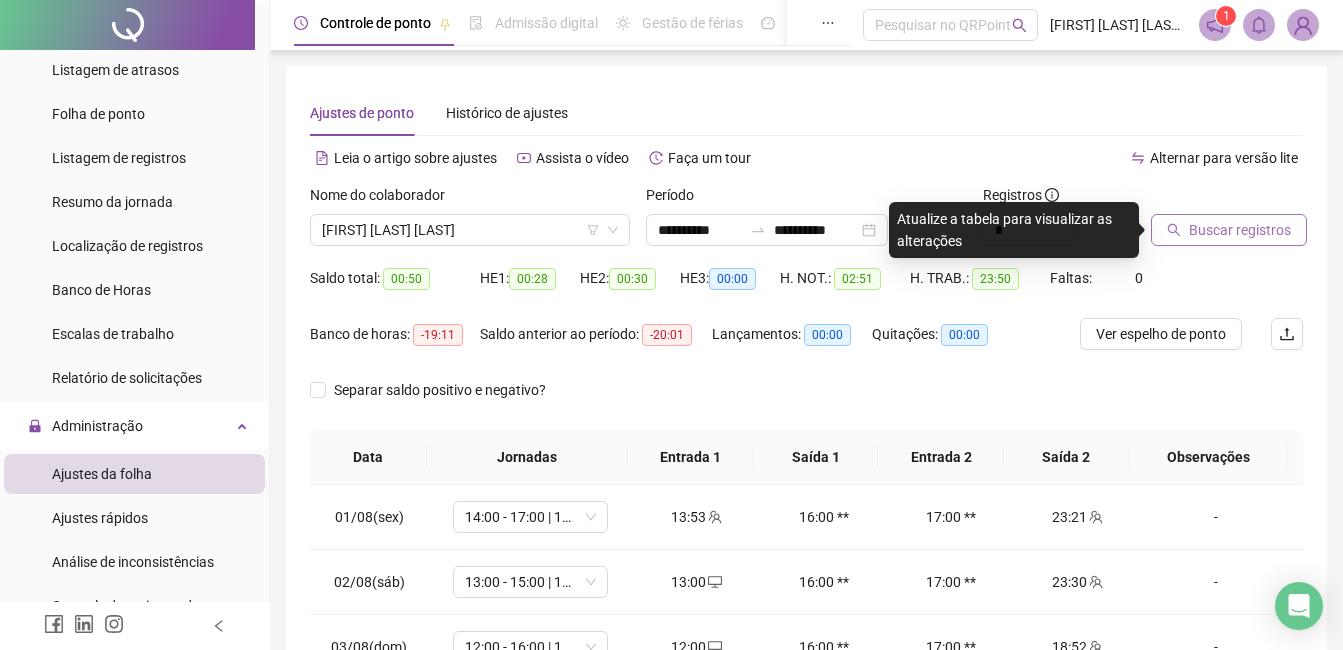 click on "Buscar registros" at bounding box center (1240, 230) 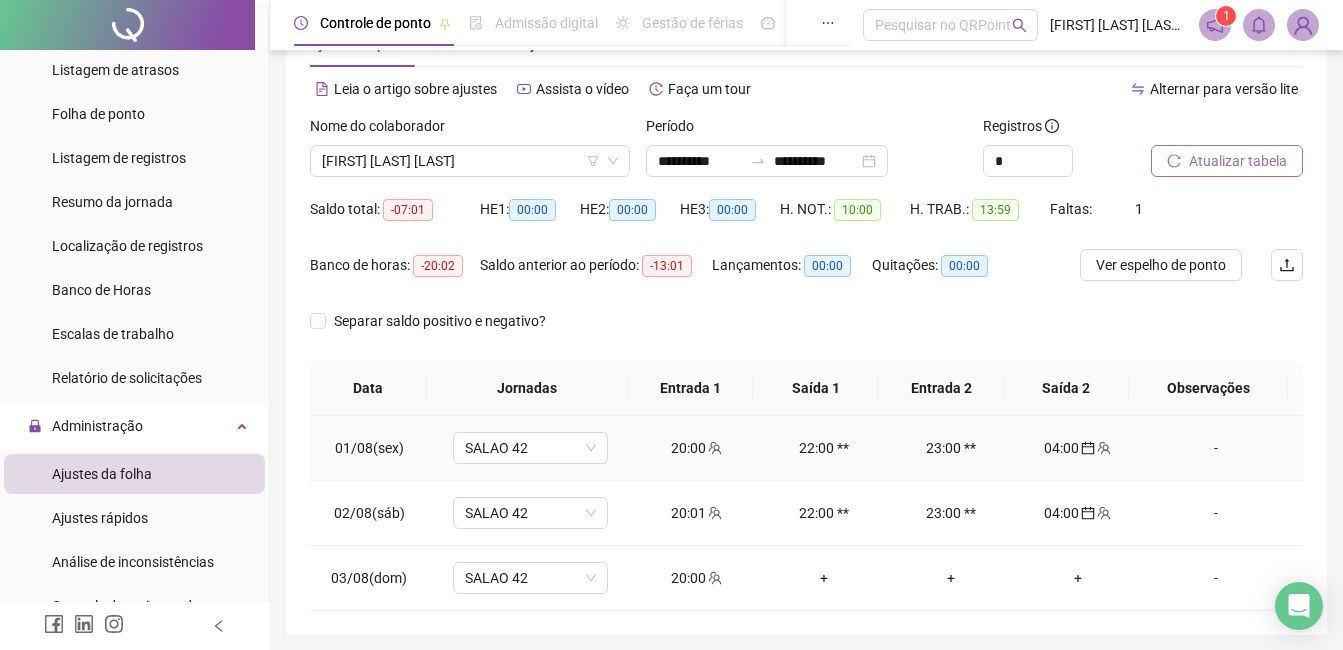 scroll, scrollTop: 0, scrollLeft: 0, axis: both 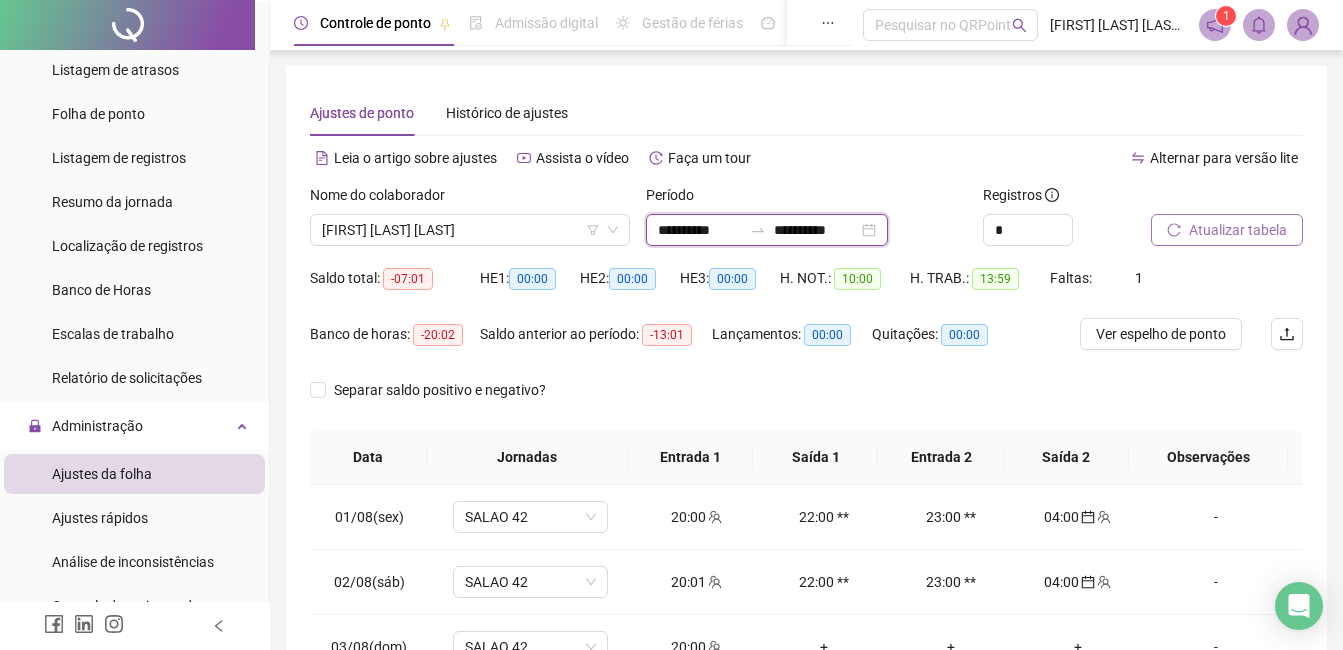 click on "**********" at bounding box center [816, 230] 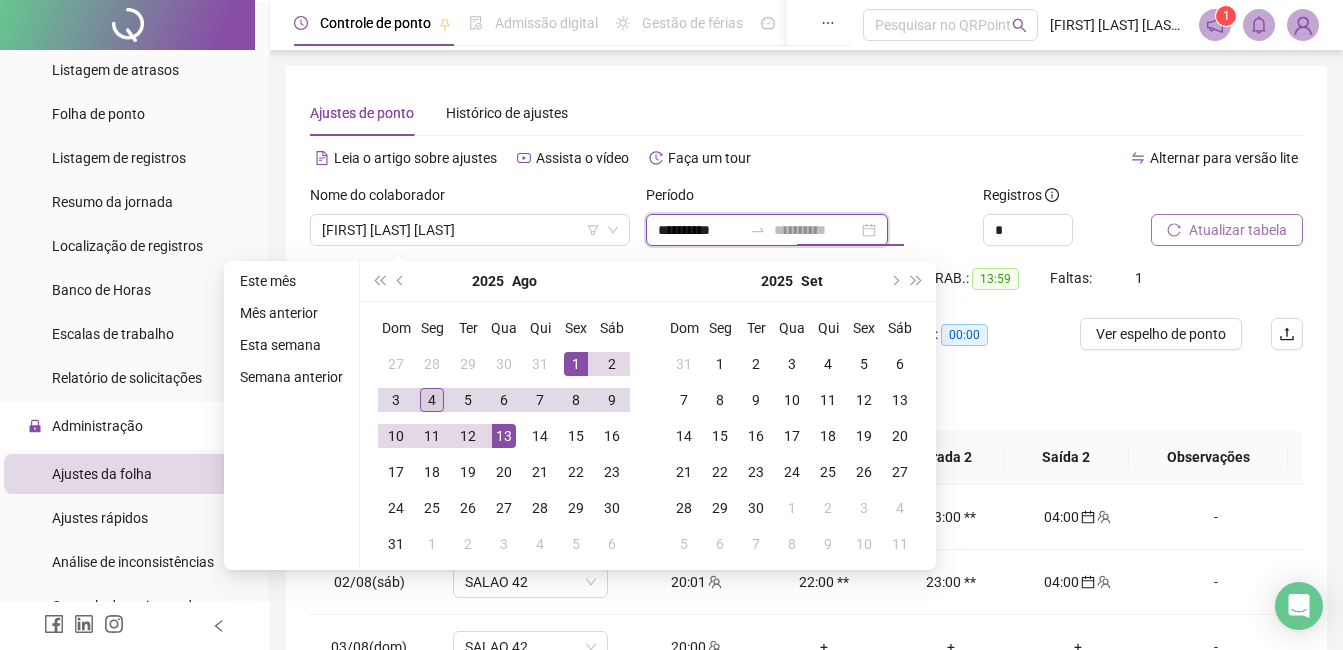 type on "**********" 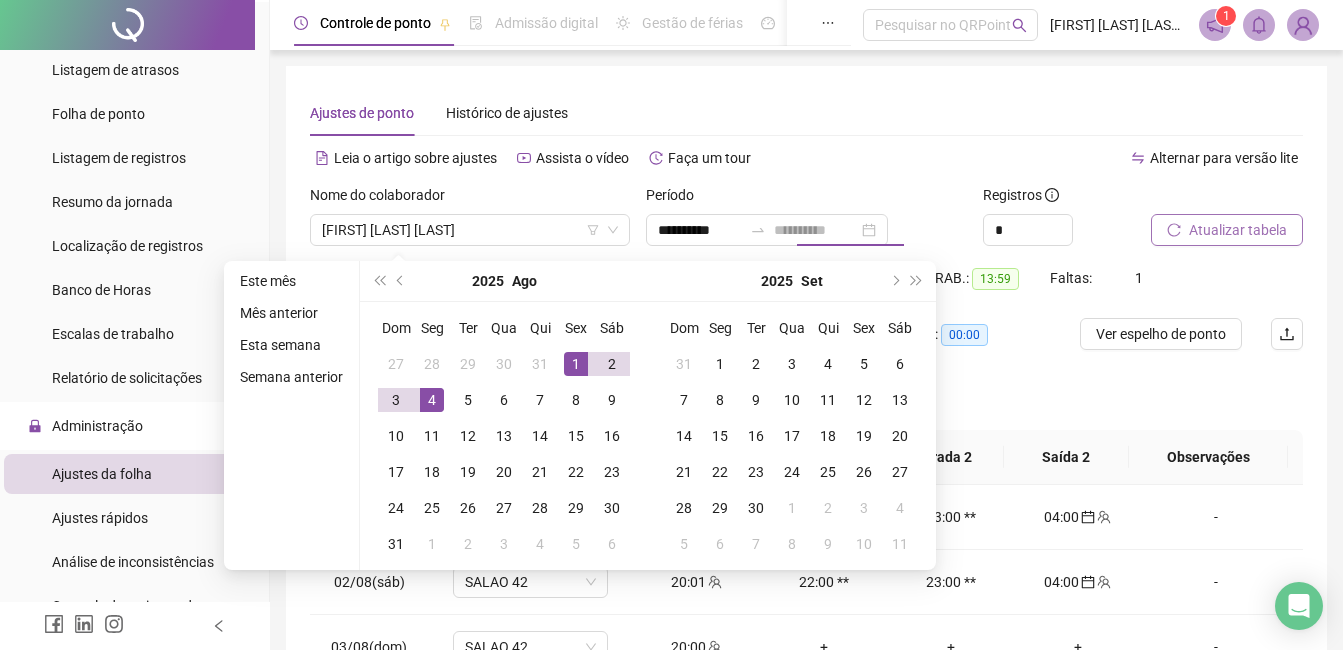 click on "4" at bounding box center [432, 400] 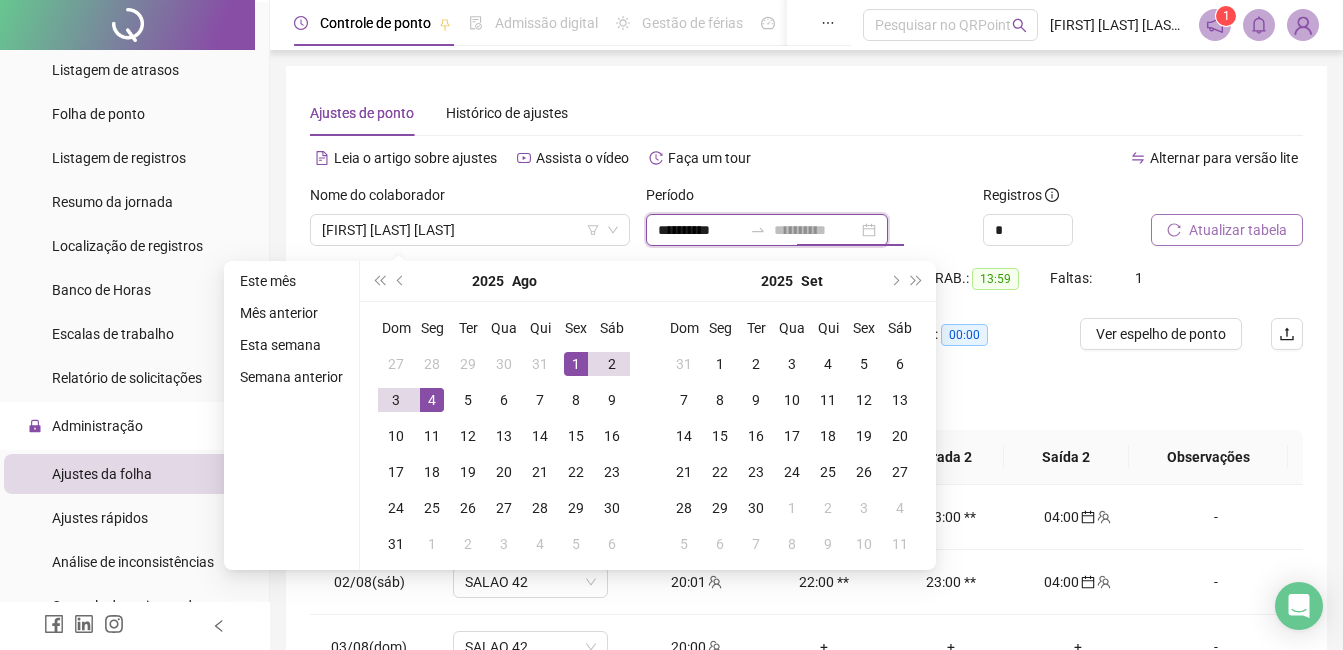 type on "**********" 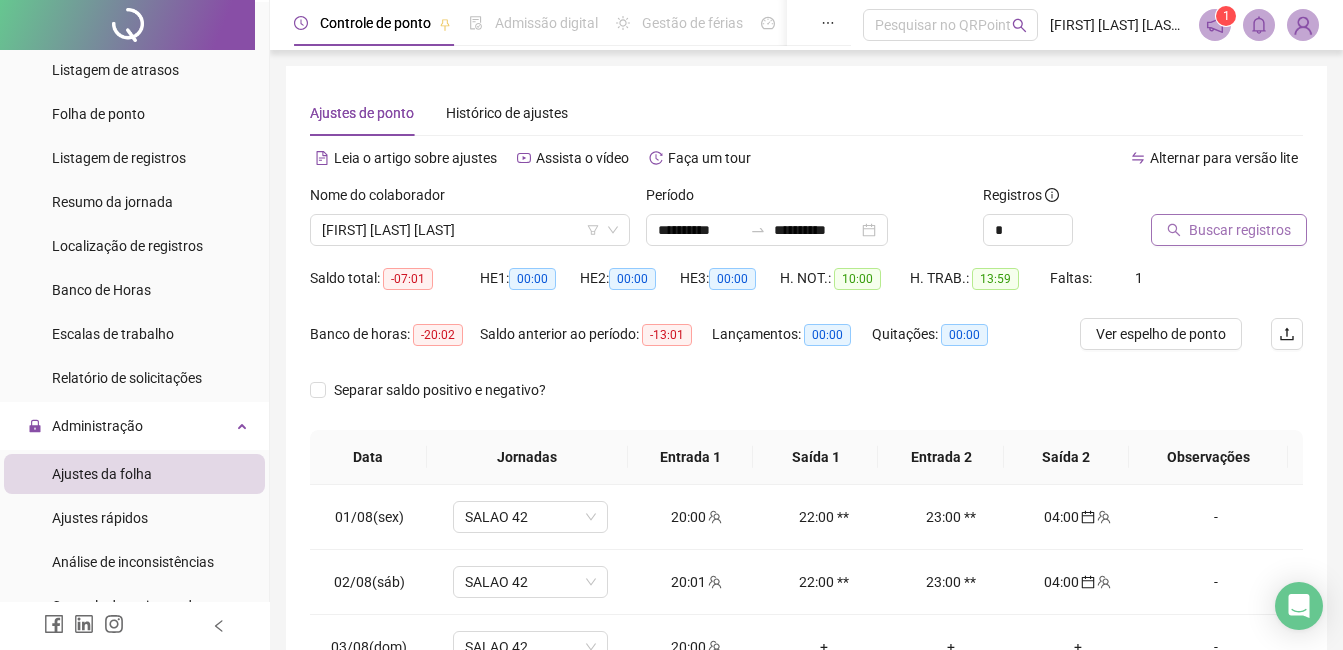 click on "Buscar registros" at bounding box center [1240, 230] 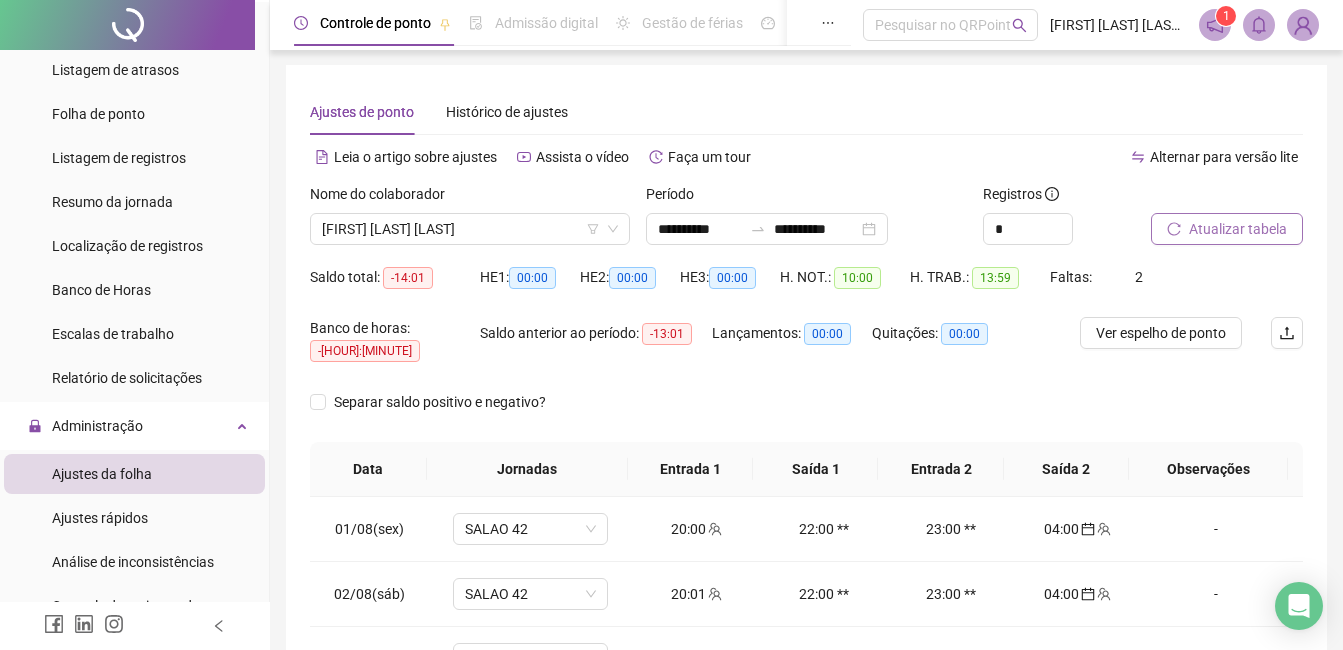 scroll, scrollTop: 0, scrollLeft: 0, axis: both 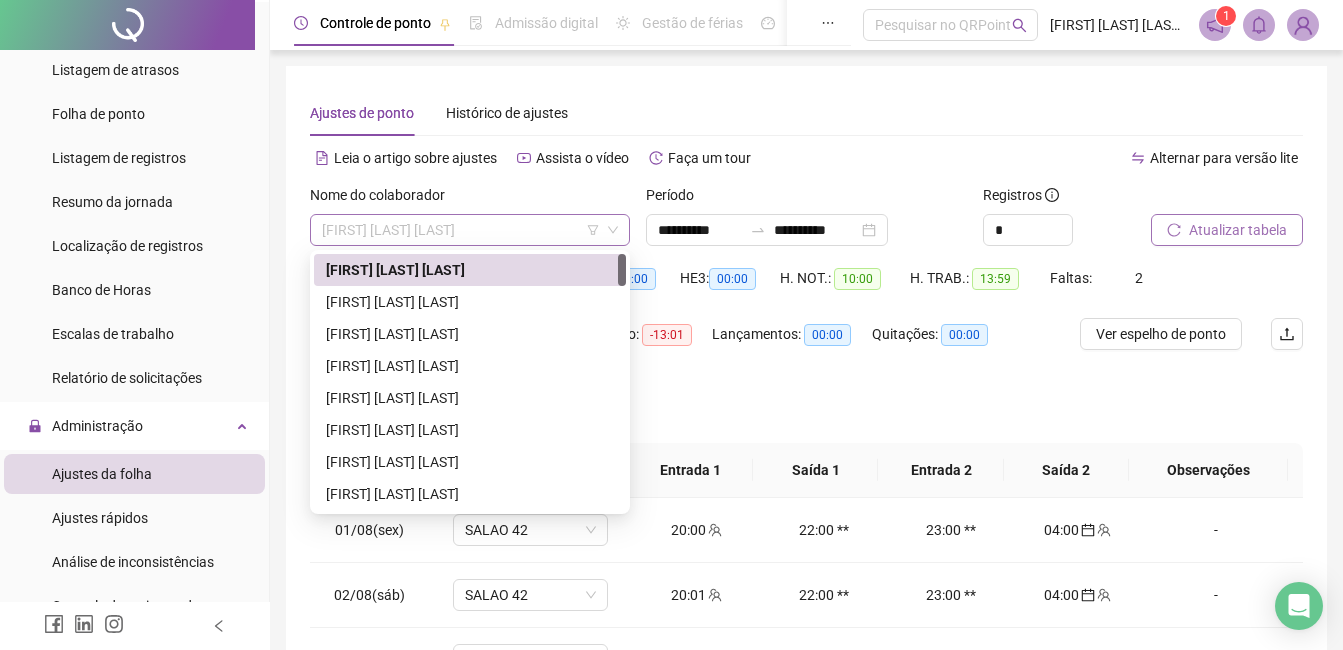 click on "[FIRST] [LAST] [LAST]" at bounding box center [470, 230] 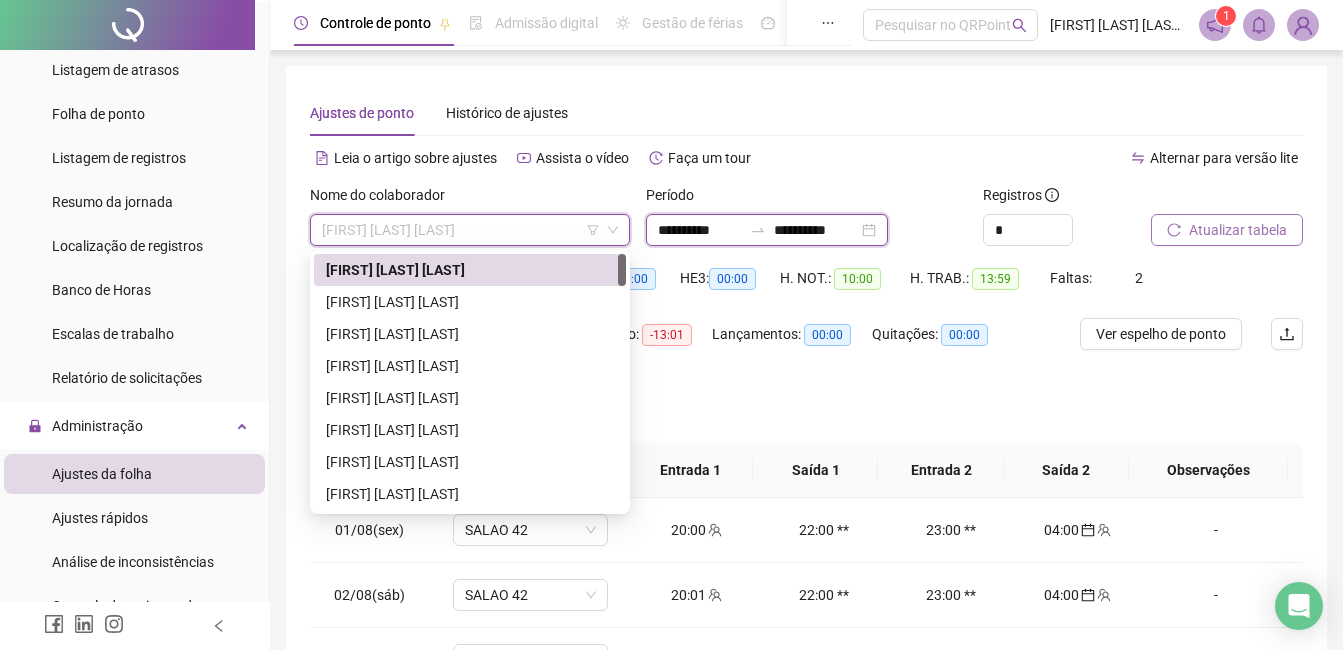 click on "**********" at bounding box center [816, 230] 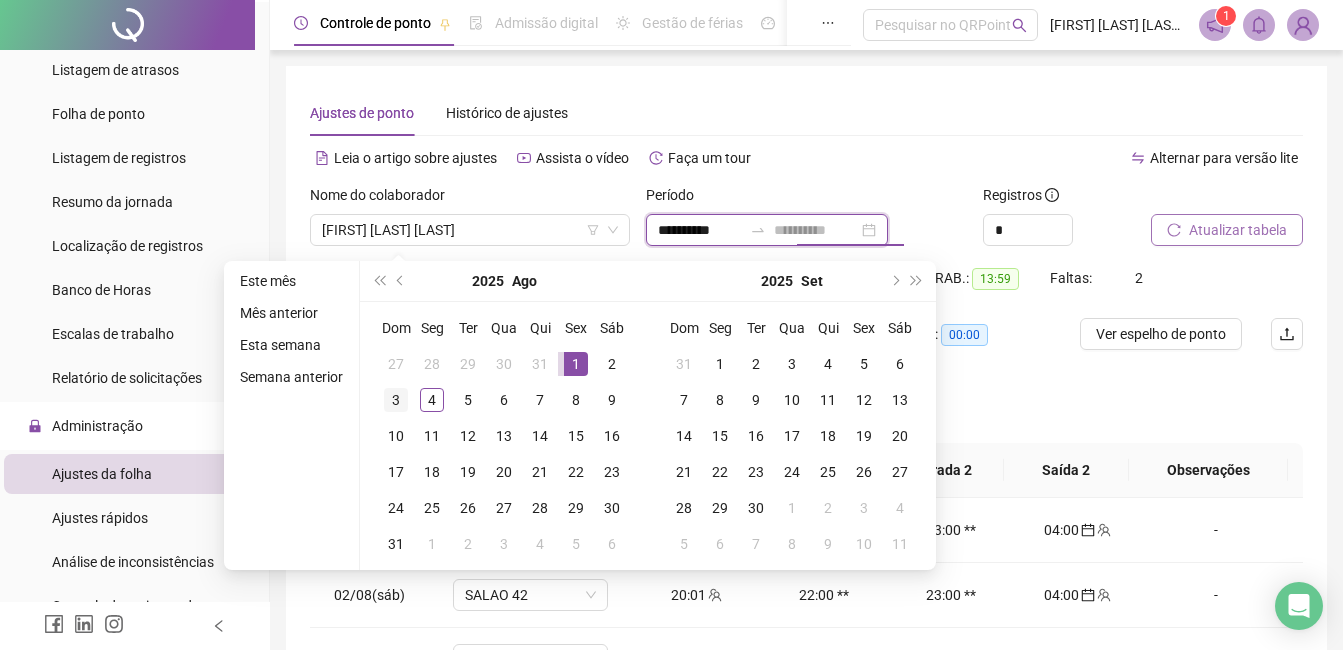 type on "**********" 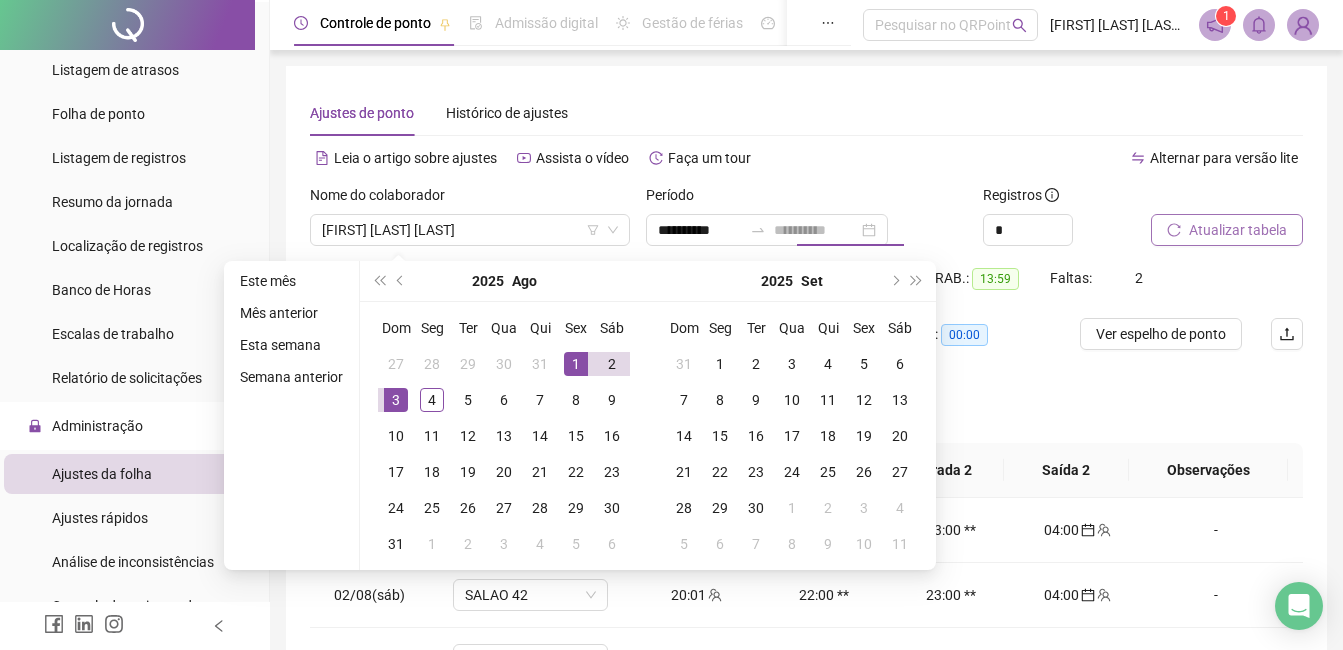 click on "3" at bounding box center [396, 400] 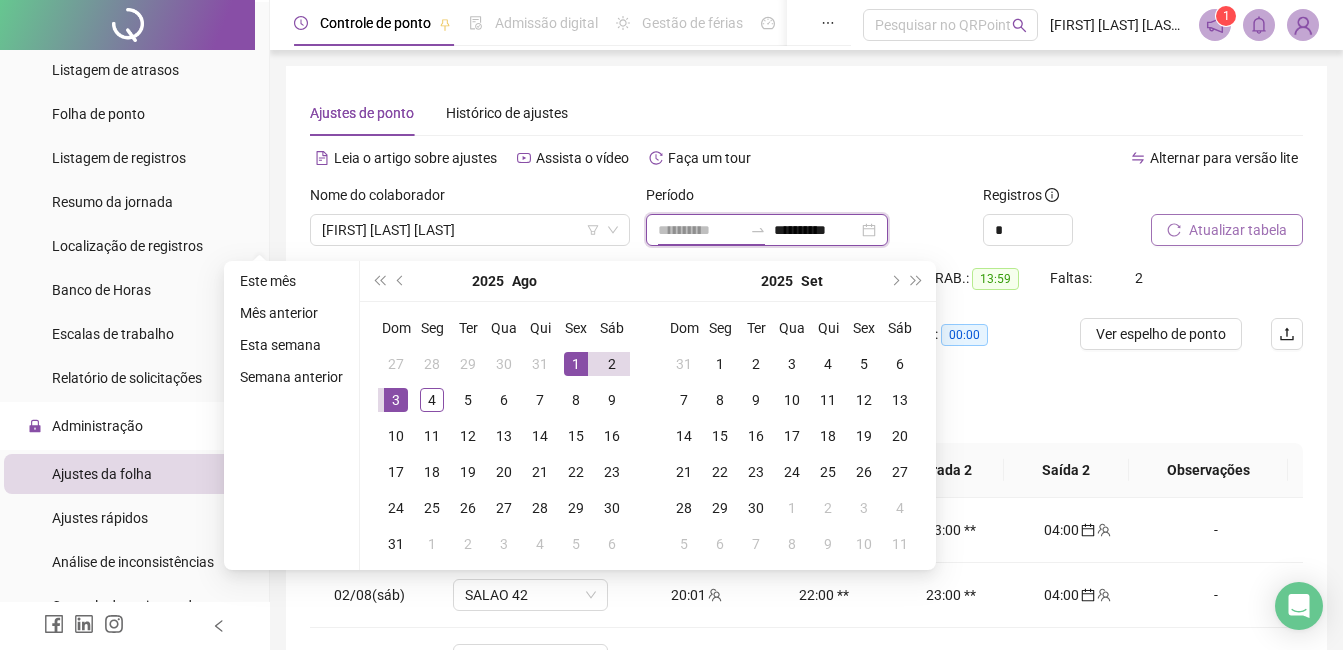 type on "**********" 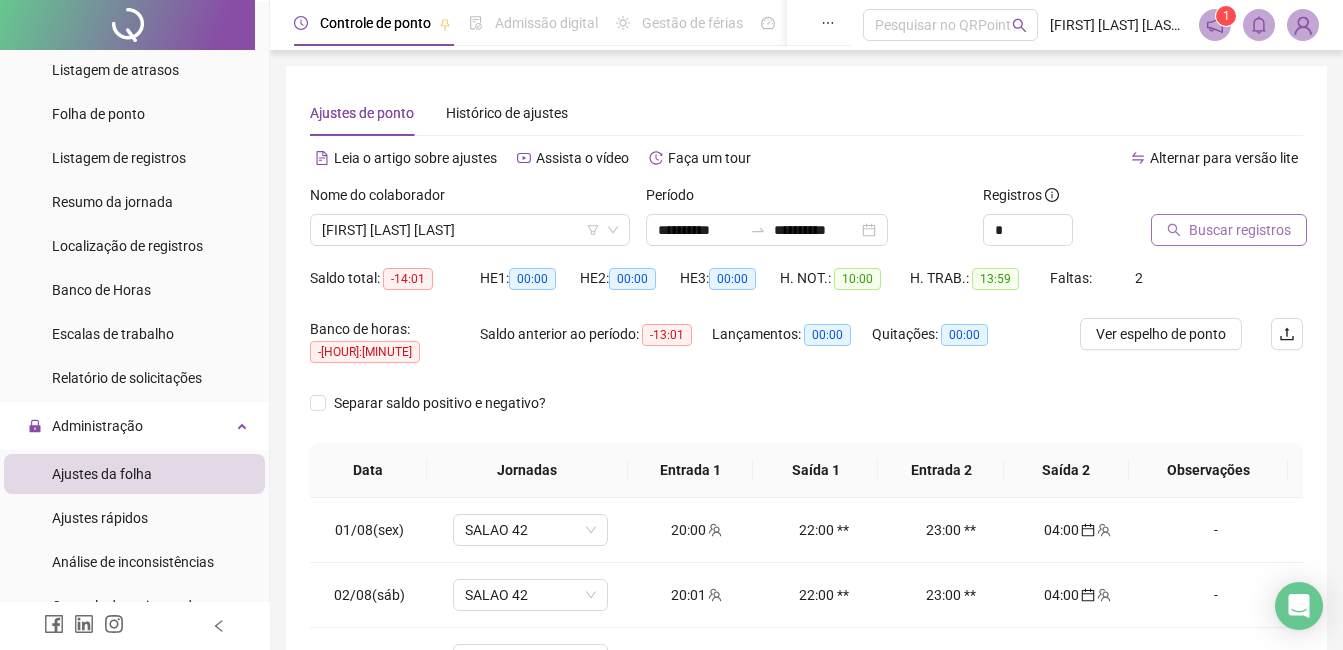 click on "Buscar registros" at bounding box center (1240, 230) 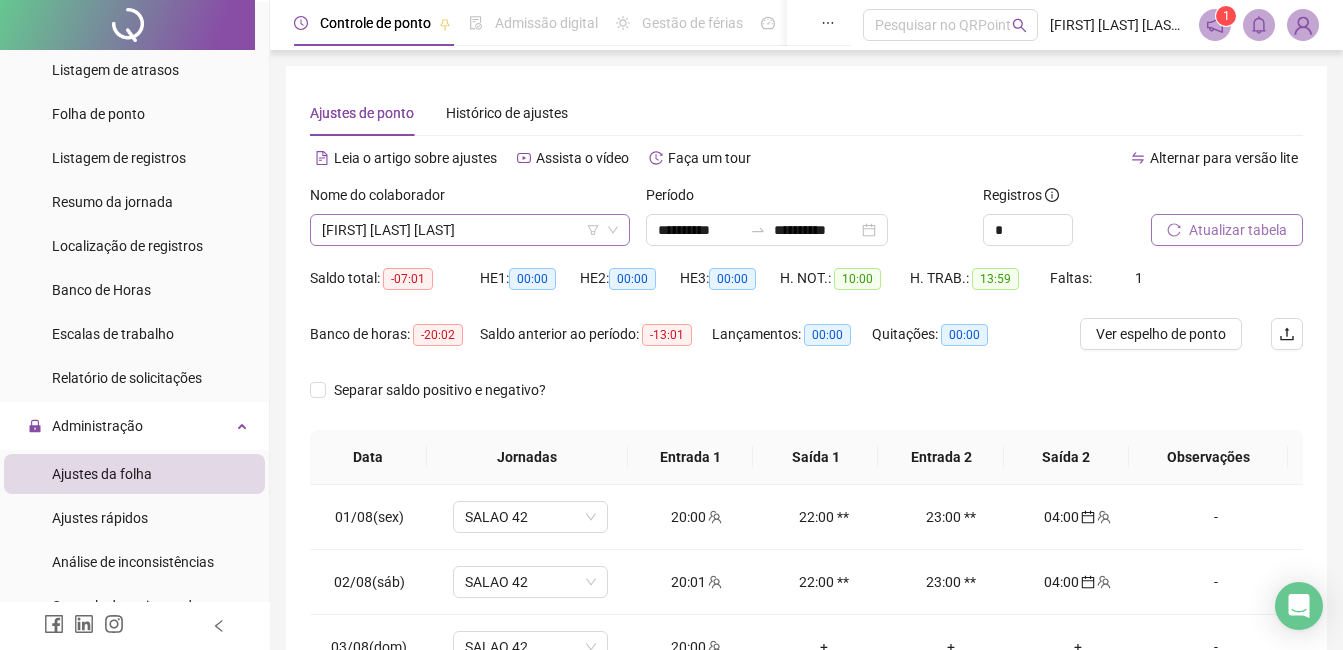 click on "[FIRST] [LAST] [LAST]" at bounding box center (470, 230) 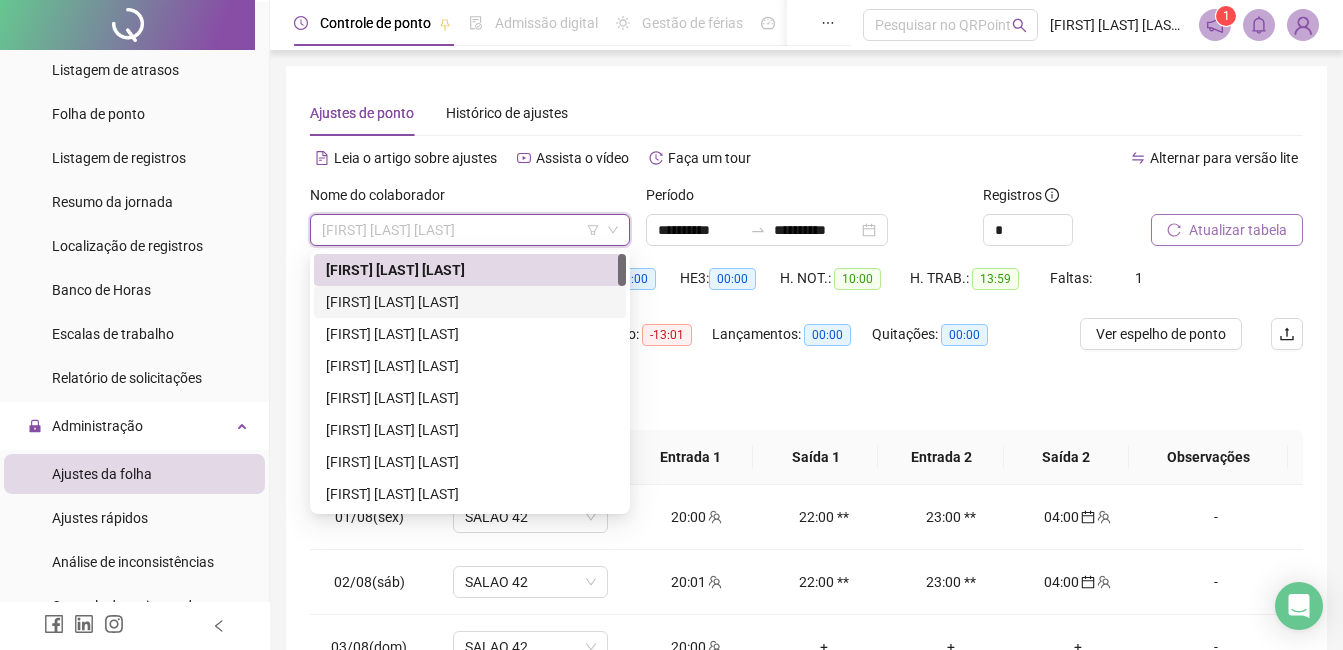 click on "[FIRST] [LAST] [LAST]" at bounding box center (470, 302) 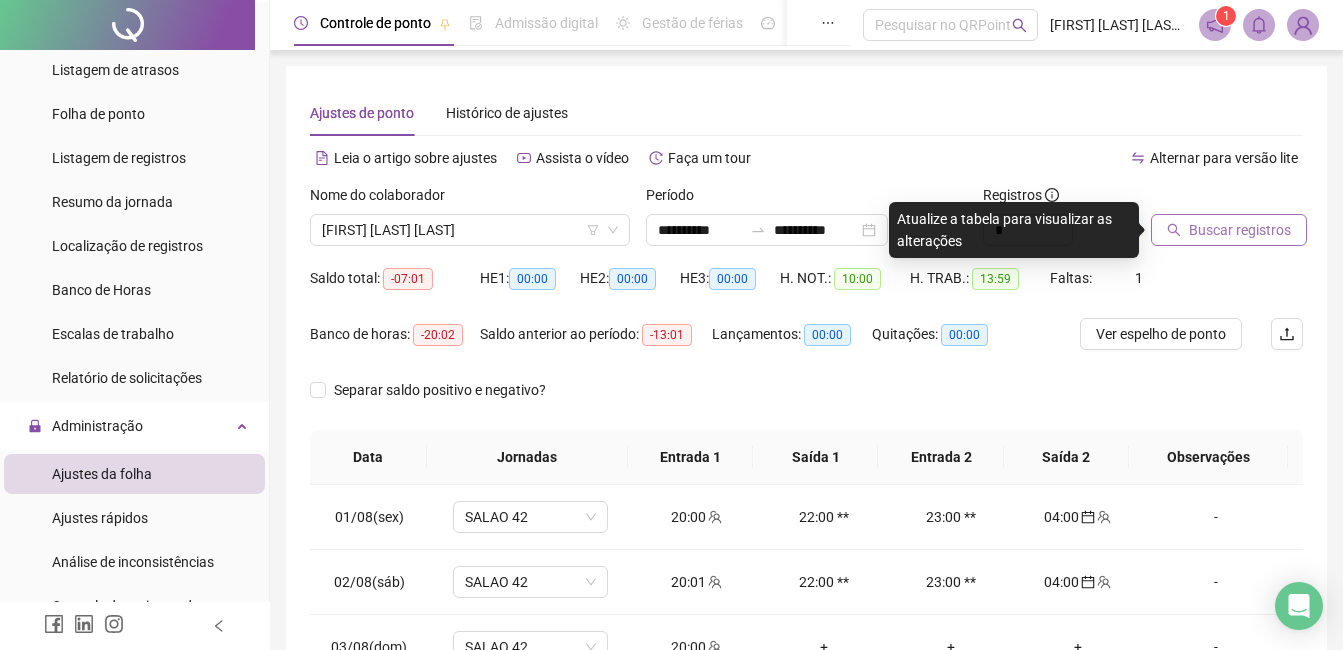 click 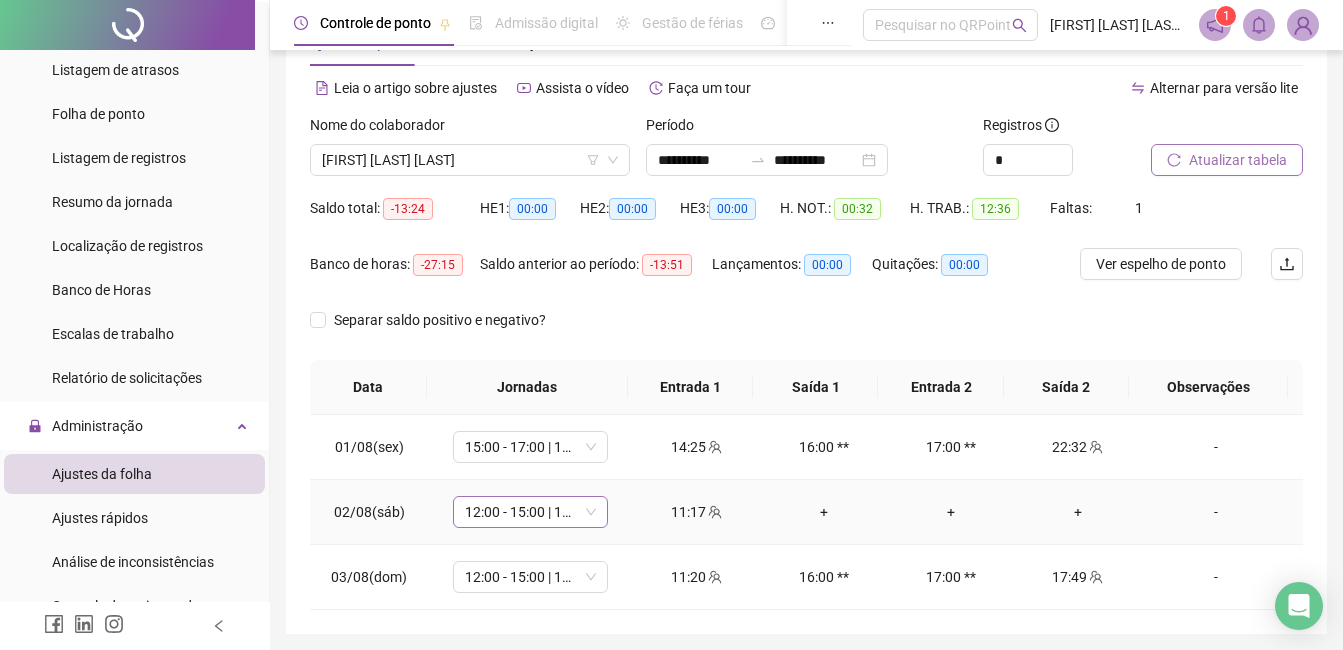 scroll, scrollTop: 0, scrollLeft: 0, axis: both 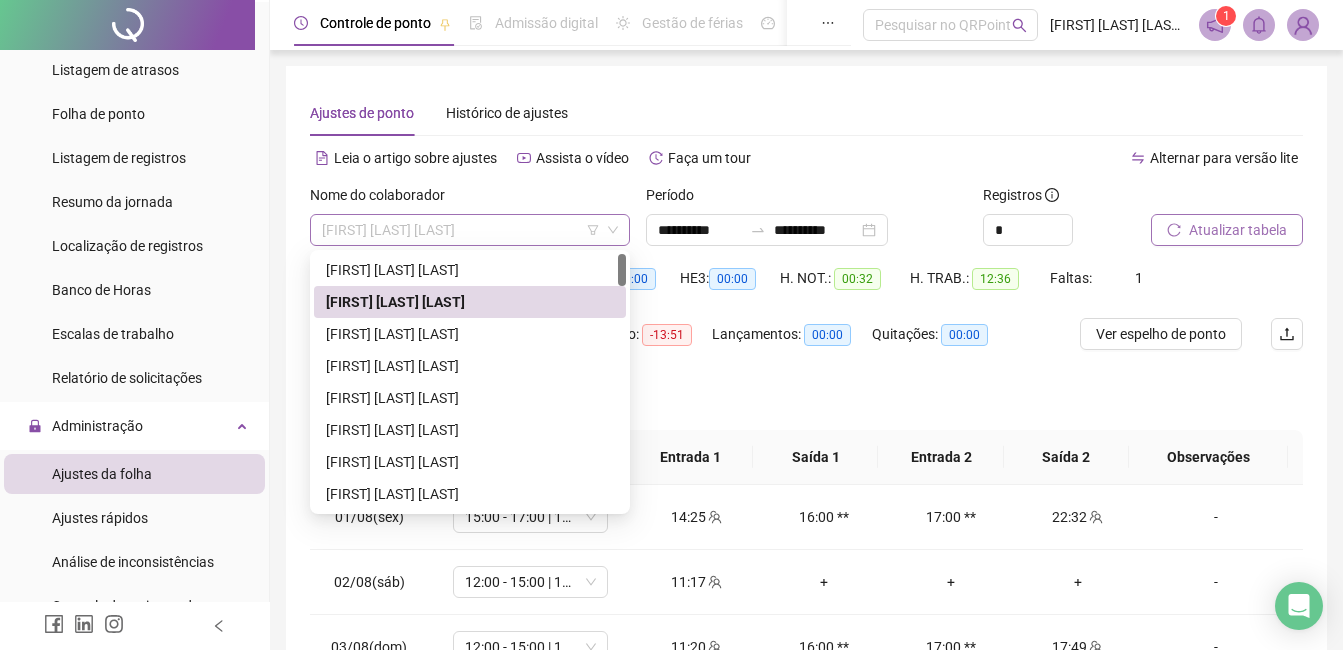 click on "[FIRST] [LAST] [LAST]" at bounding box center [470, 230] 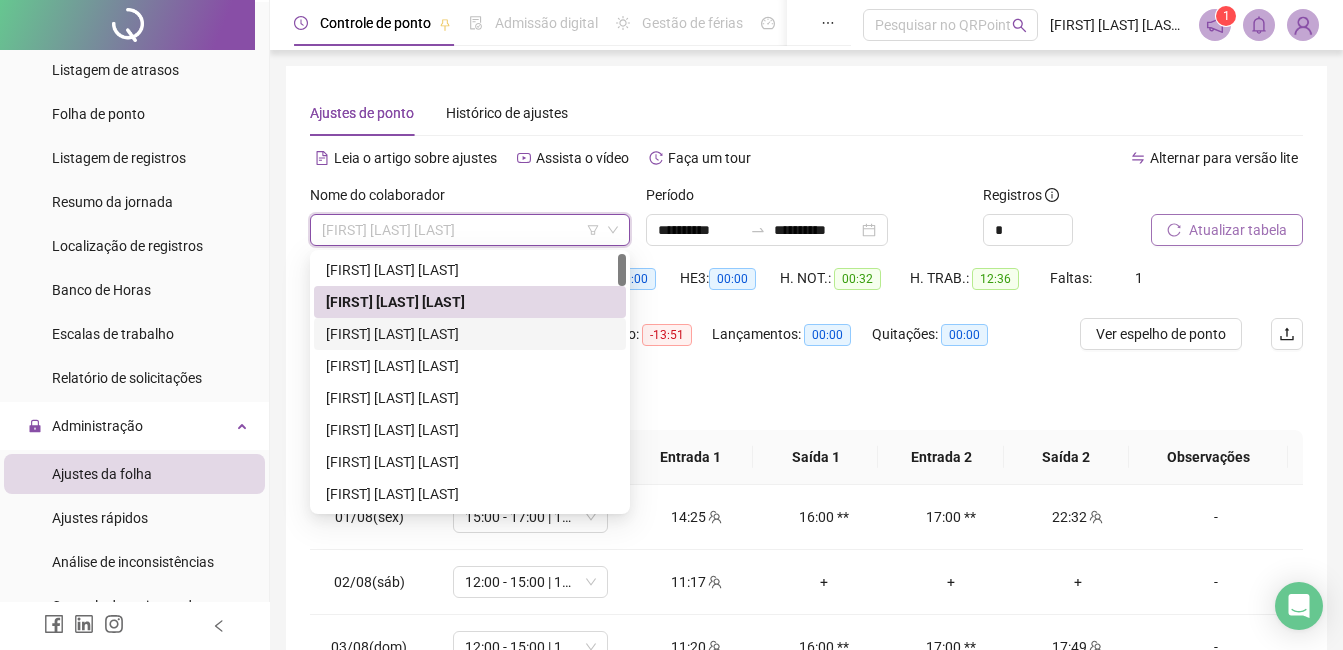 click on "[FIRST] [LAST] [LAST]" at bounding box center (470, 334) 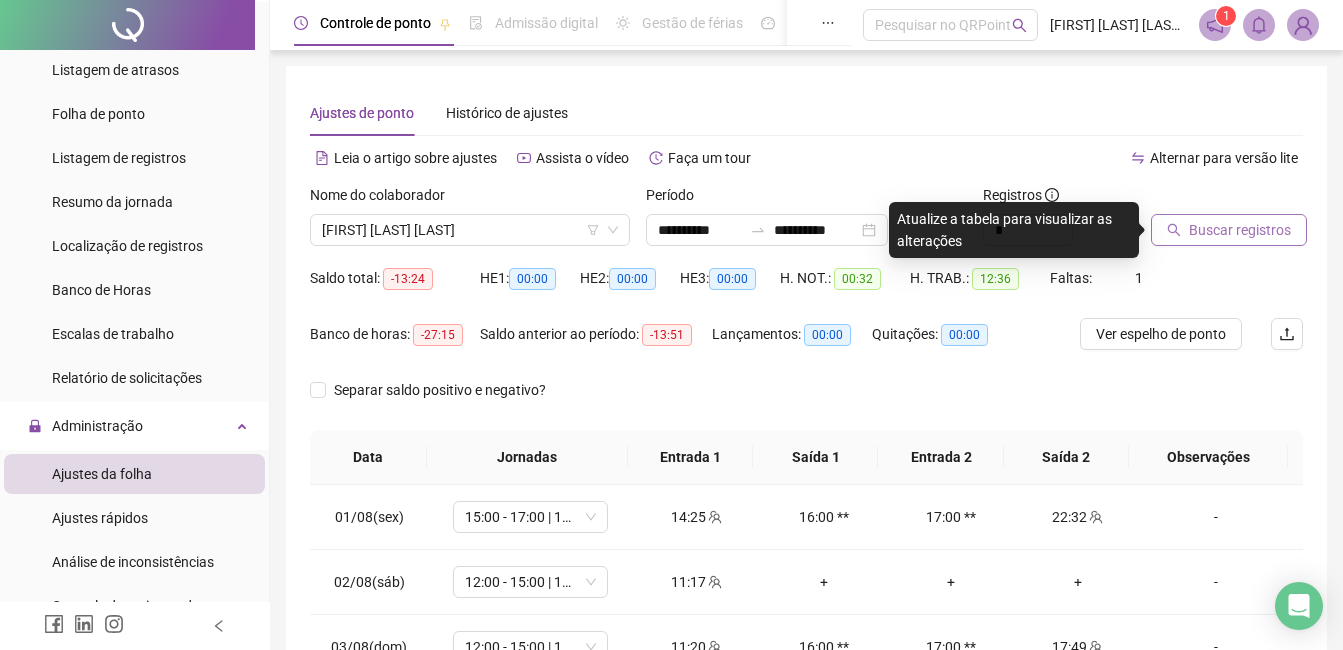 click on "Buscar registros" at bounding box center (1229, 230) 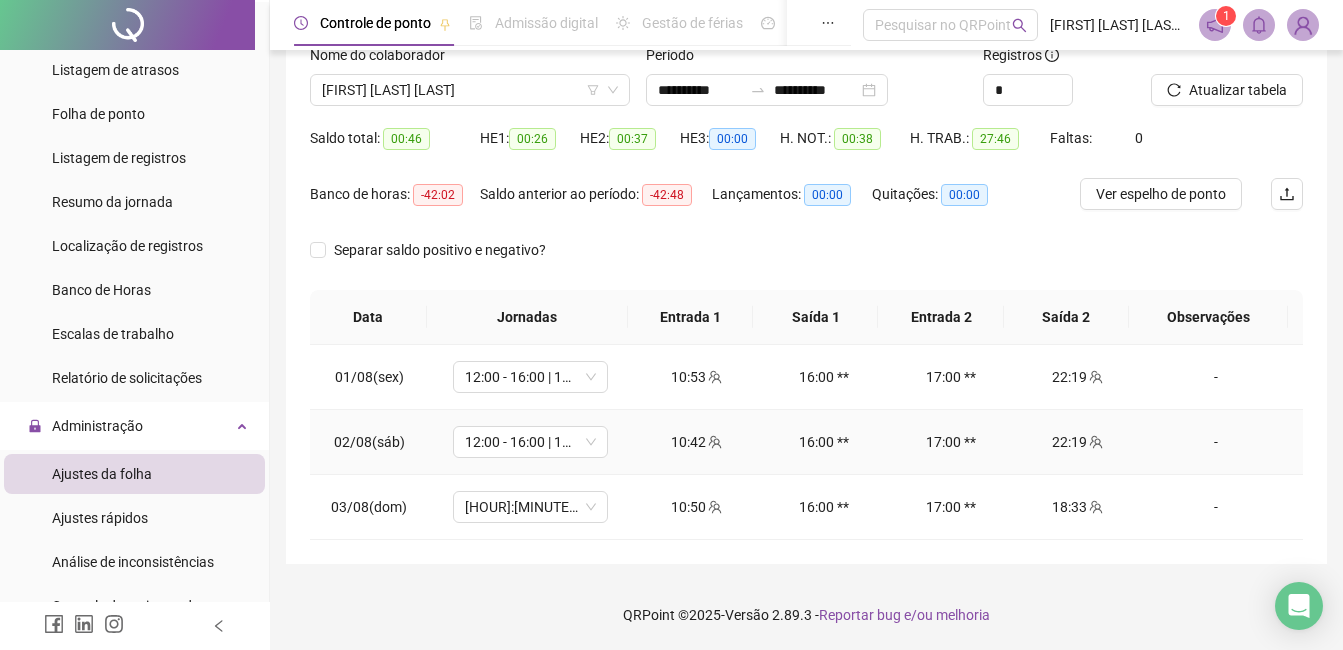 scroll, scrollTop: 0, scrollLeft: 0, axis: both 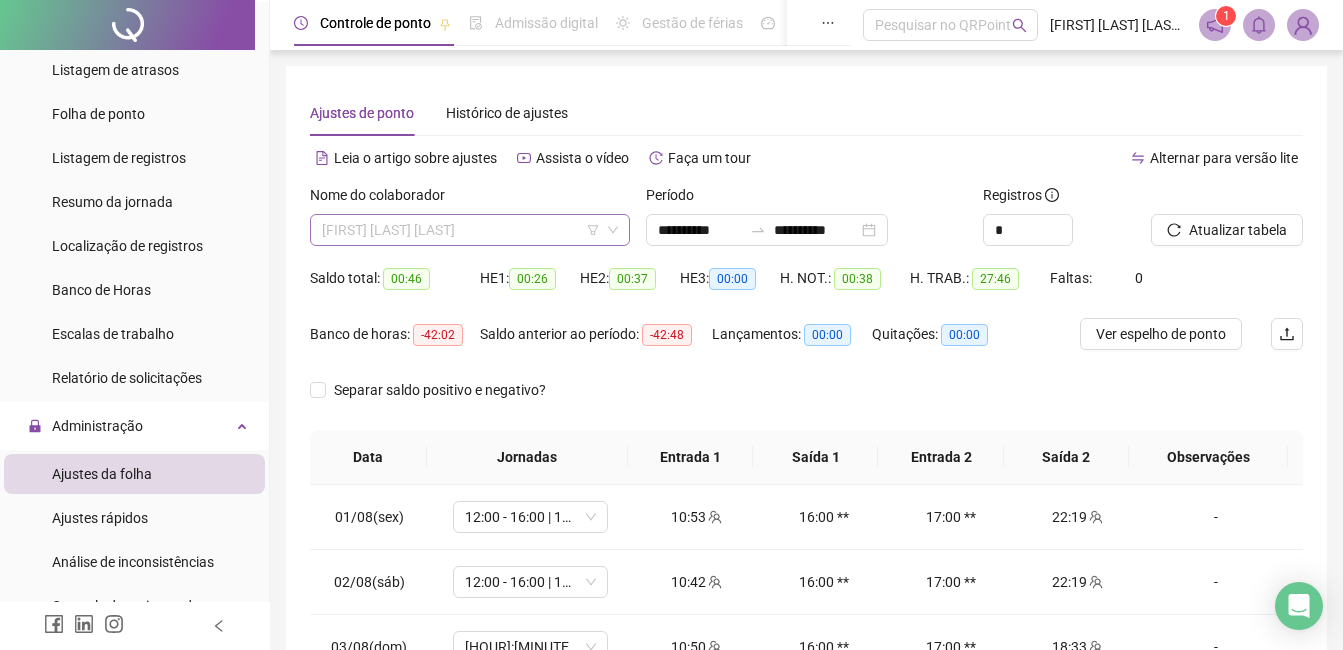 click on "[FIRST] [LAST] [LAST]" at bounding box center [470, 230] 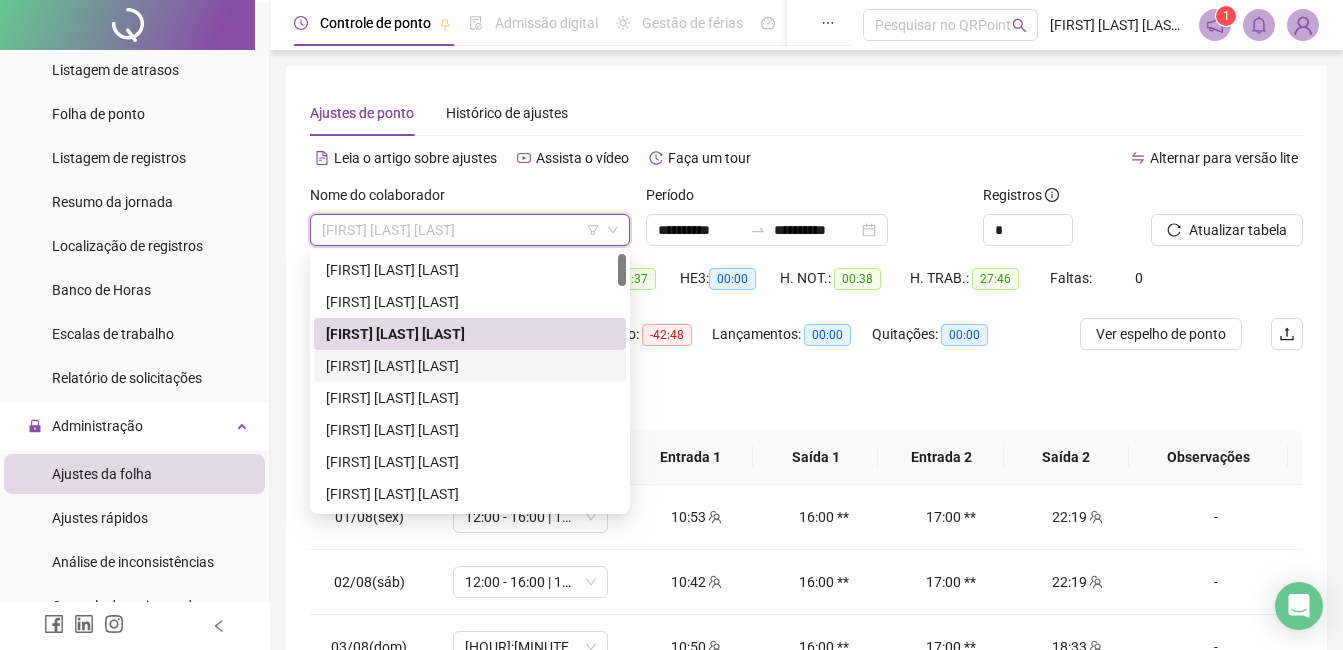 click on "[FIRST] [LAST] [LAST]" at bounding box center (470, 366) 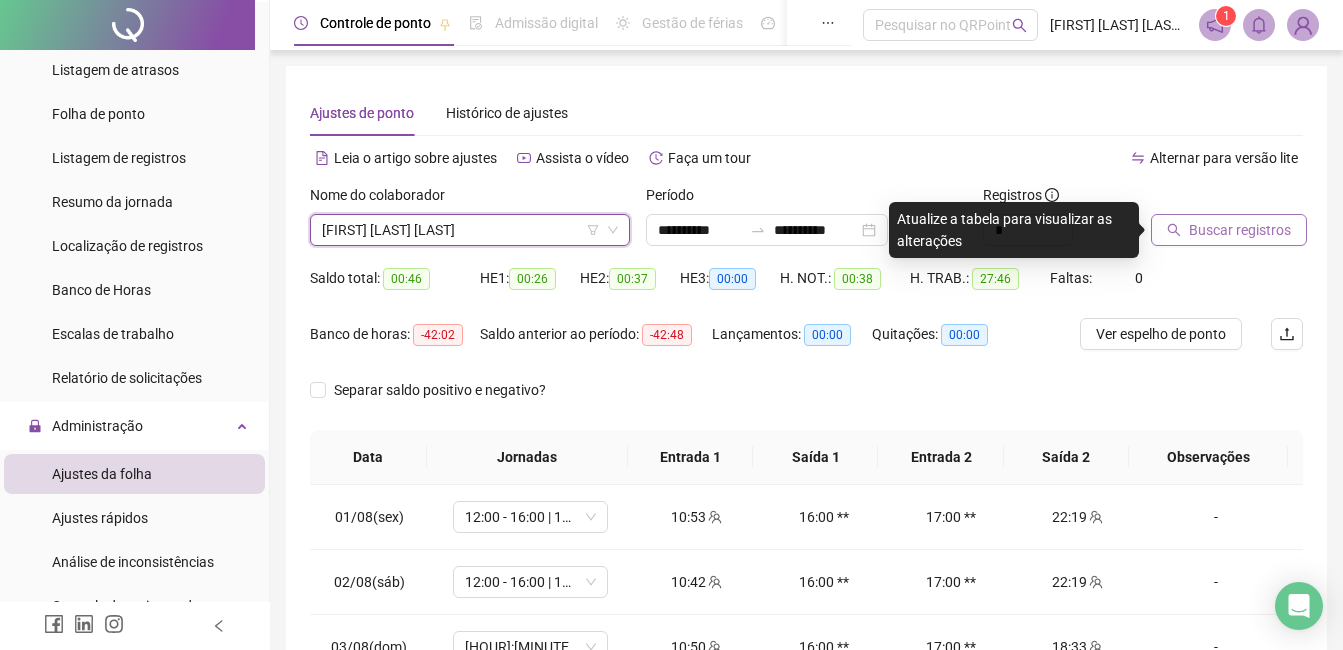 click on "Buscar registros" at bounding box center (1240, 230) 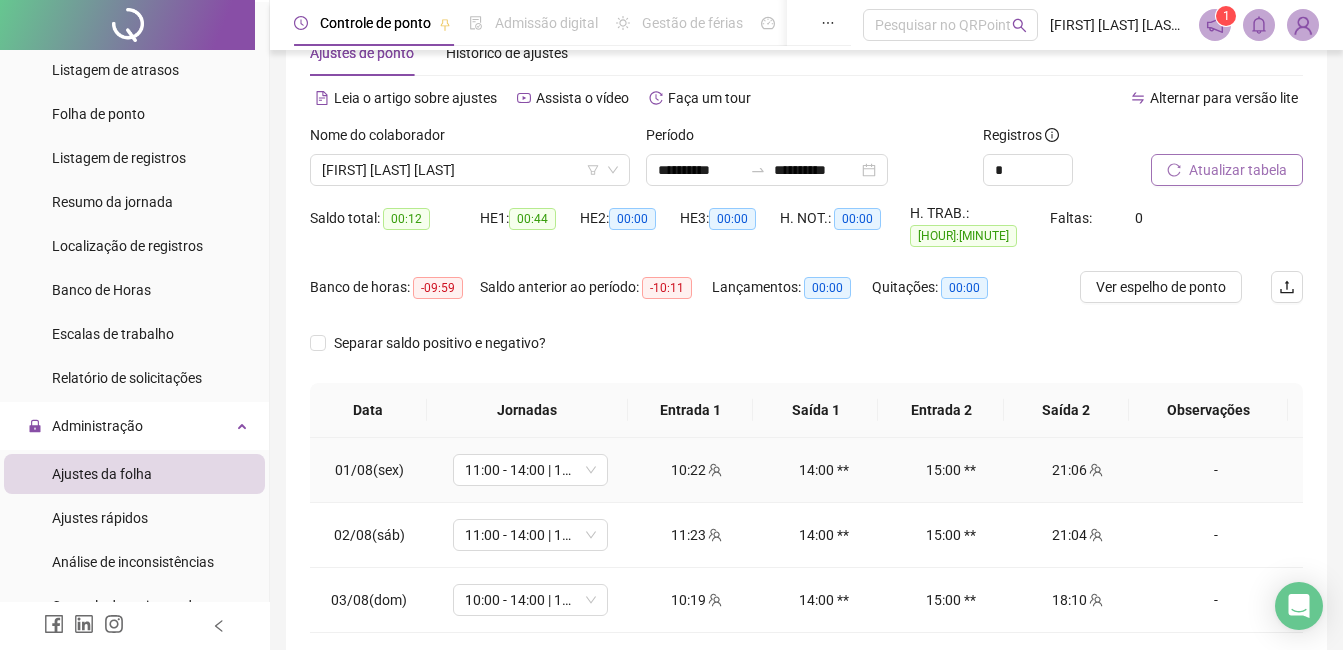 scroll, scrollTop: 0, scrollLeft: 0, axis: both 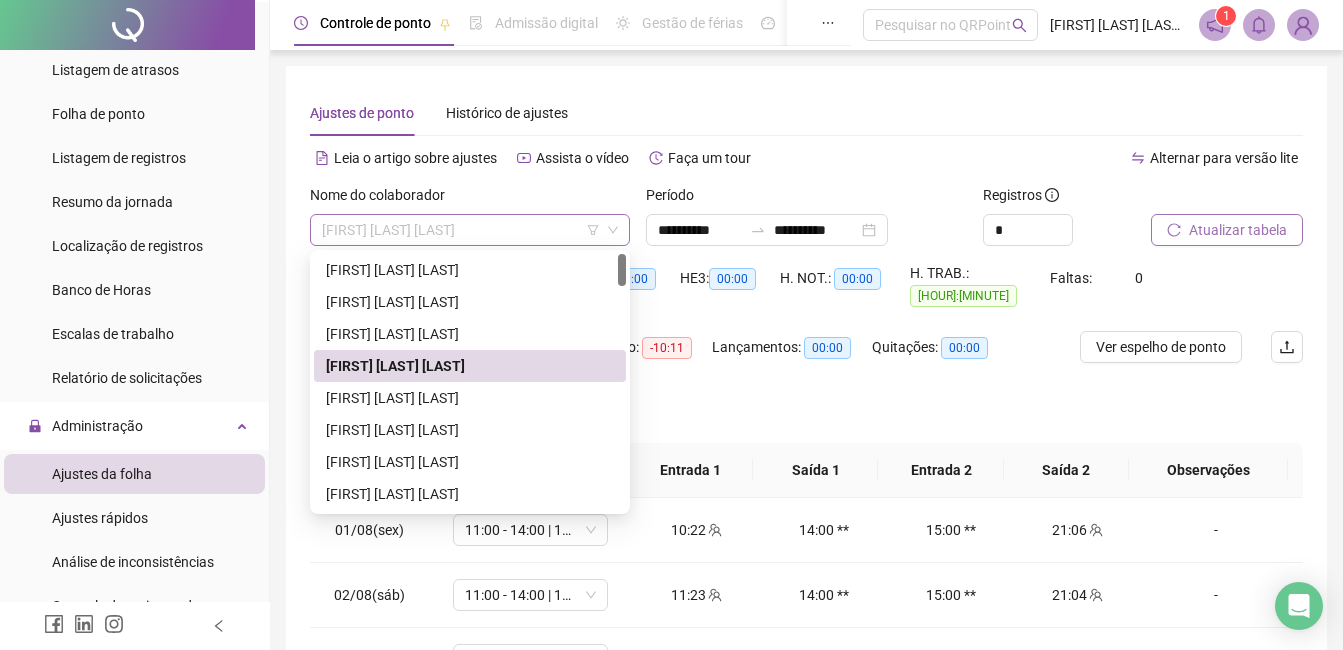 click on "[FIRST] [LAST] [LAST]" at bounding box center [470, 230] 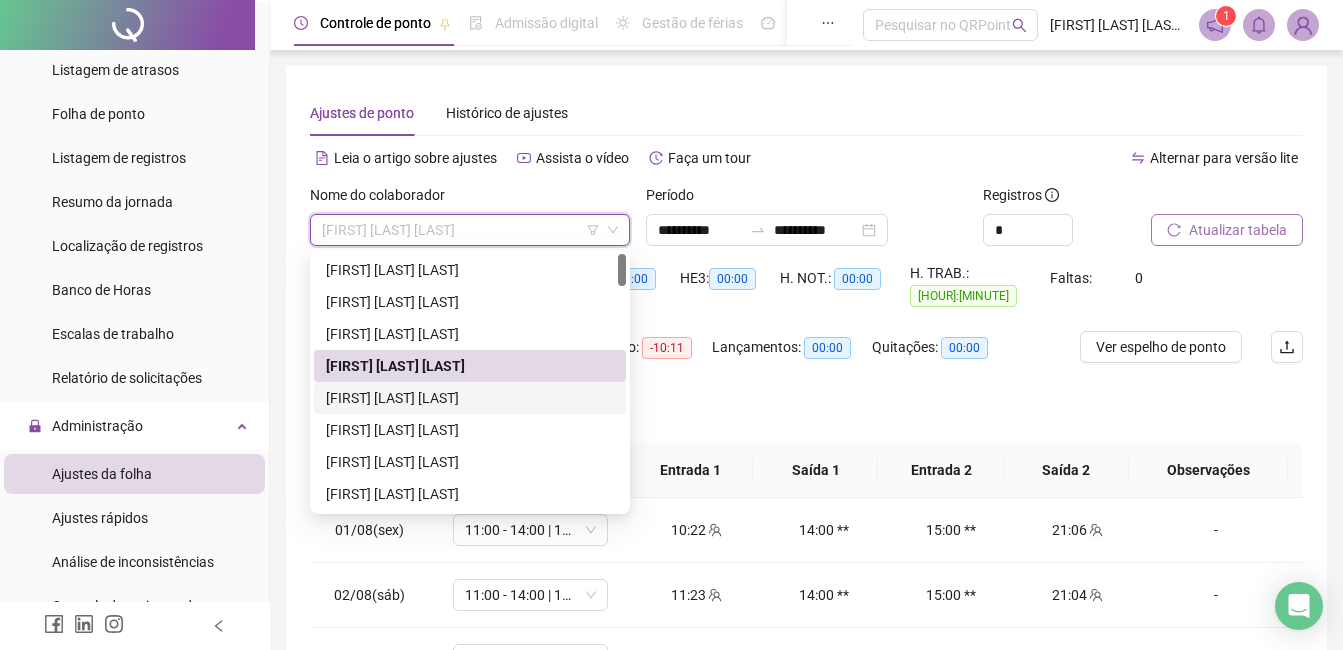 click on "[FIRST] [LAST] [LAST]" at bounding box center [470, 398] 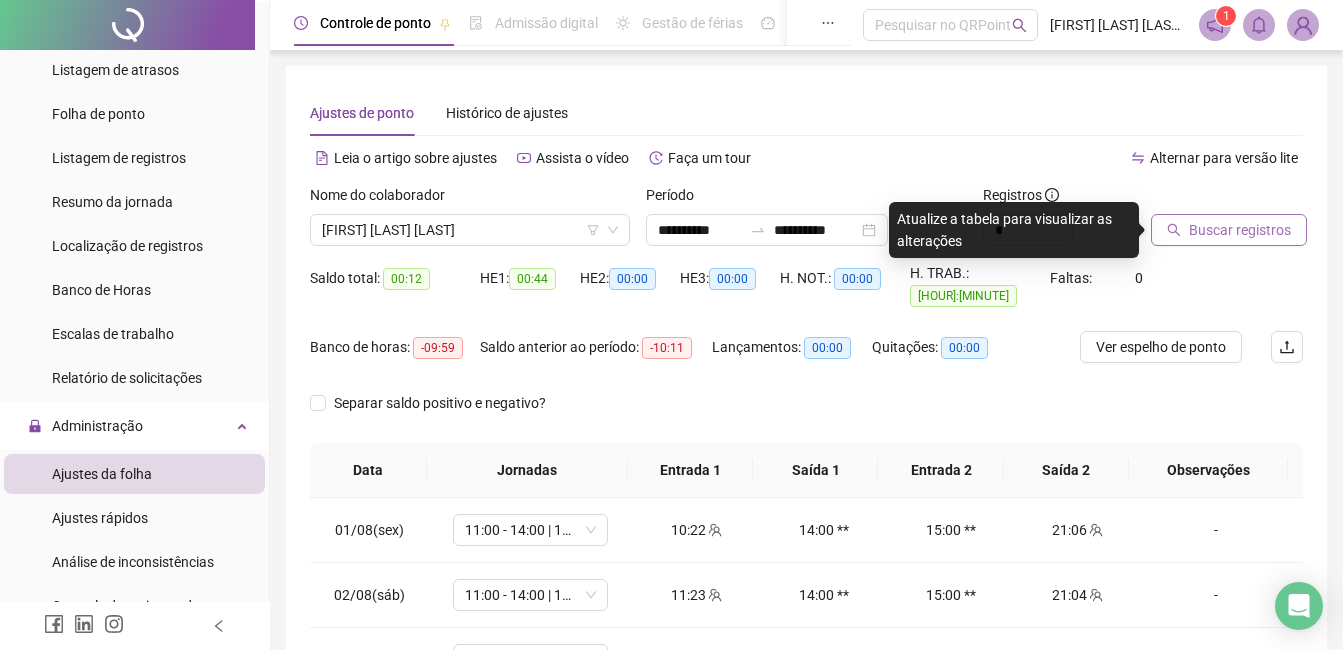 click on "Buscar registros" at bounding box center (1240, 230) 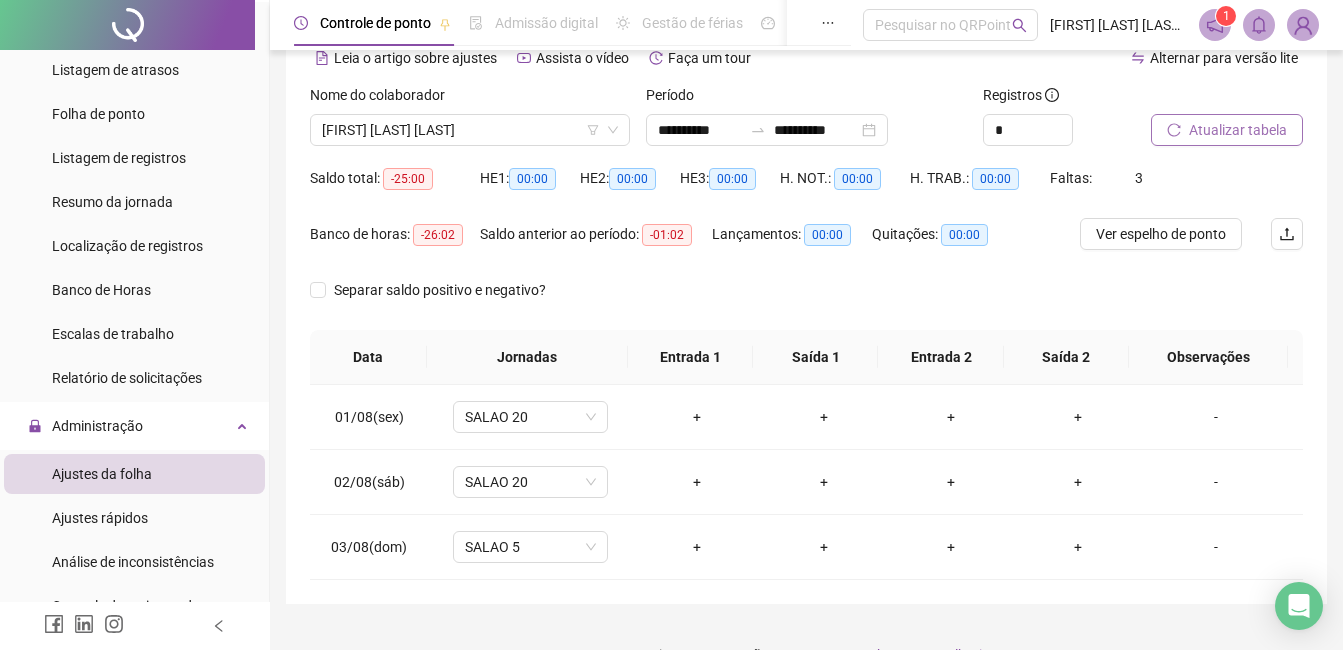 scroll, scrollTop: 140, scrollLeft: 0, axis: vertical 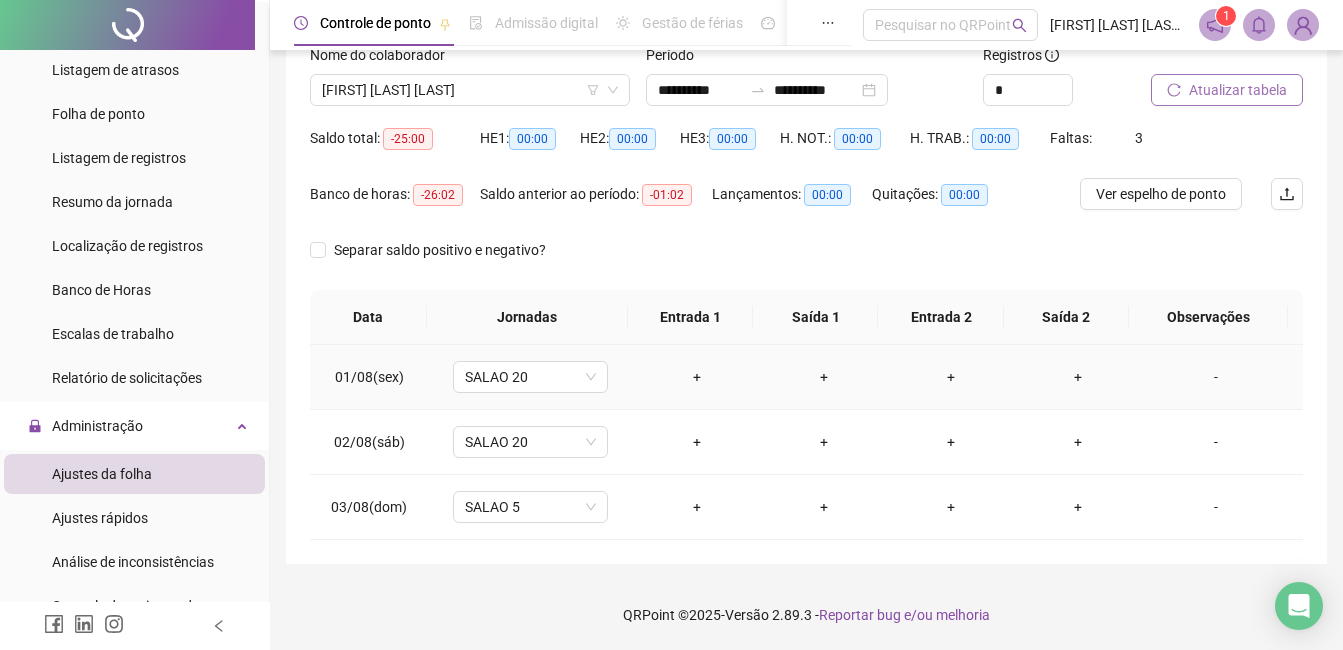 click on "-" at bounding box center (1216, 377) 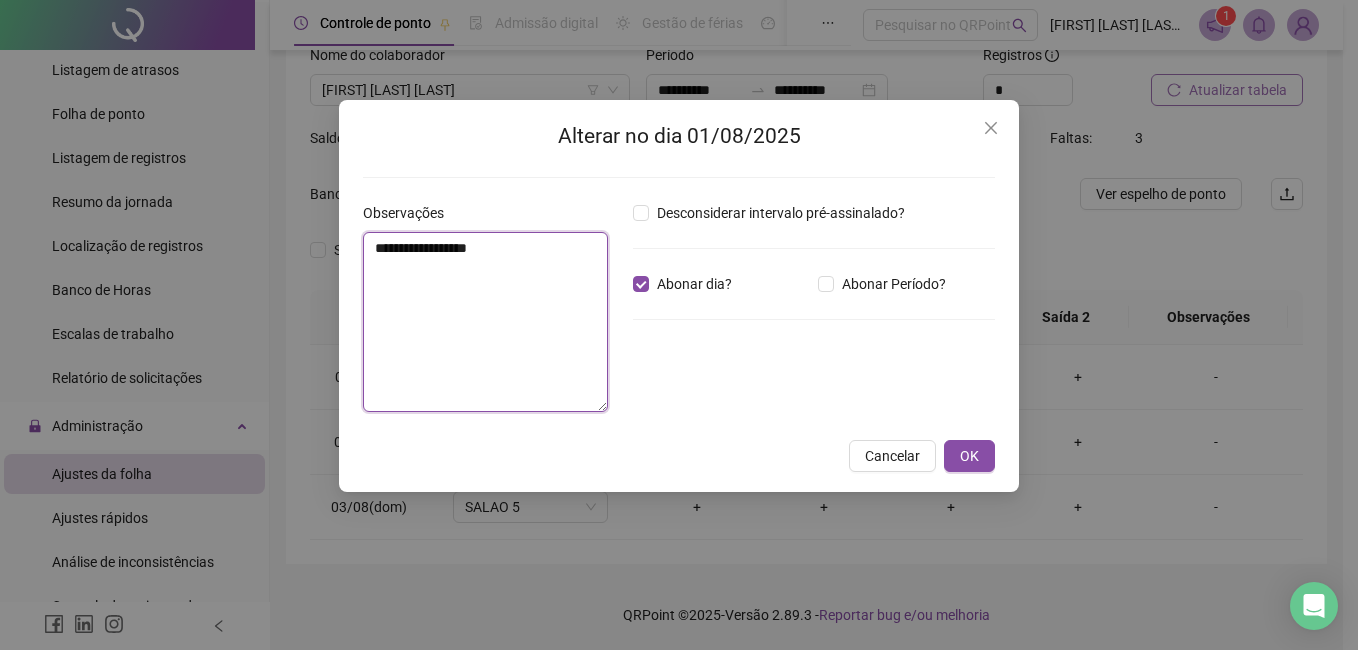 click on "**********" at bounding box center (485, 322) 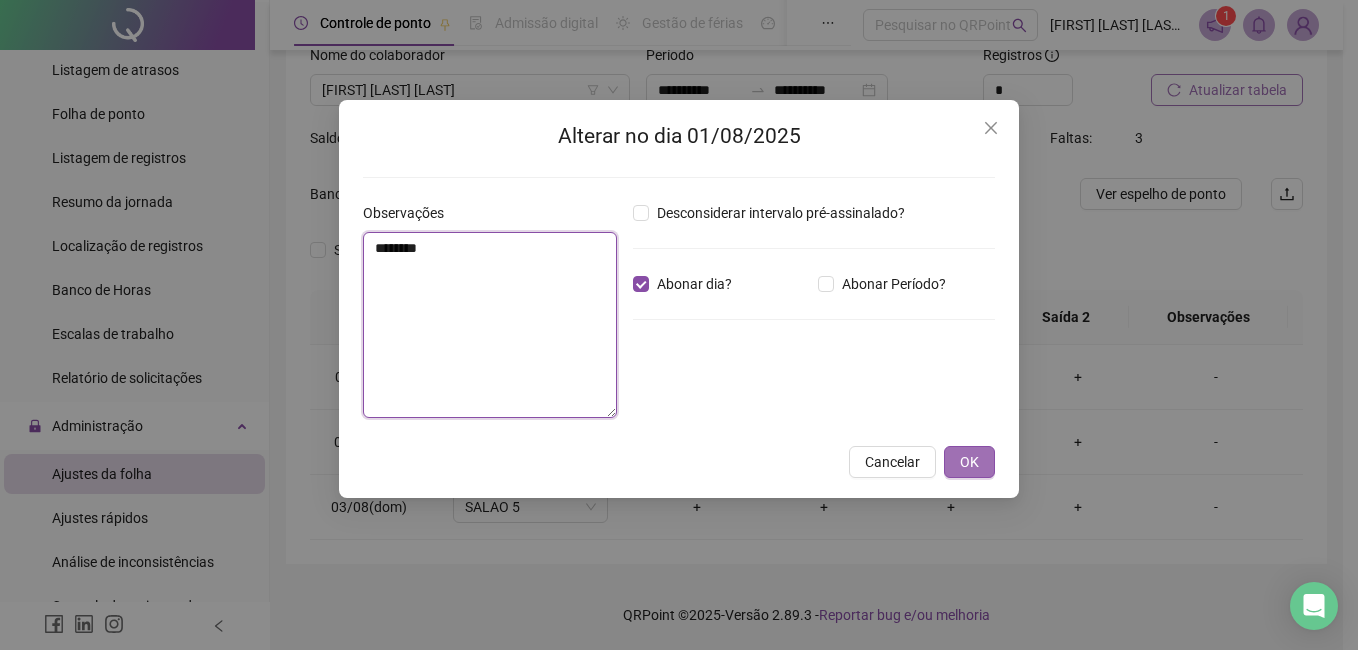 type on "********" 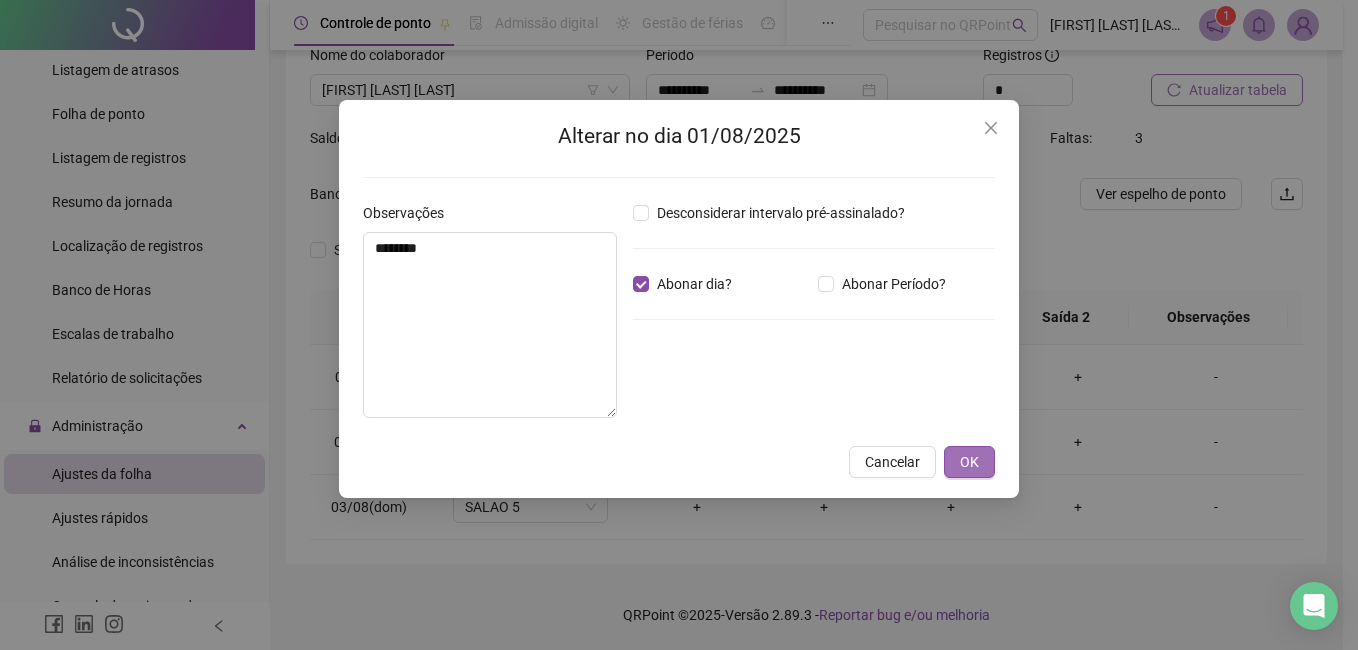 click on "OK" at bounding box center (969, 462) 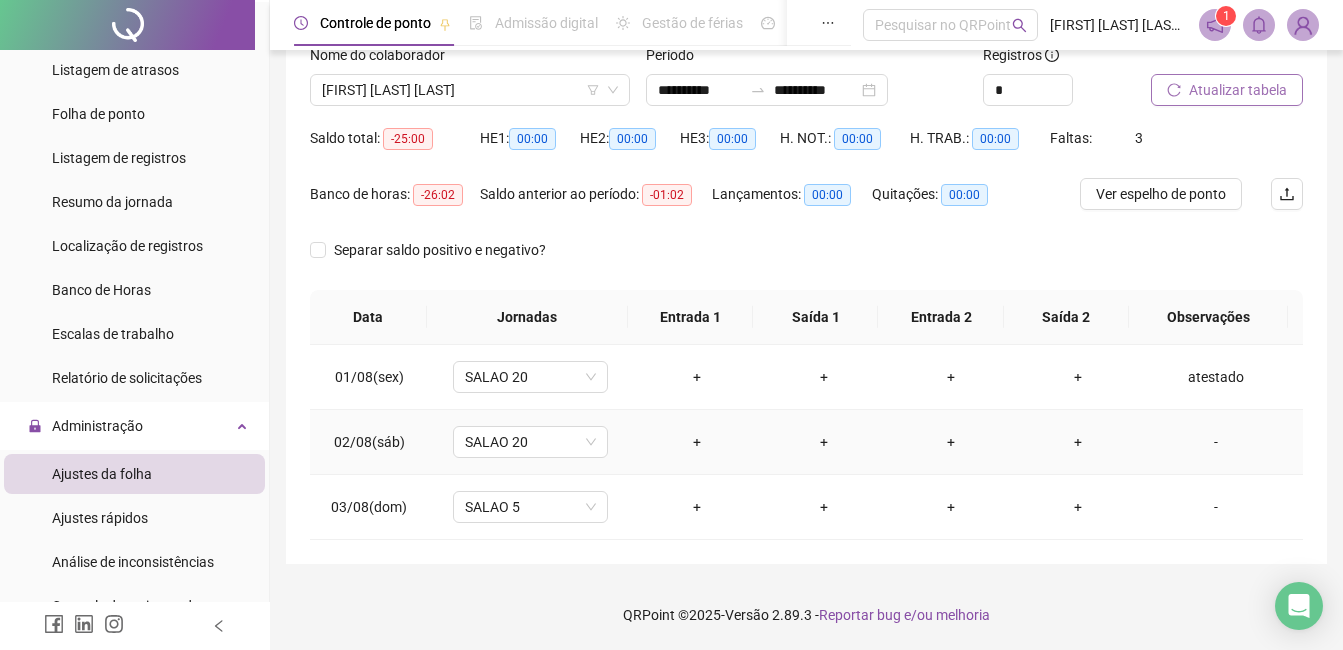 click on "-" at bounding box center (1216, 442) 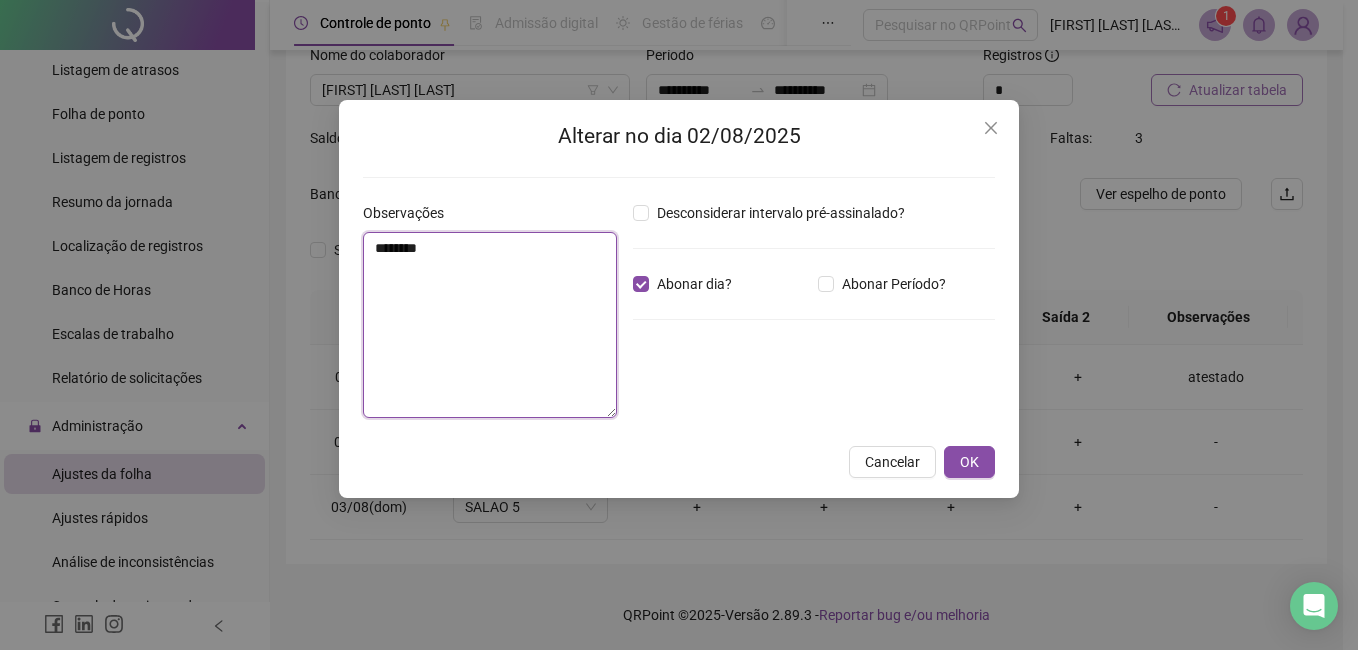 click on "********" at bounding box center [490, 325] 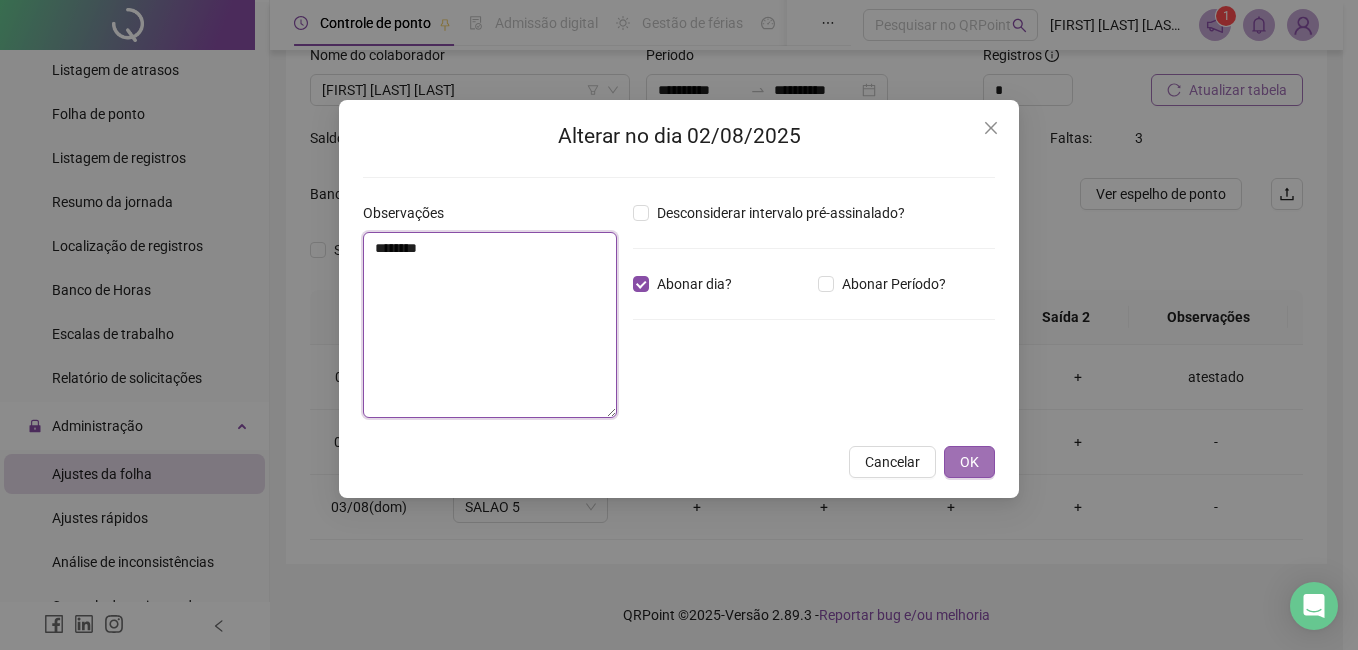 type on "********" 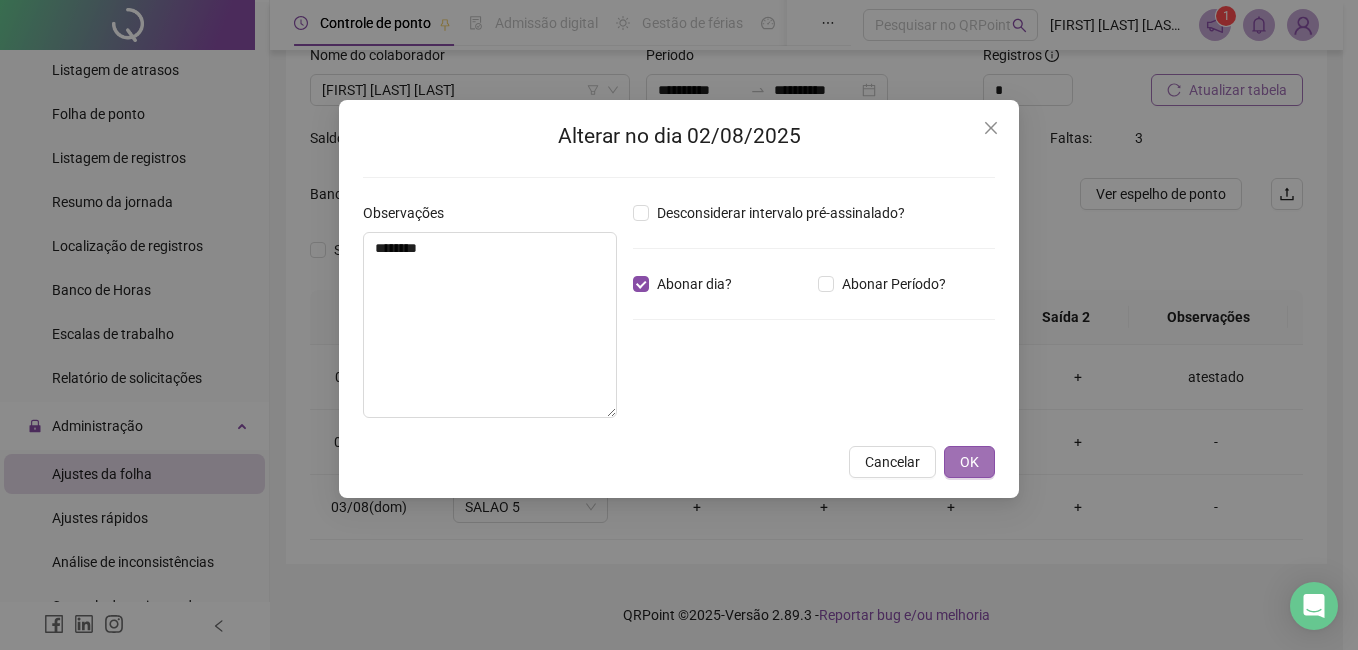 click on "OK" at bounding box center (969, 462) 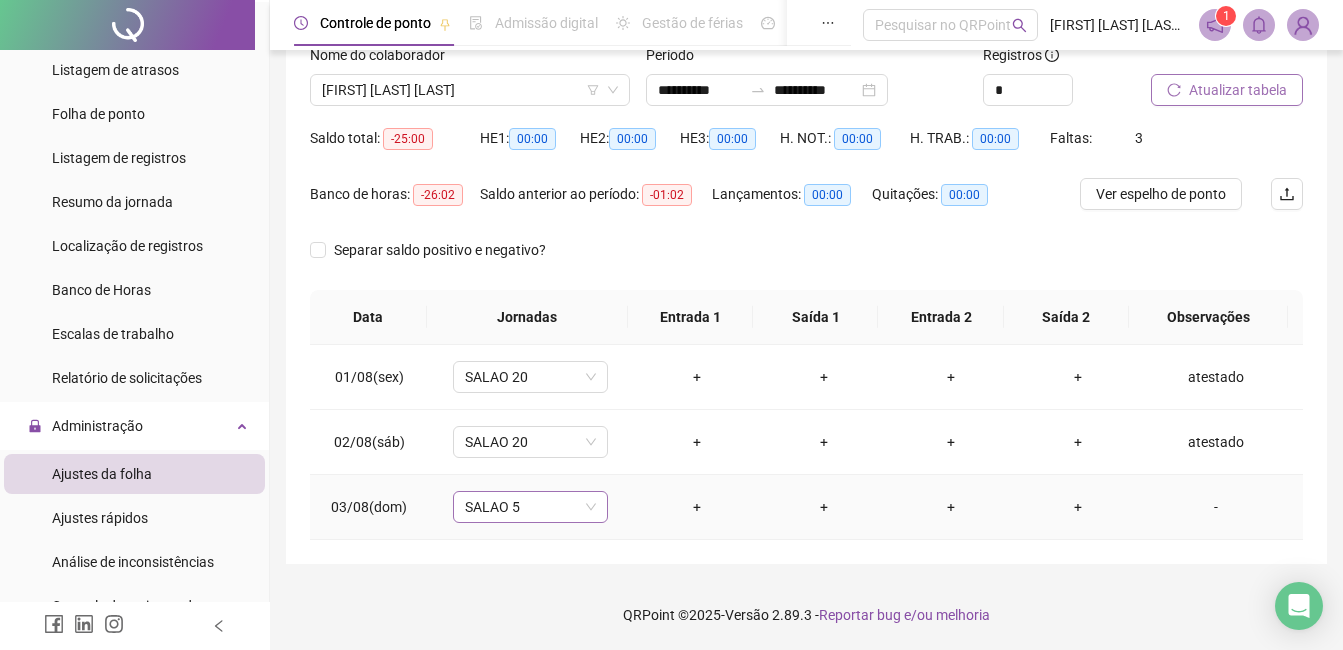 click on "SALAO 5" at bounding box center (530, 507) 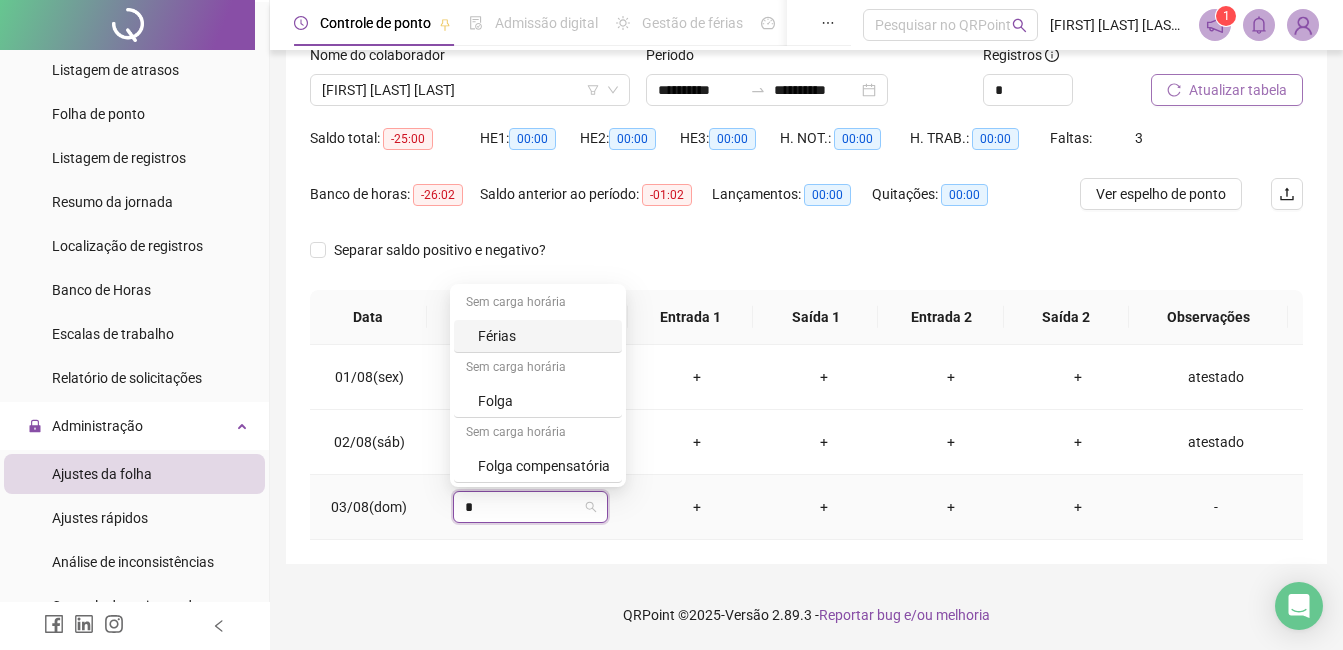 type on "**" 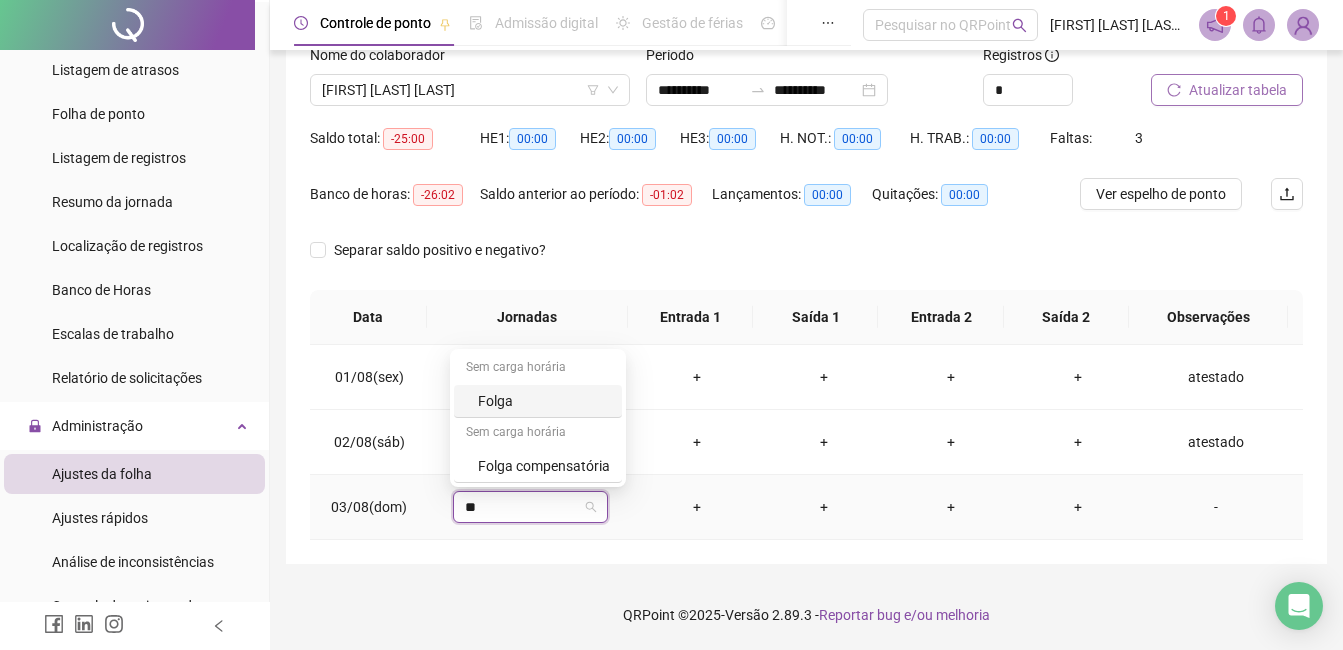 click on "Folga" at bounding box center [544, 401] 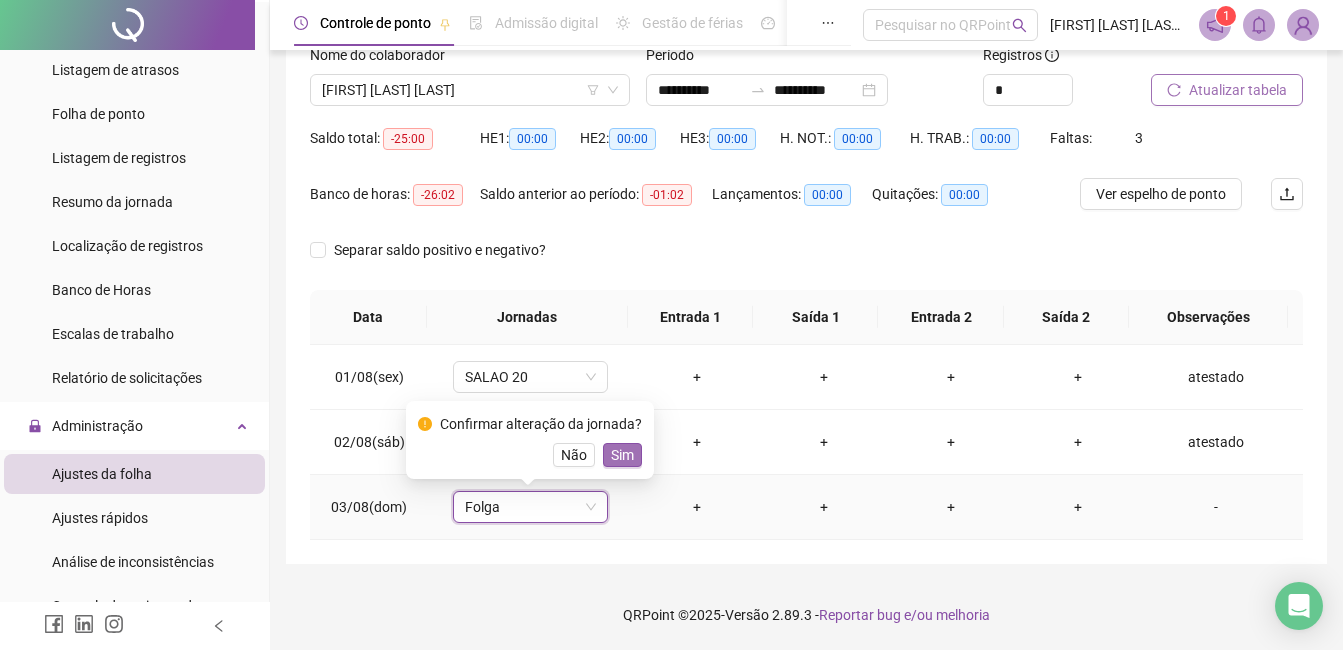 click on "Sim" at bounding box center [622, 455] 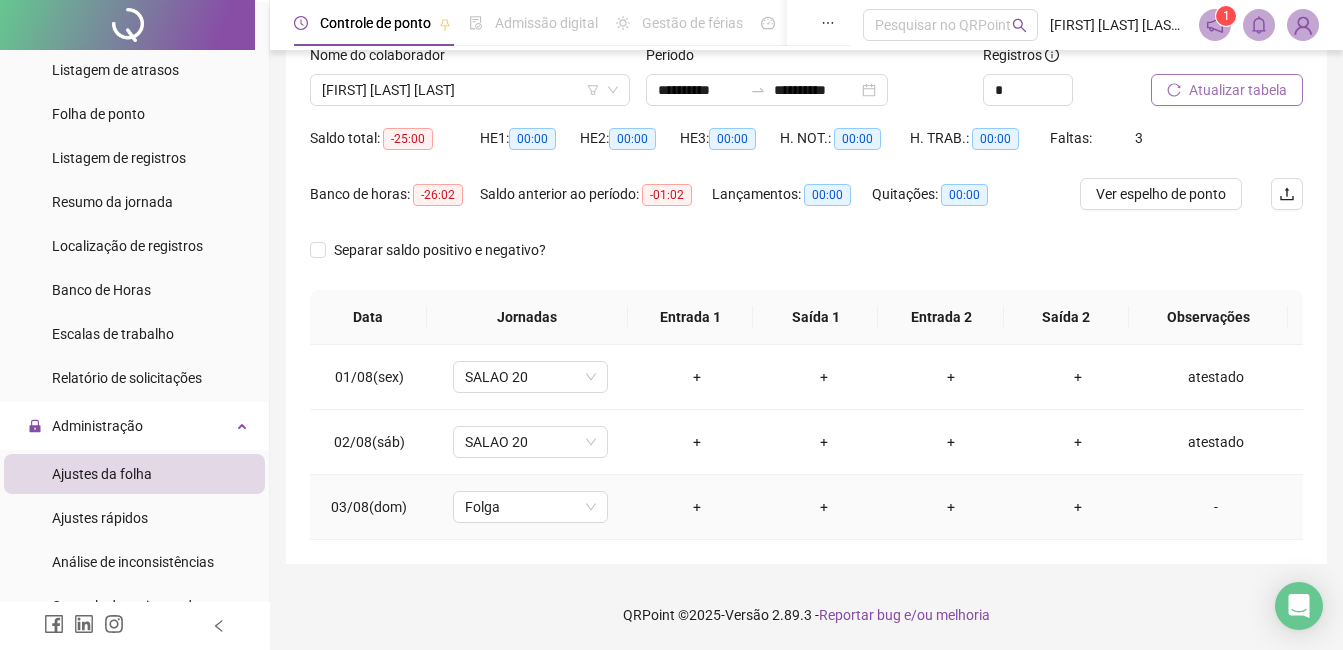 click on "-" at bounding box center [1216, 507] 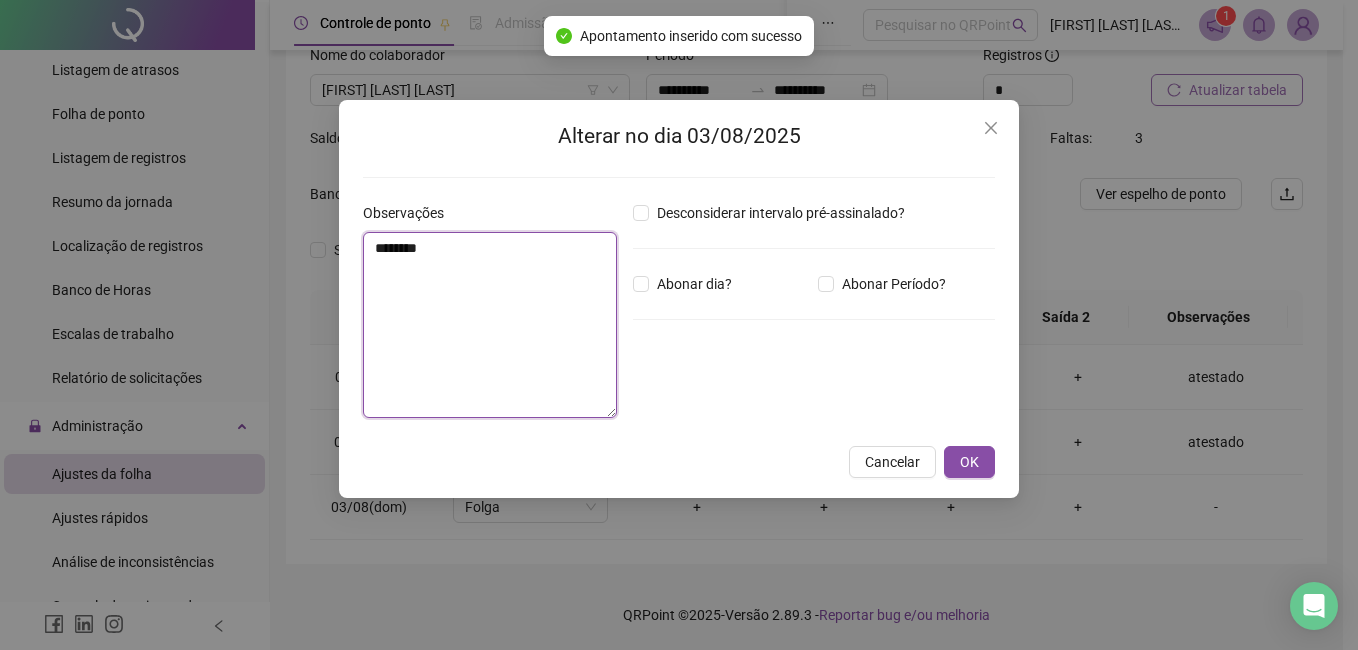 click on "********" at bounding box center [490, 325] 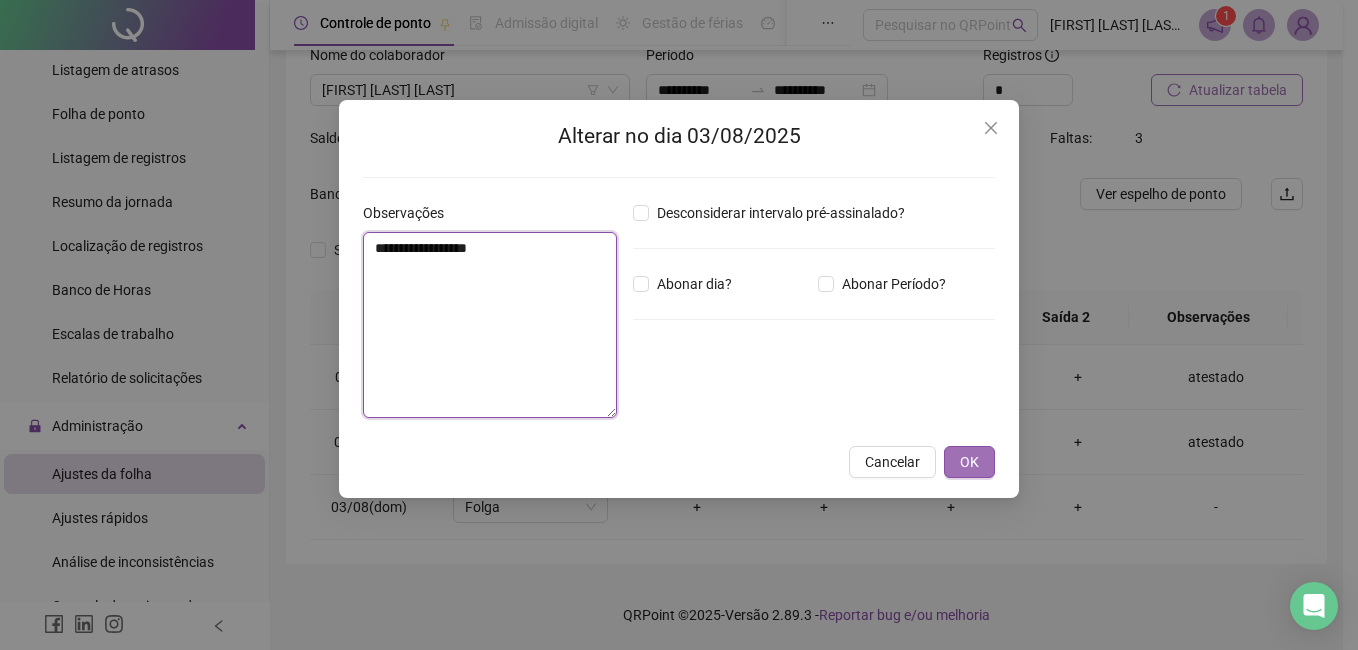 type on "**********" 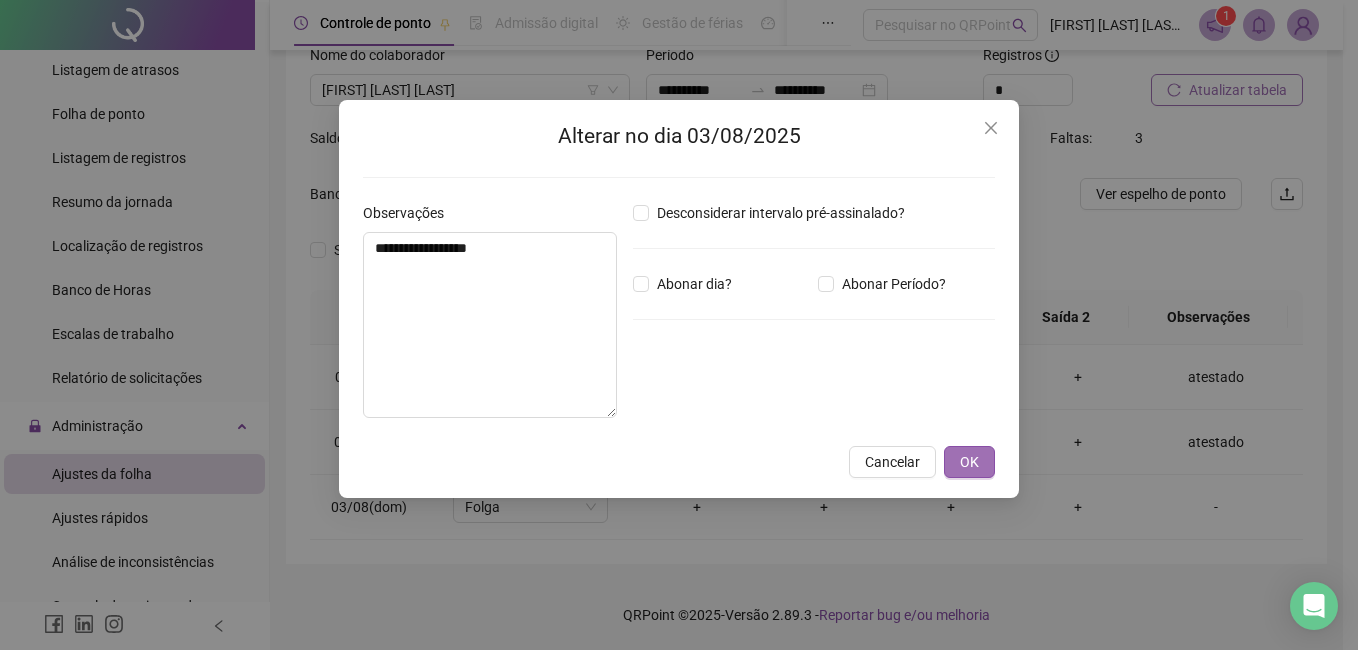 click on "OK" at bounding box center [969, 462] 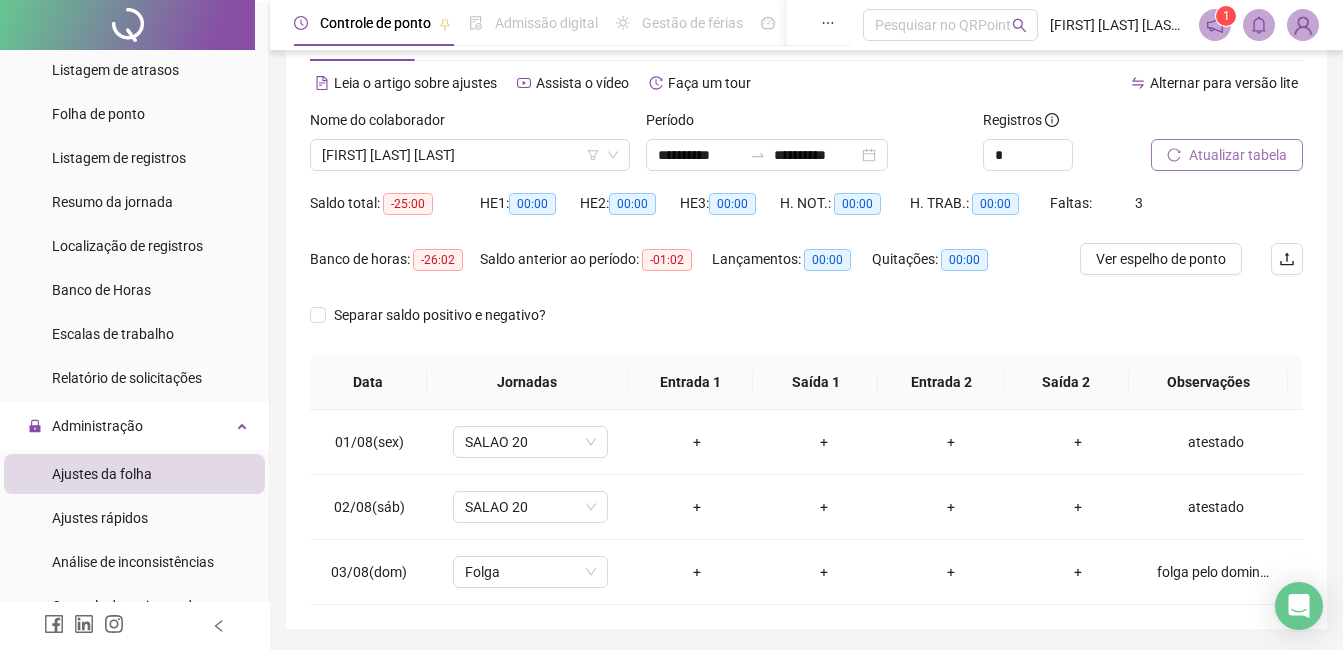 scroll, scrollTop: 40, scrollLeft: 0, axis: vertical 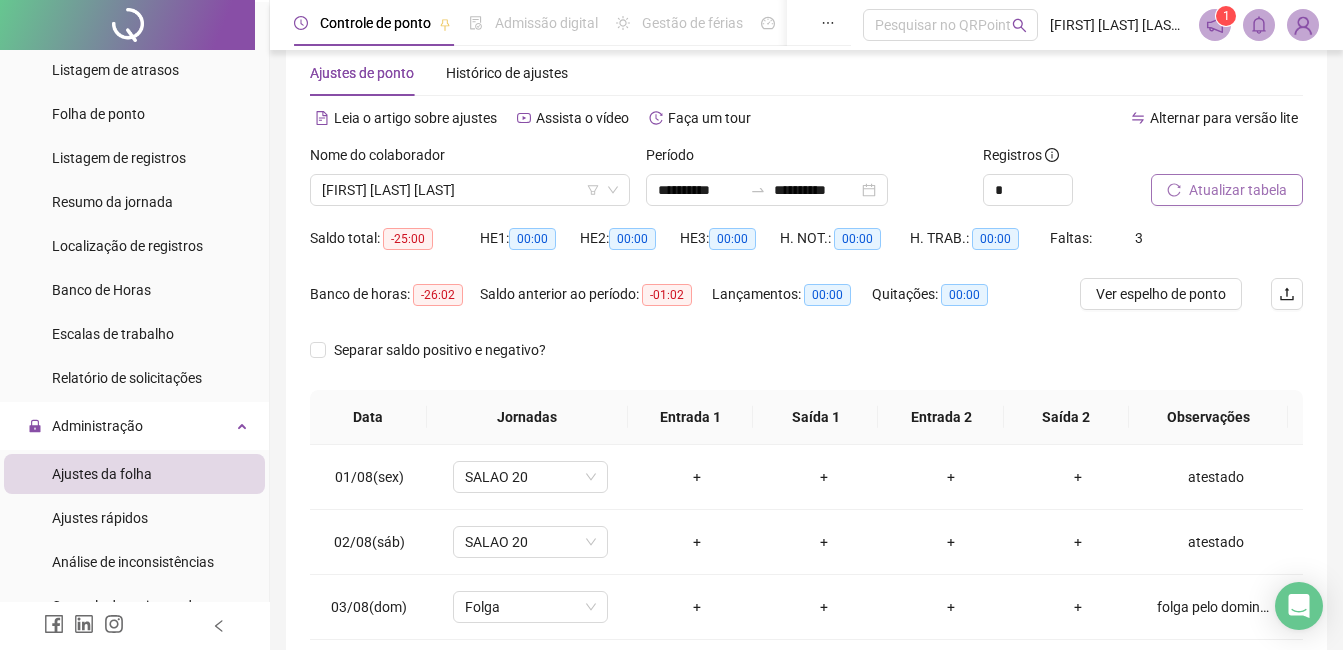 click on "Atualizar tabela" at bounding box center (1238, 190) 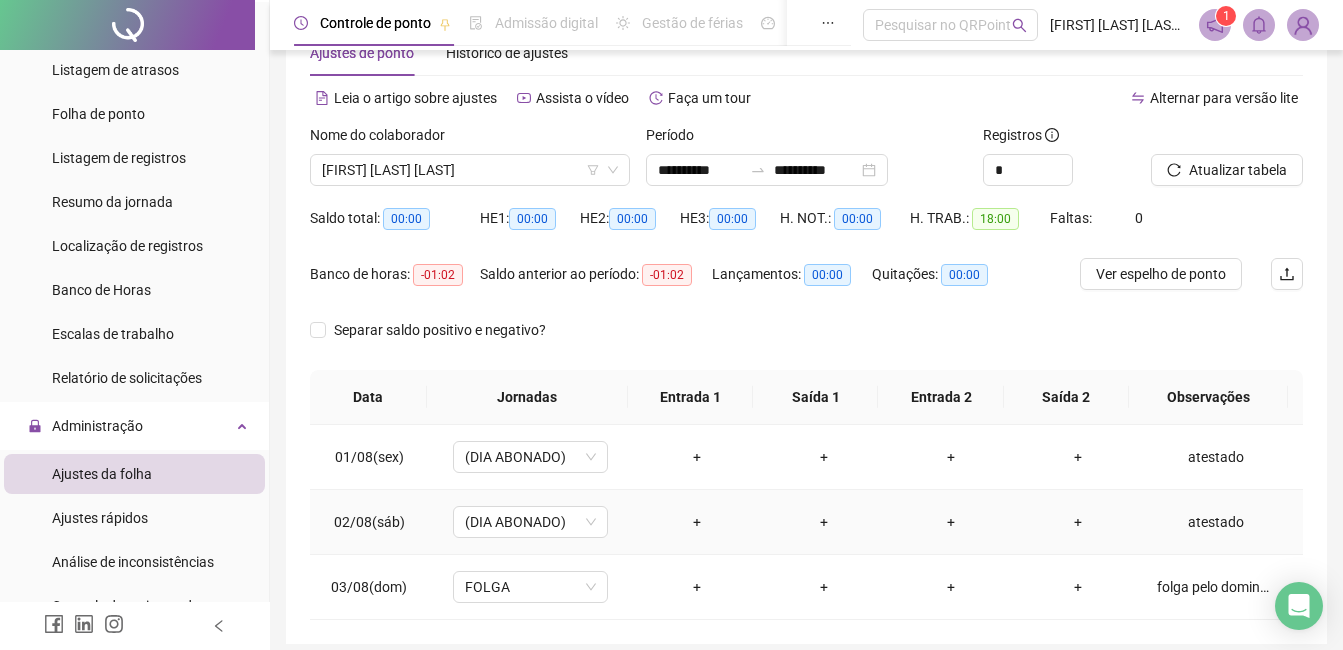 scroll, scrollTop: 0, scrollLeft: 0, axis: both 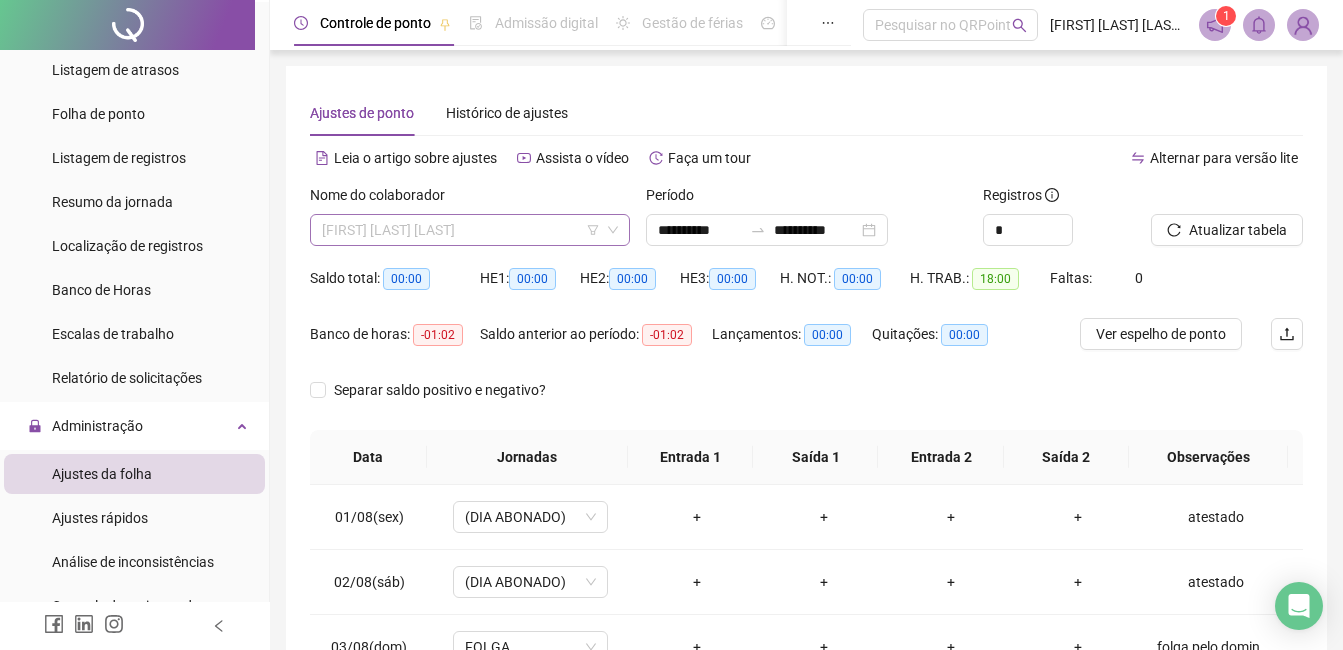 click on "[FIRST] [LAST] [LAST]" at bounding box center (470, 230) 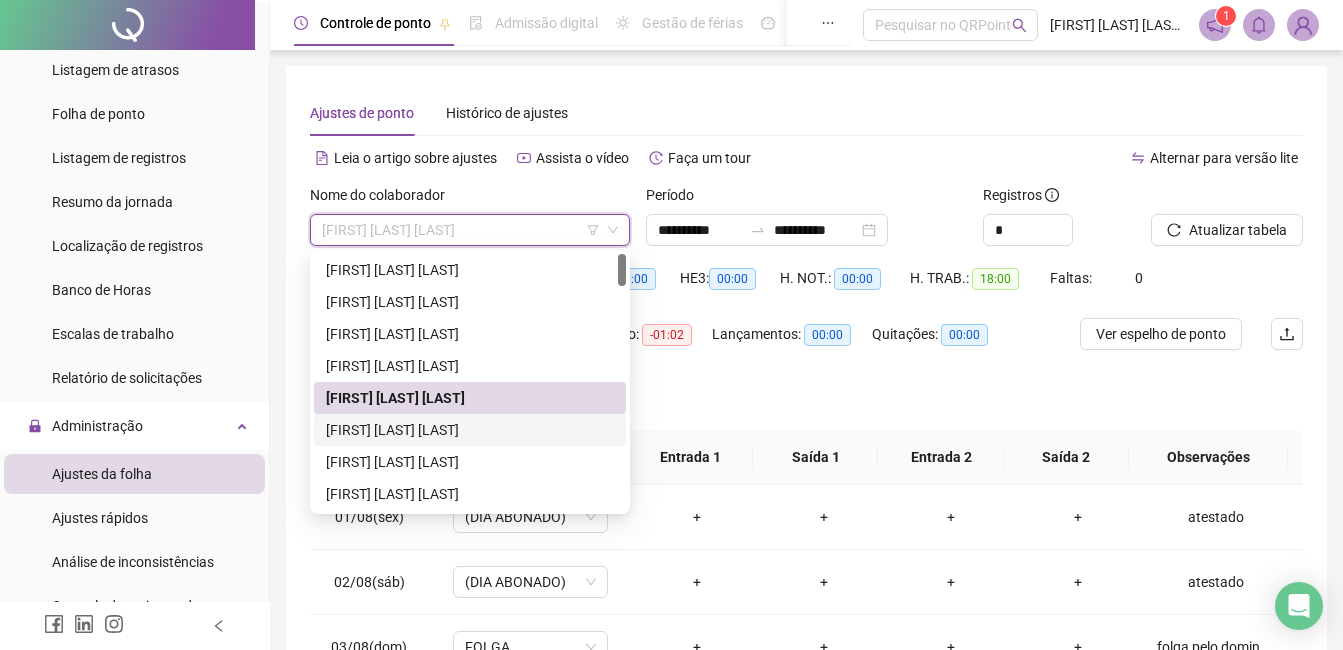 click on "[FIRST] [LAST] [LAST]" at bounding box center (470, 430) 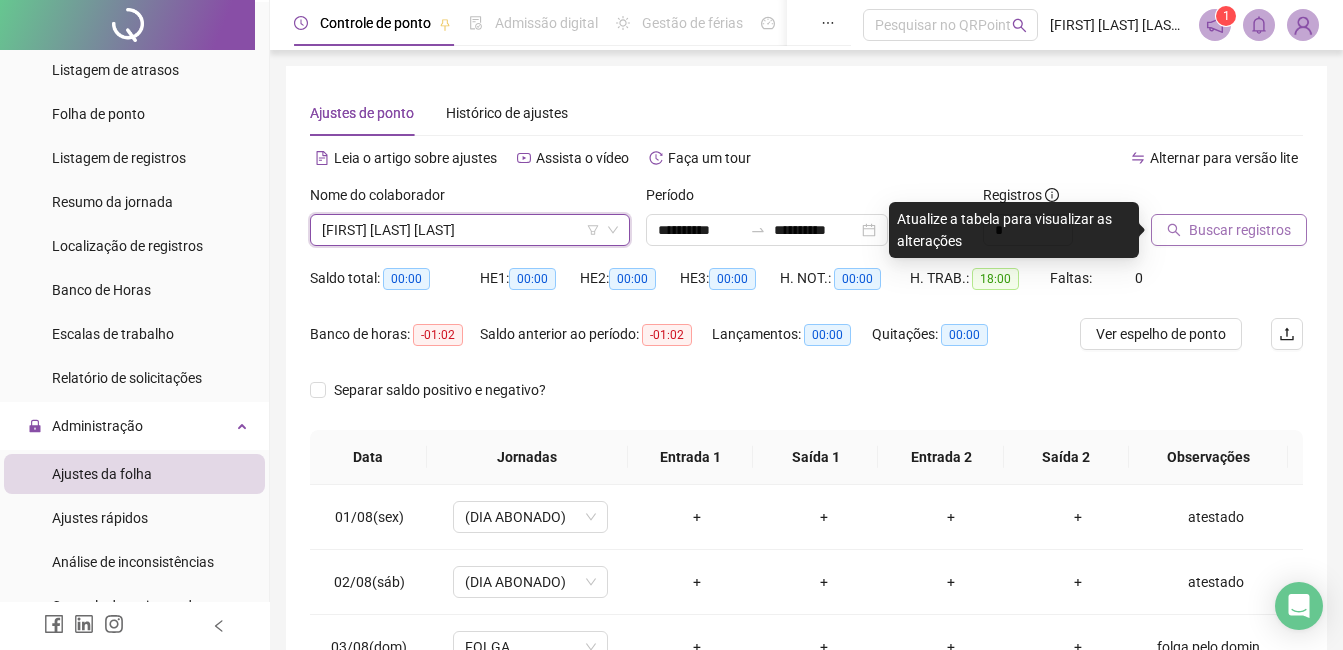click on "Buscar registros" at bounding box center [1240, 230] 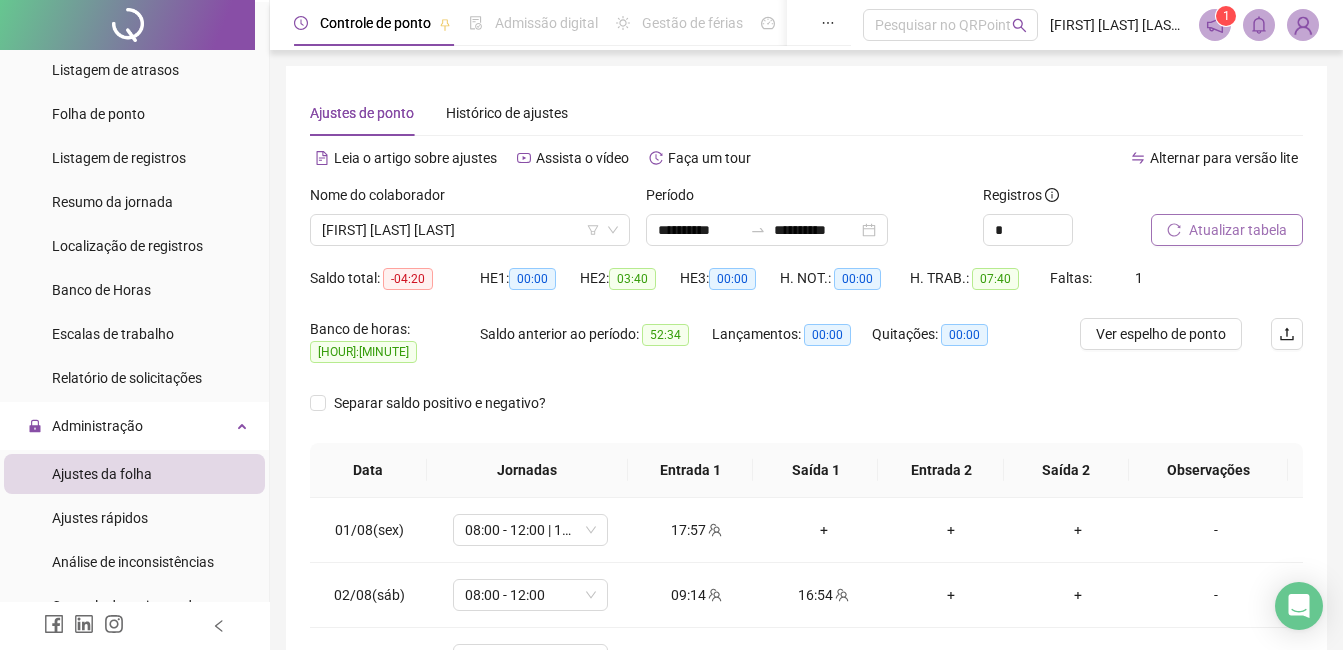 scroll, scrollTop: 140, scrollLeft: 0, axis: vertical 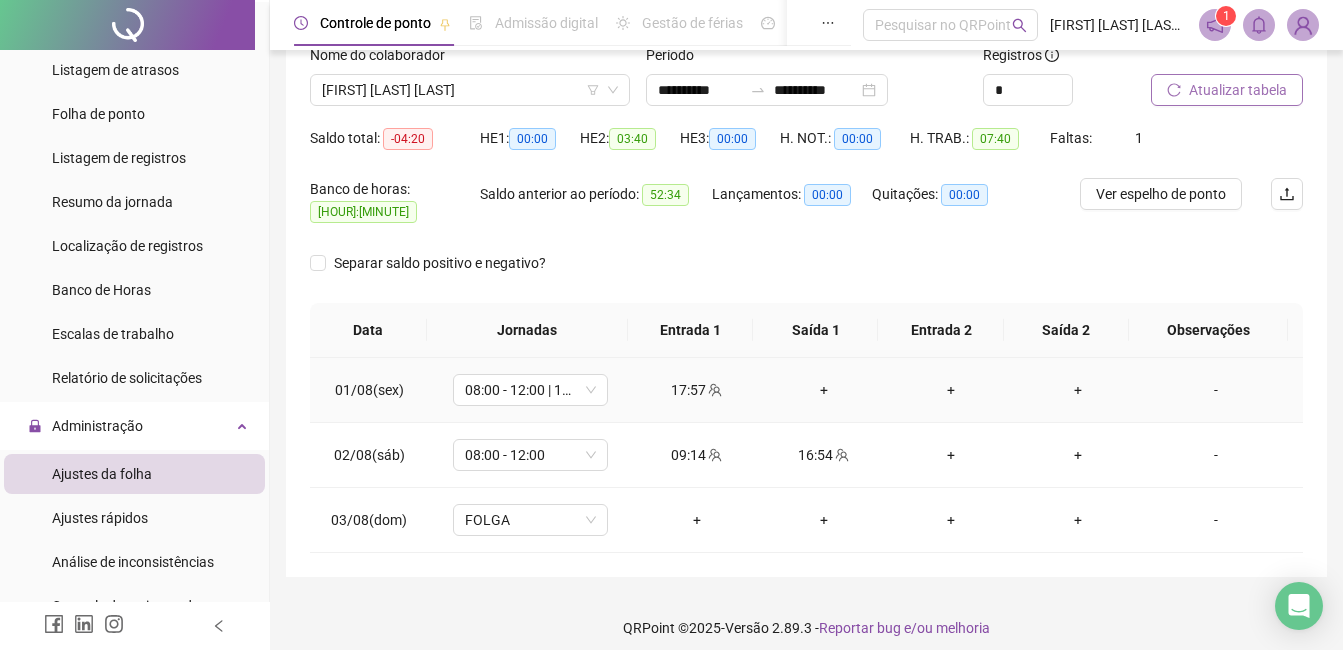 click on "+" at bounding box center (823, 390) 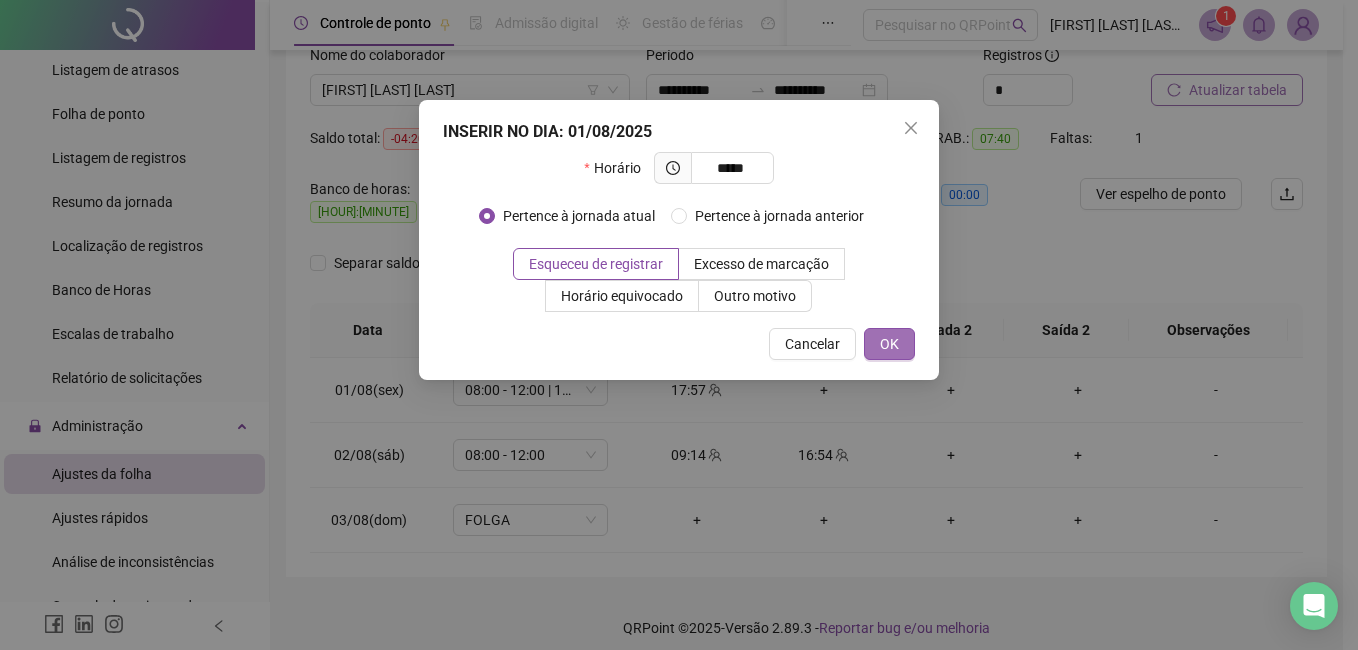 type on "*****" 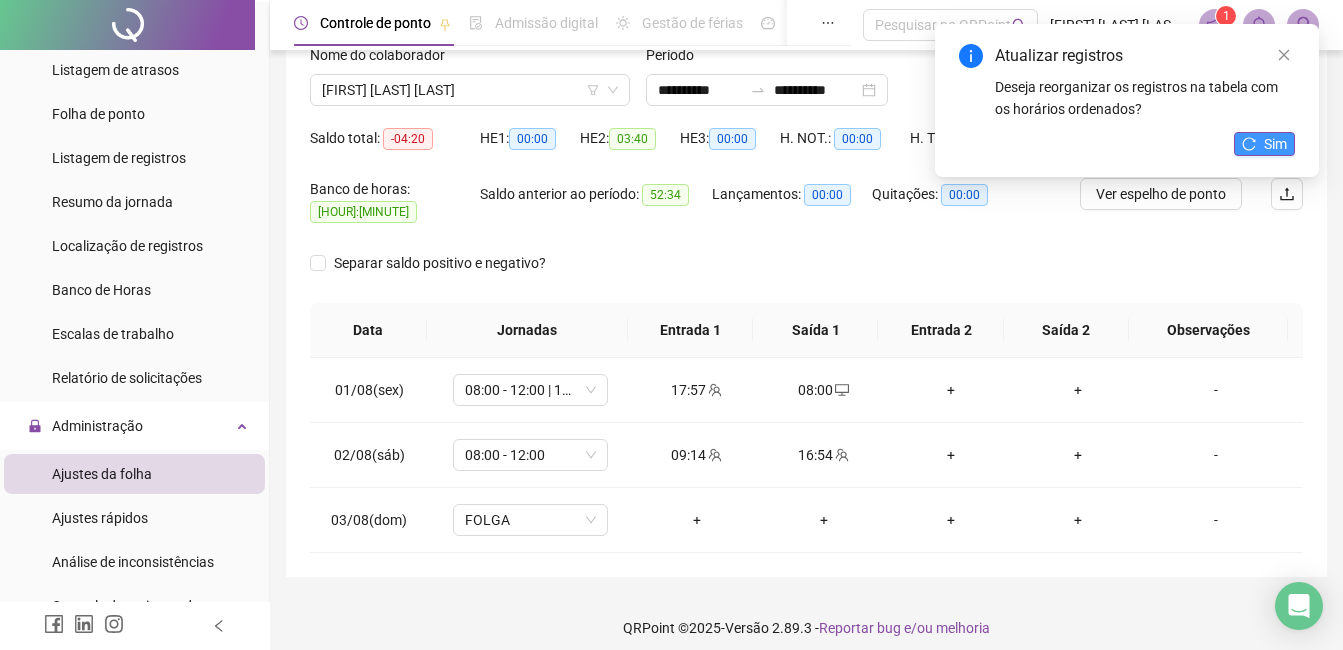 click on "Sim" at bounding box center [1275, 144] 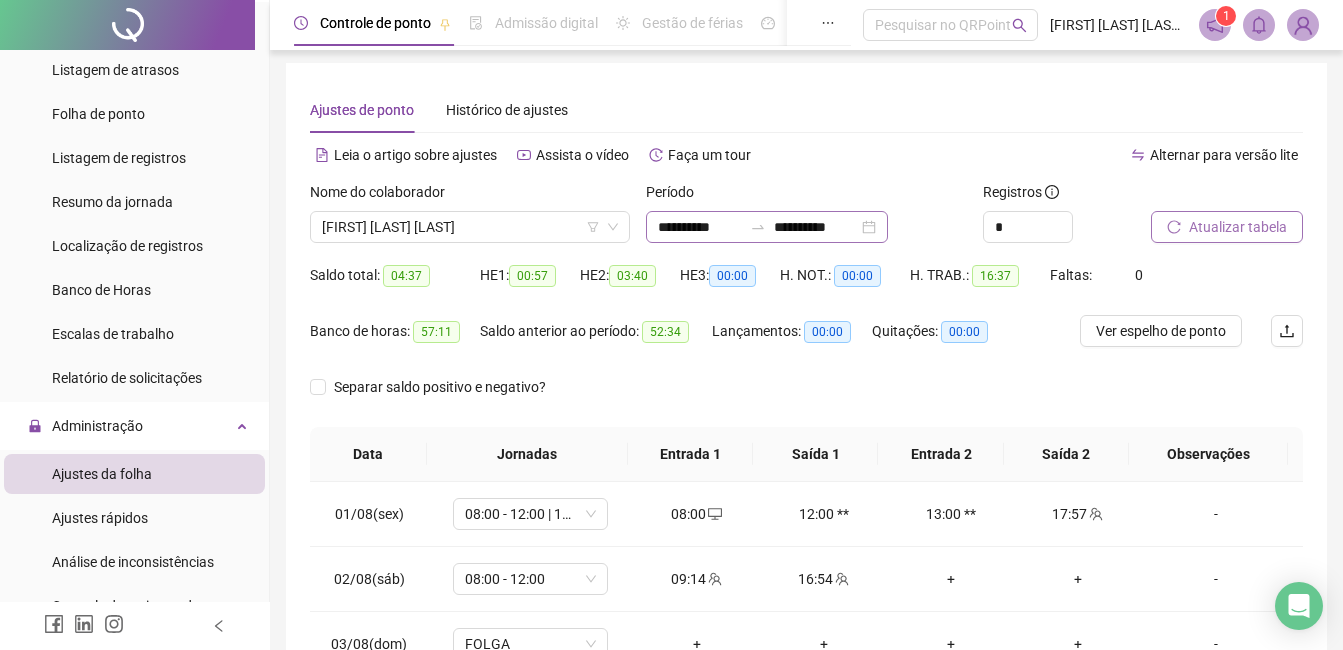 scroll, scrollTop: 0, scrollLeft: 0, axis: both 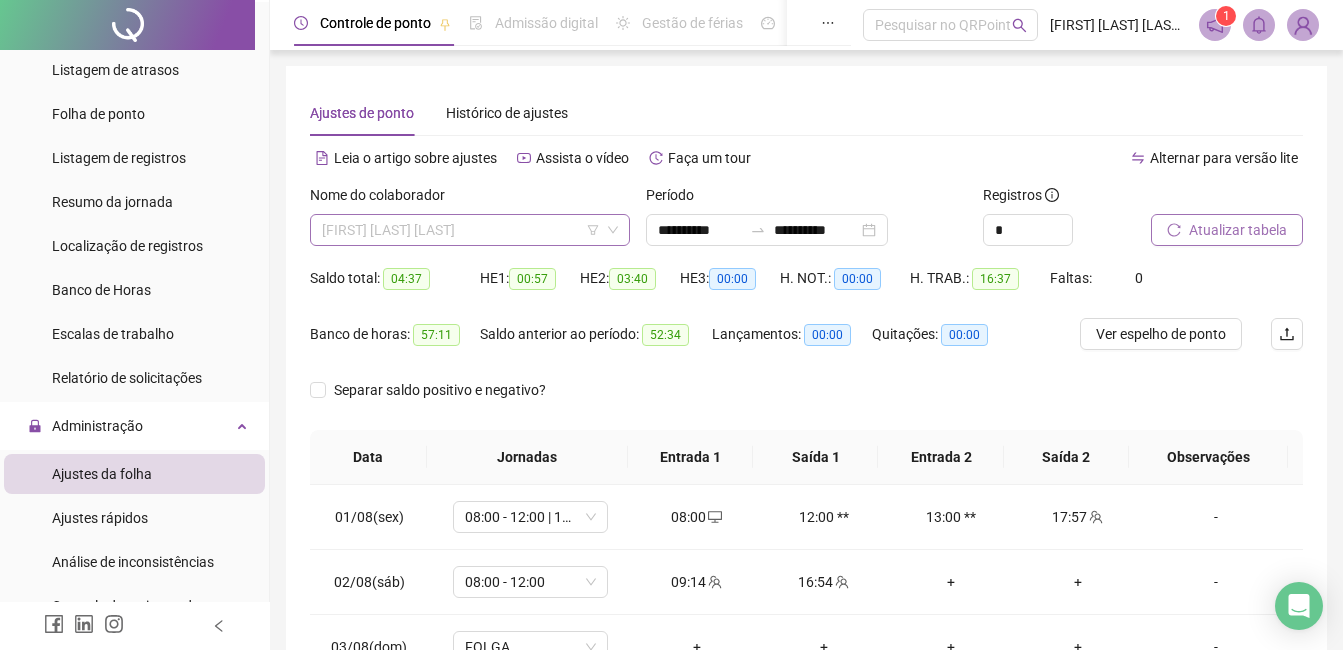 click on "[FIRST] [LAST] [LAST]" at bounding box center [470, 230] 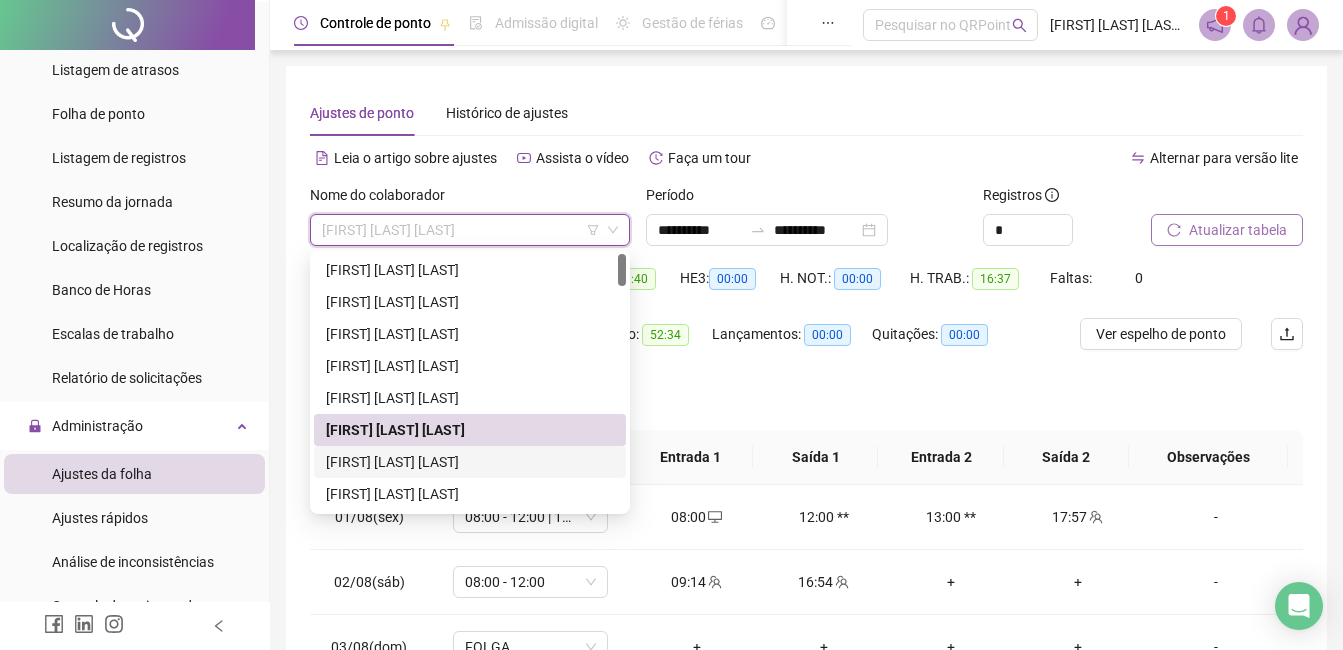 click on "[FIRST] [LAST] [LAST]" at bounding box center (470, 462) 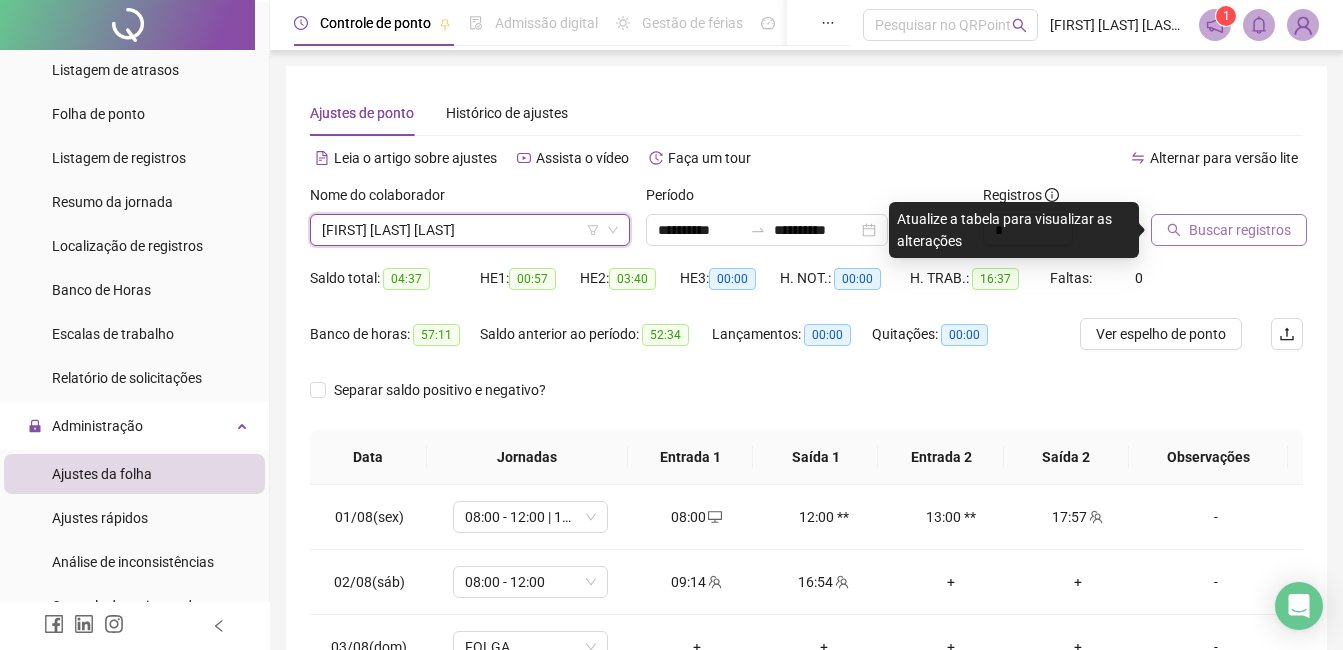 click on "Buscar registros" at bounding box center [1240, 230] 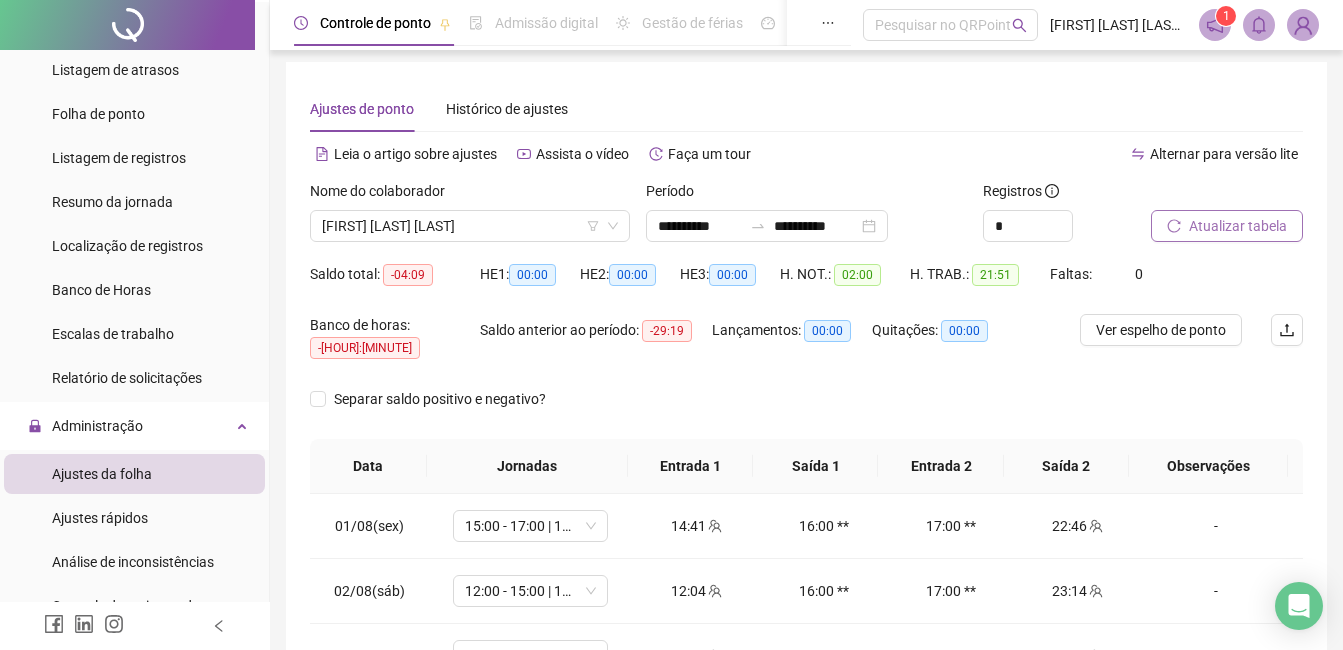 scroll, scrollTop: 0, scrollLeft: 0, axis: both 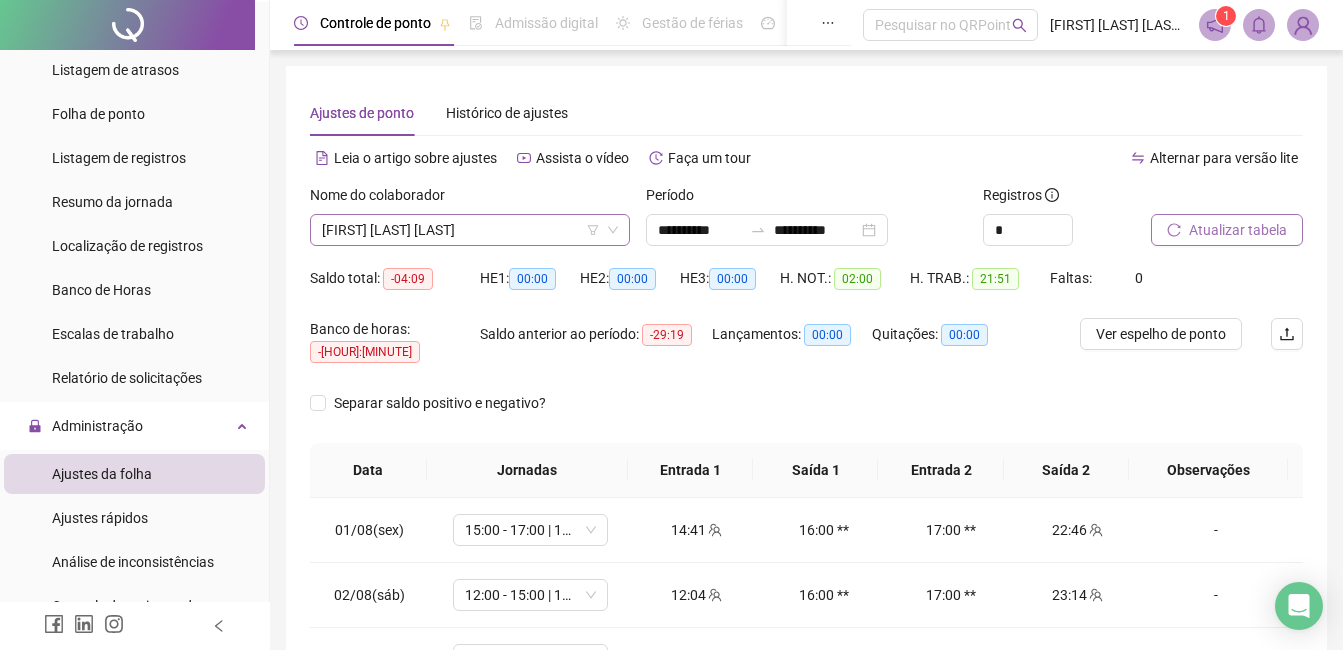 click on "[FIRST] [LAST] [LAST]" at bounding box center (470, 230) 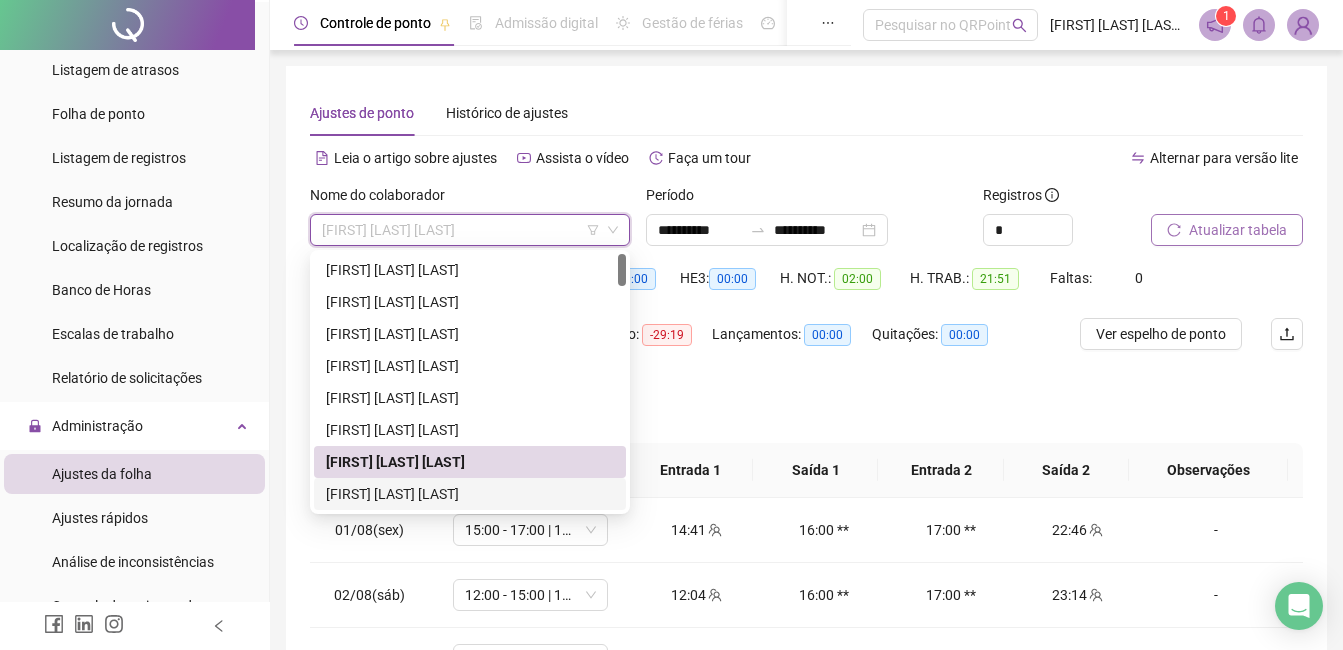click on "[FIRST] [LAST] [LAST]" at bounding box center (470, 494) 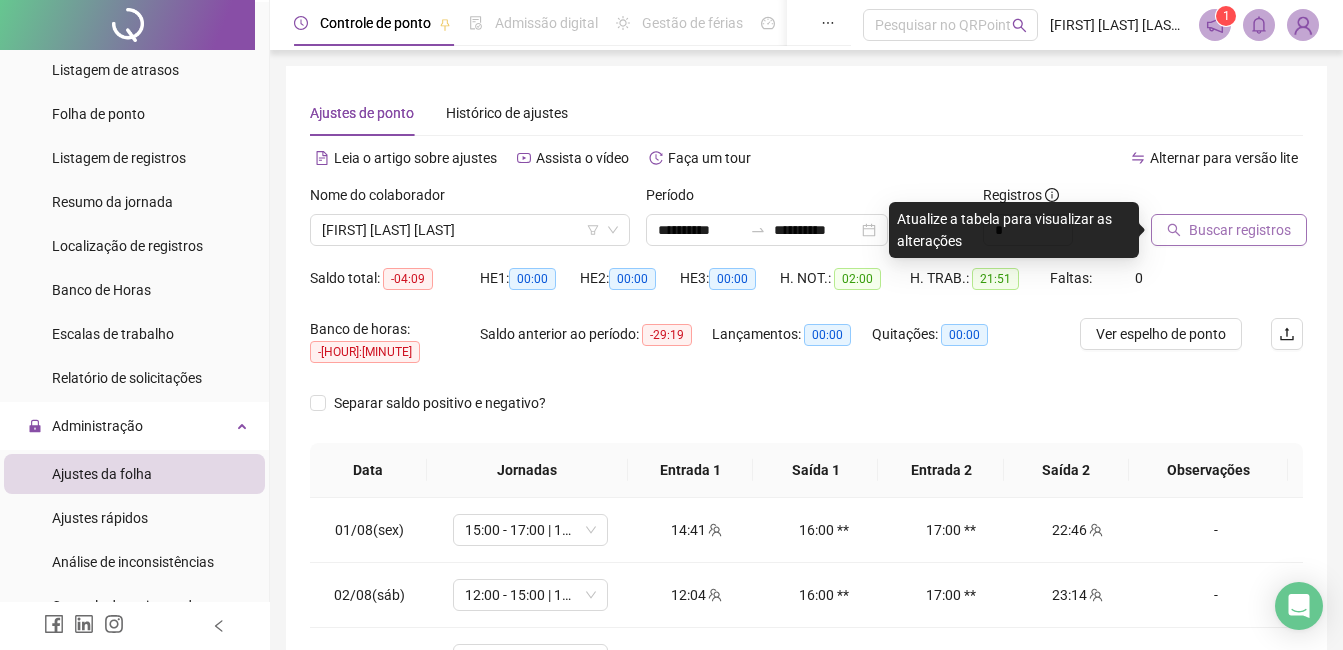 click on "Buscar registros" at bounding box center [1240, 230] 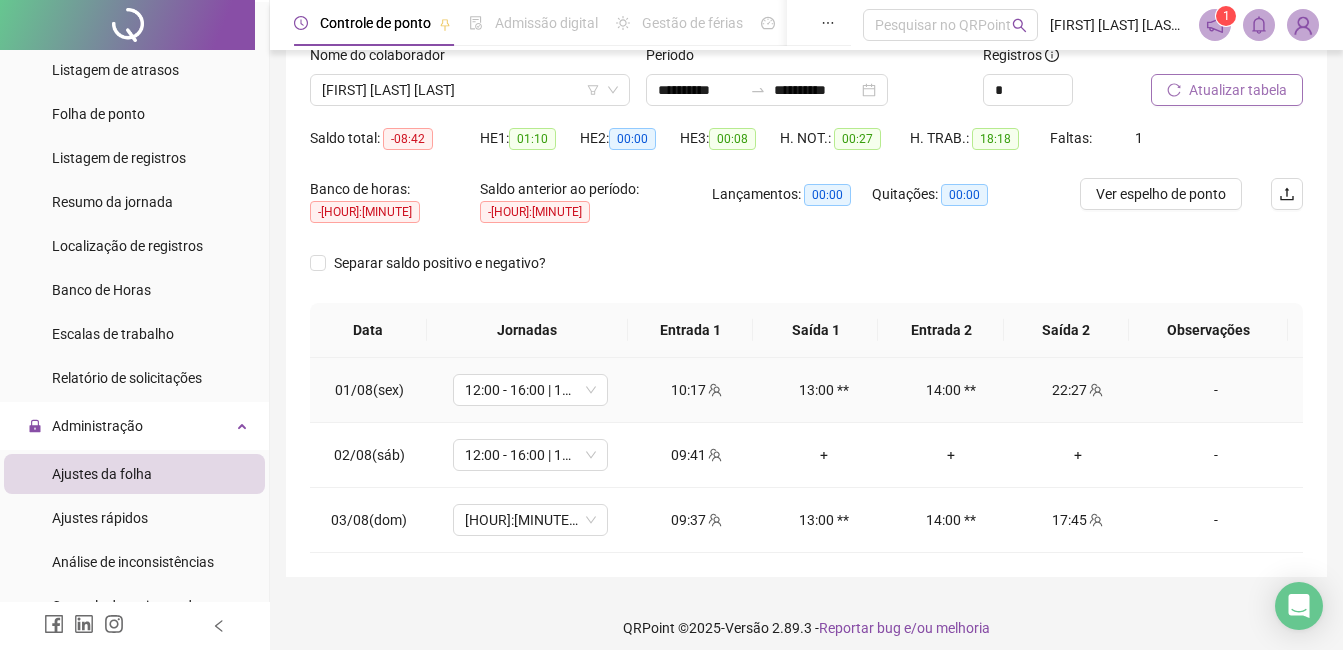 scroll, scrollTop: 0, scrollLeft: 0, axis: both 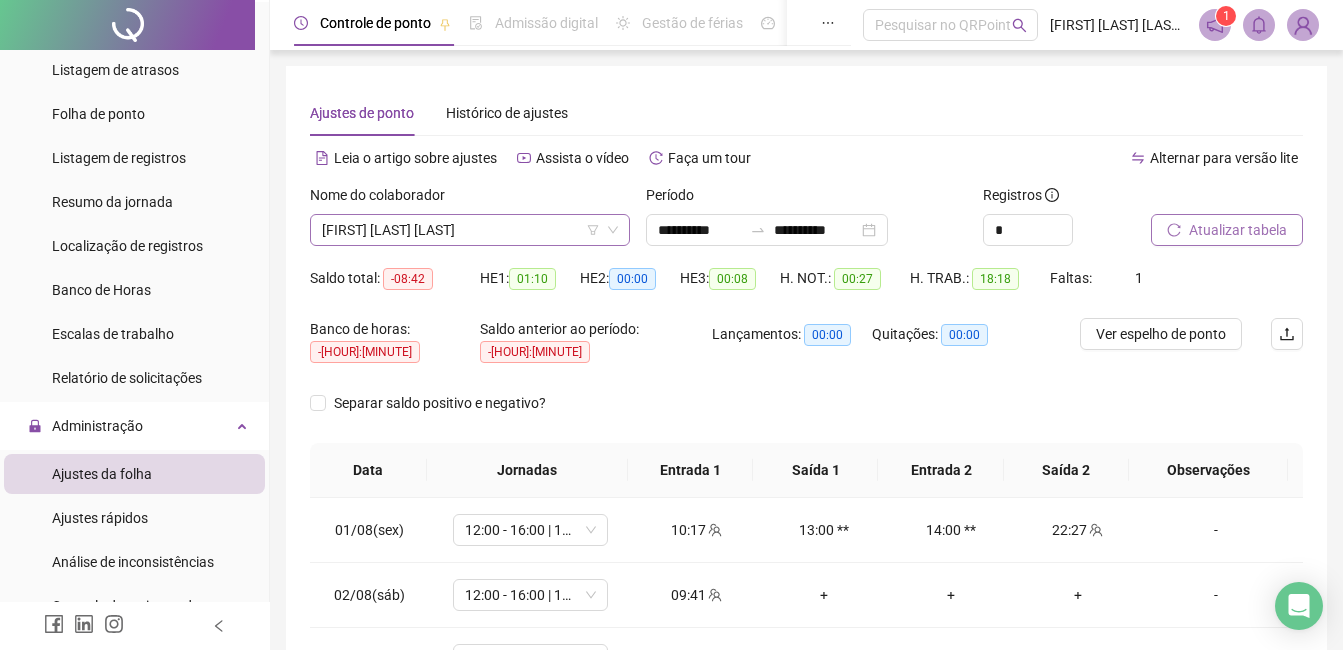 click on "[FIRST] [LAST] [LAST]" at bounding box center (470, 230) 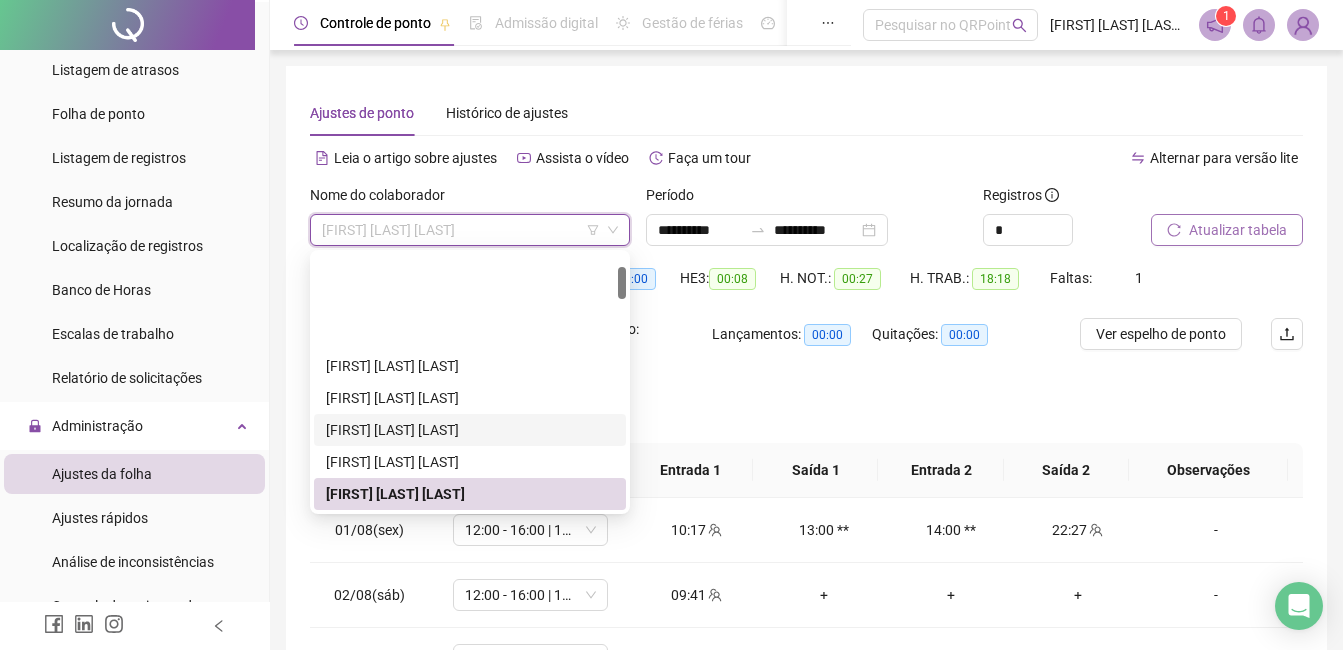 scroll, scrollTop: 100, scrollLeft: 0, axis: vertical 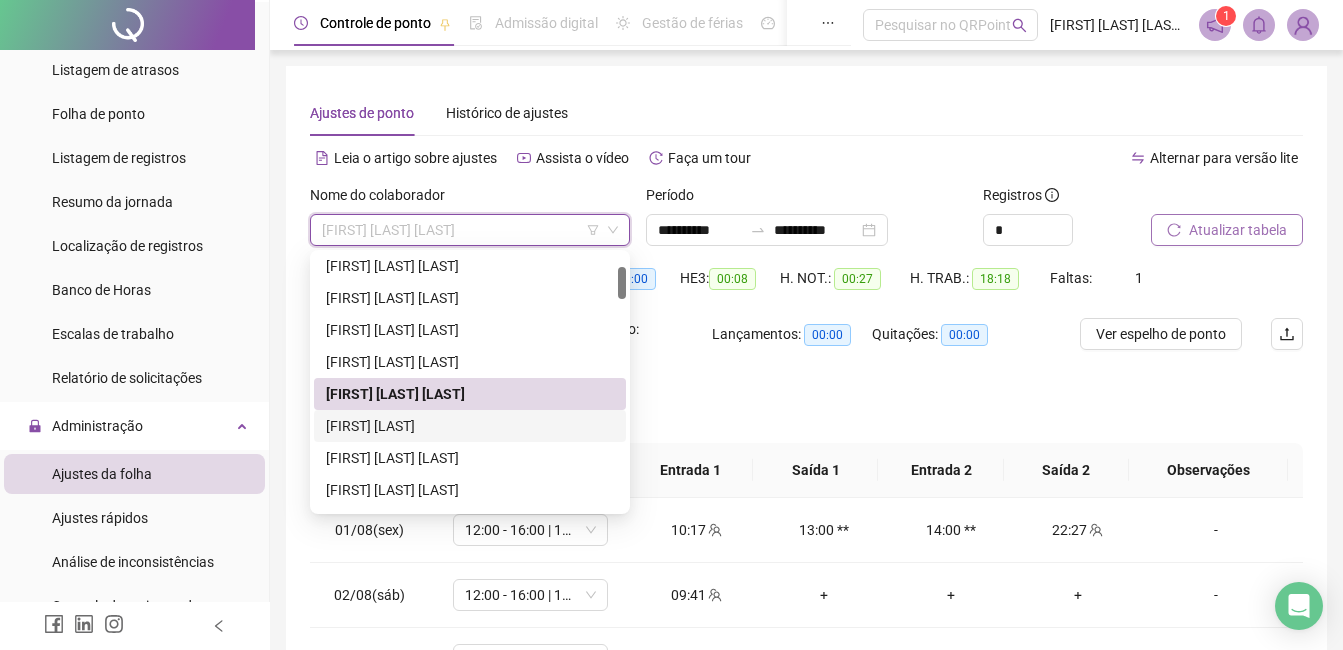 click on "[FIRST] [LAST]" at bounding box center (470, 426) 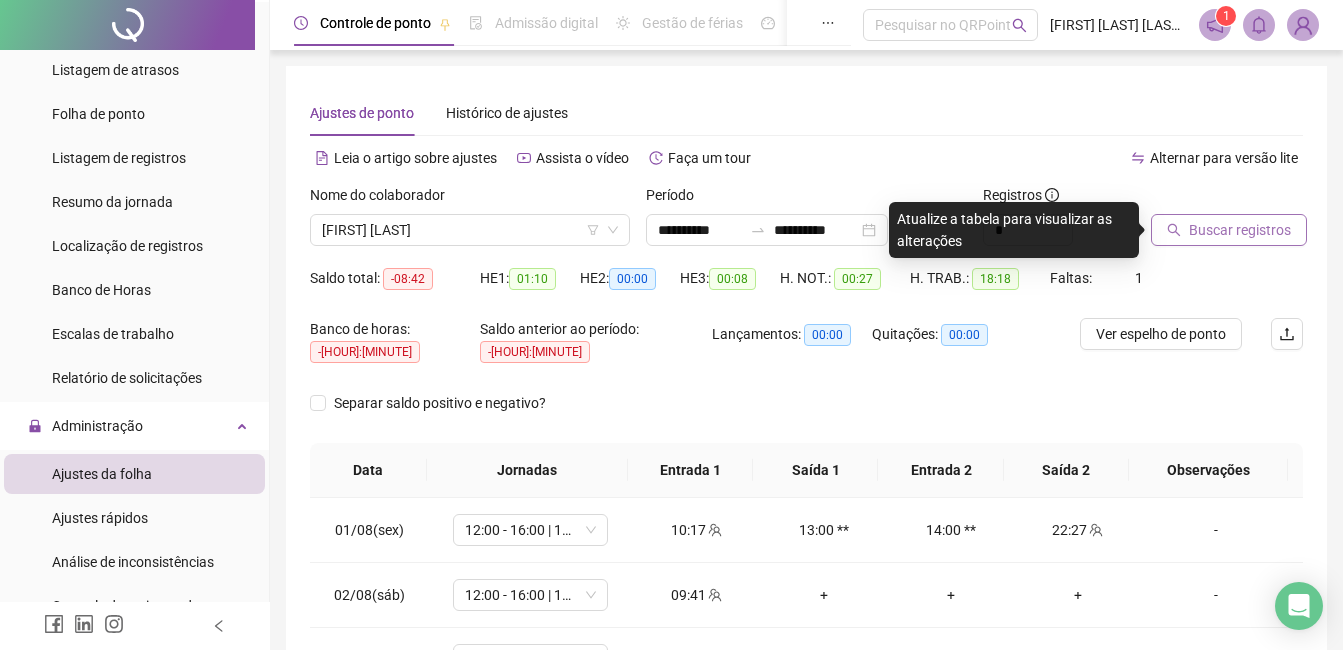 click on "Buscar registros" at bounding box center [1240, 230] 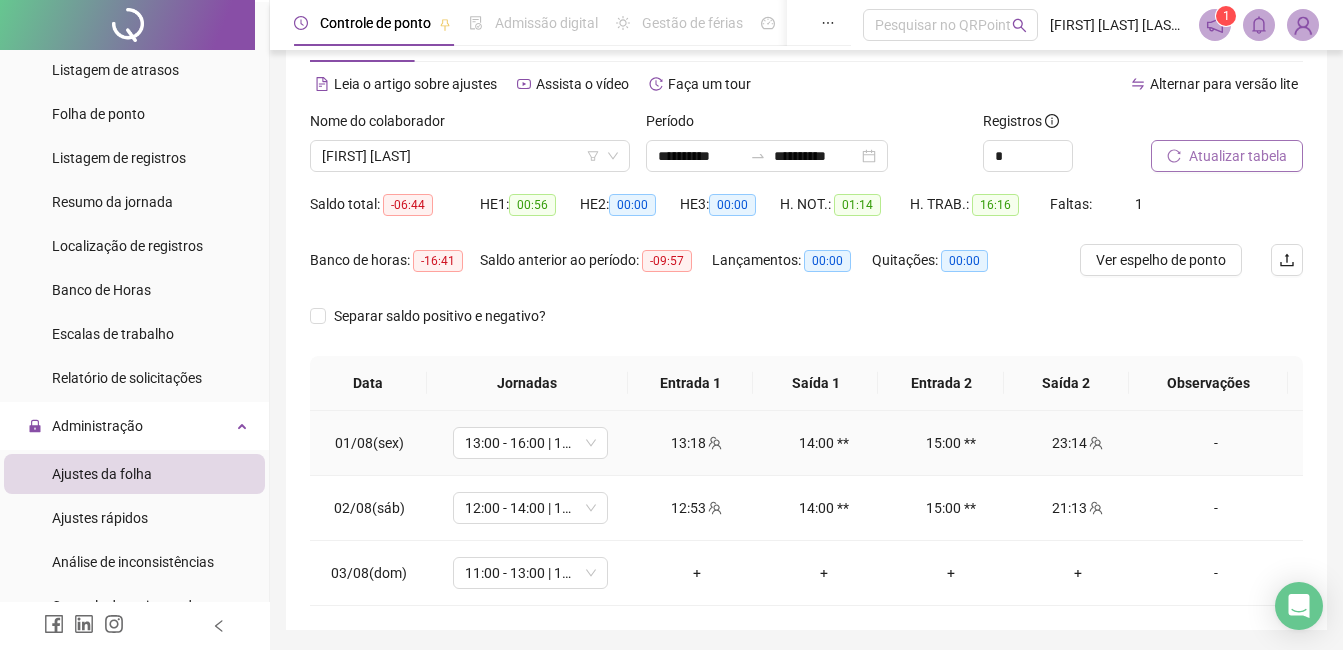 scroll, scrollTop: 140, scrollLeft: 0, axis: vertical 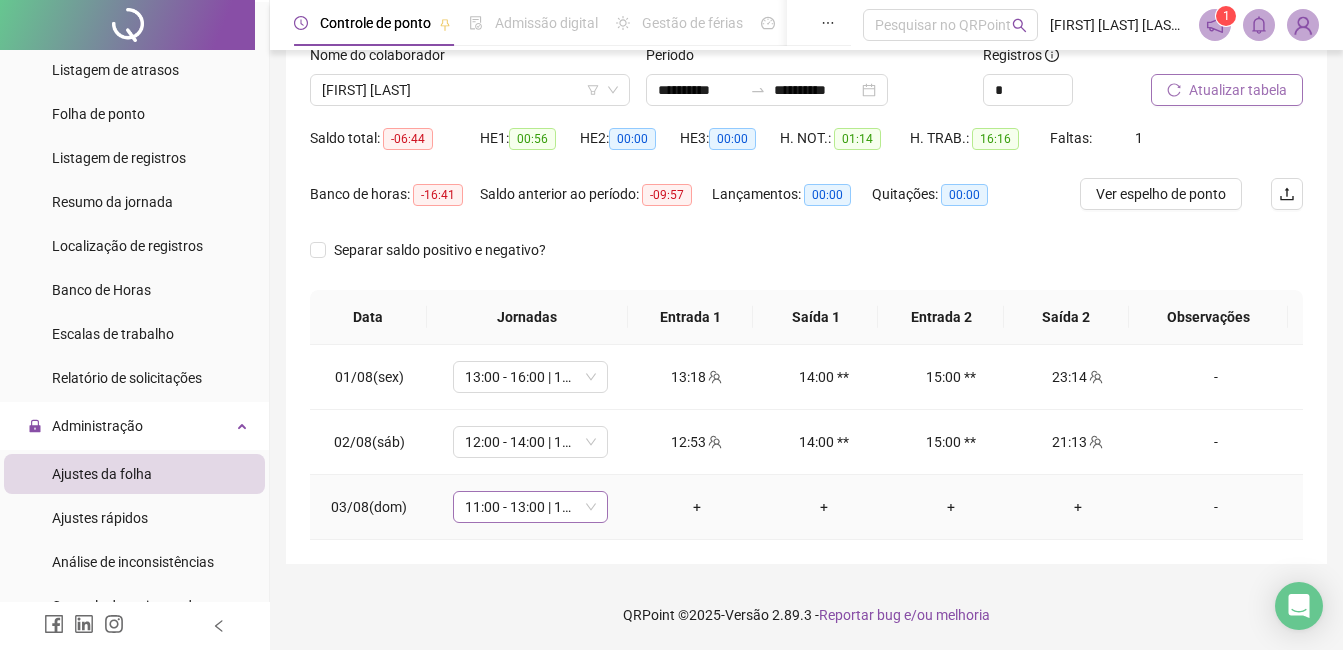 click on "11:00 - 13:00 | 14:00 - 19:00" at bounding box center [530, 507] 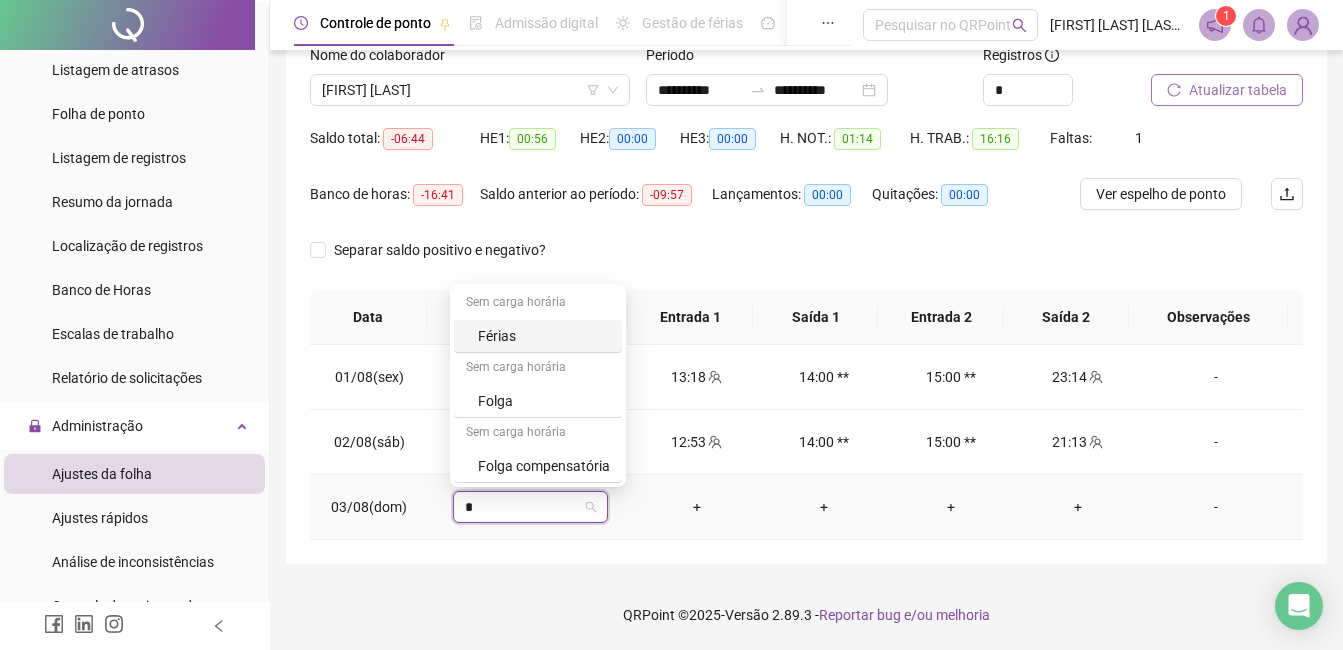 type on "**" 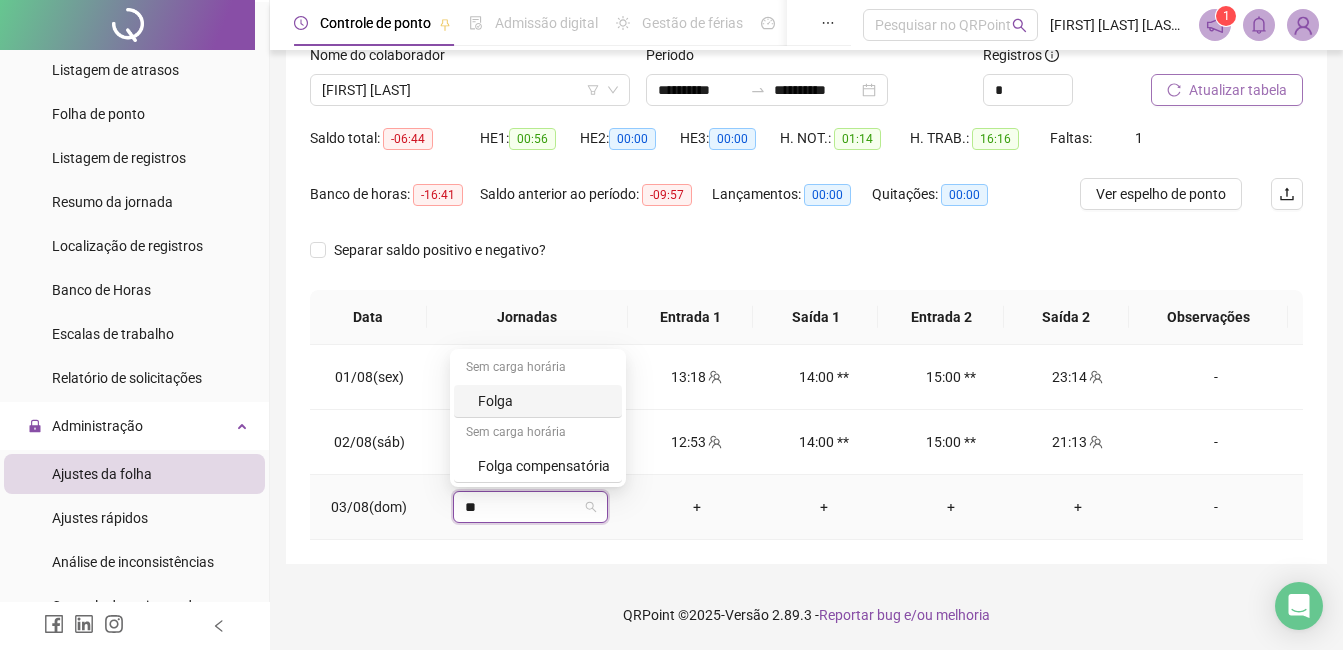 click on "Folga" at bounding box center (544, 401) 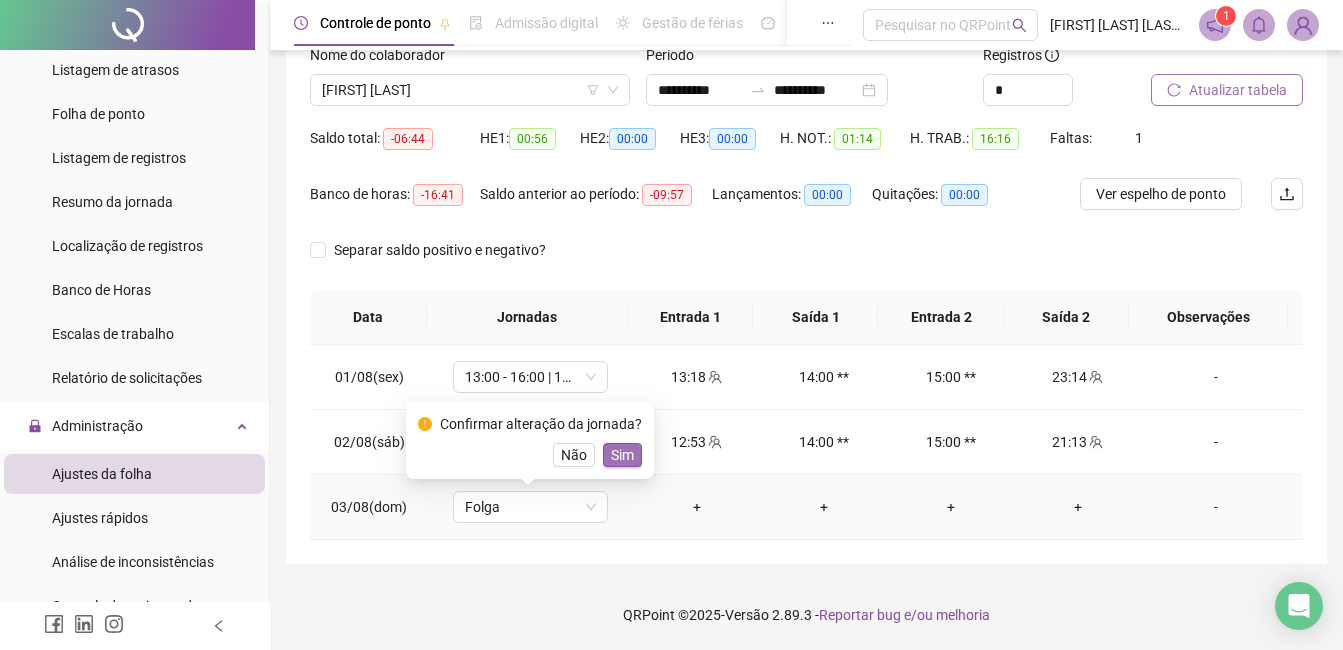 click on "Sim" at bounding box center (622, 455) 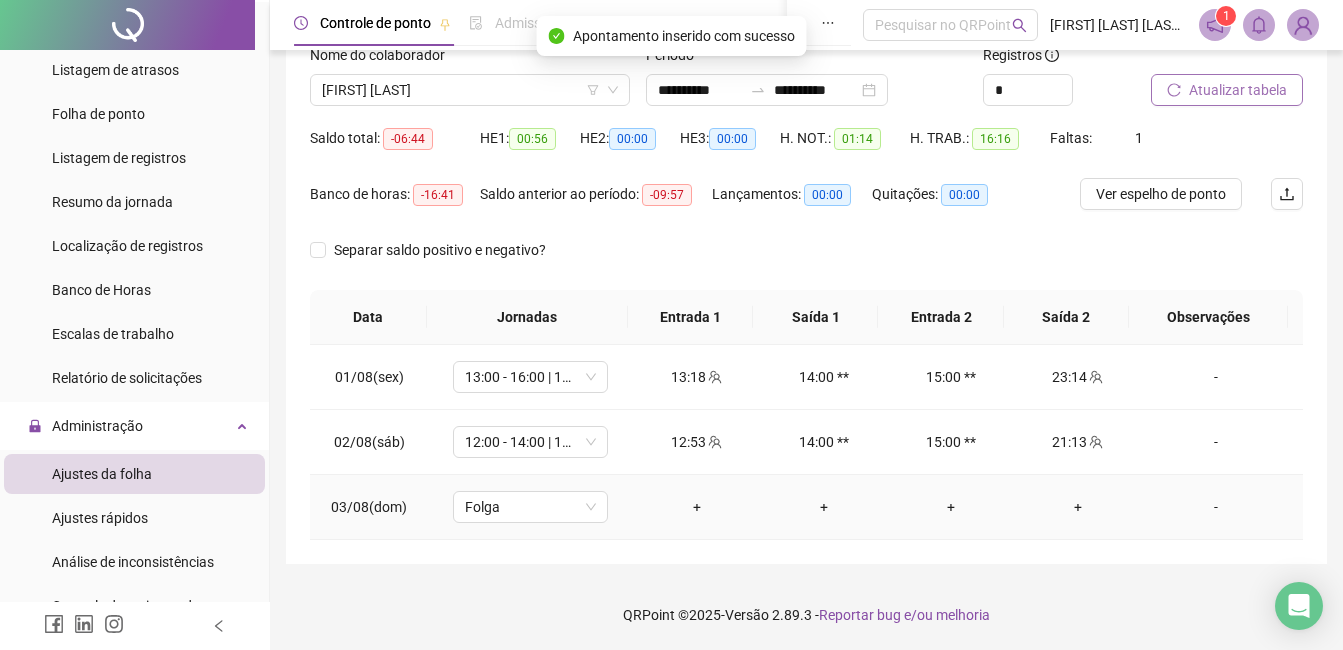 click on "-" at bounding box center (1216, 507) 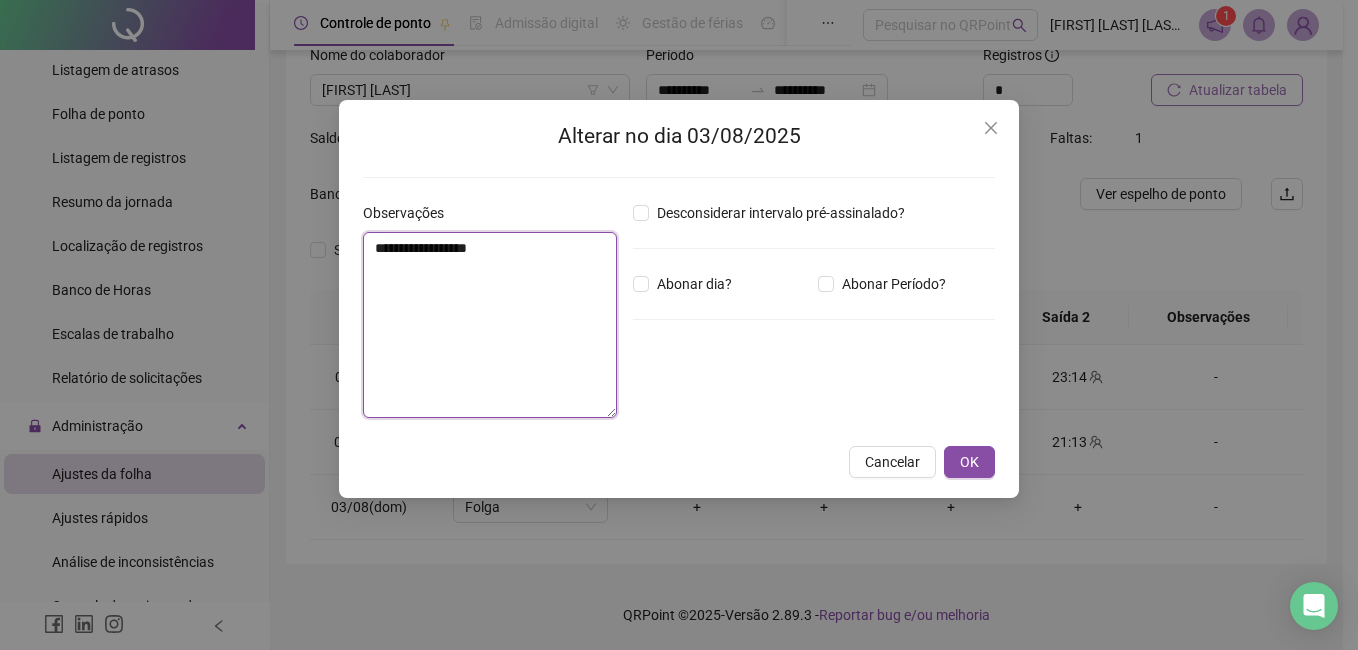 click on "**********" at bounding box center [490, 325] 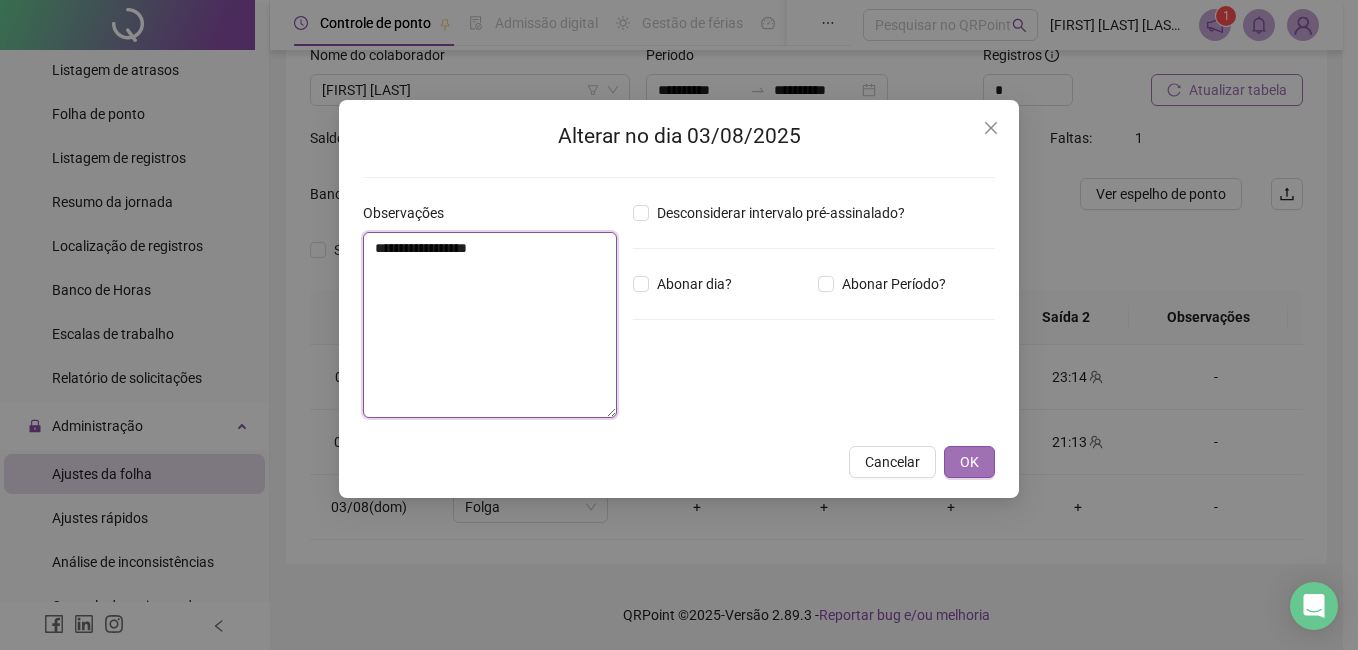 type on "**********" 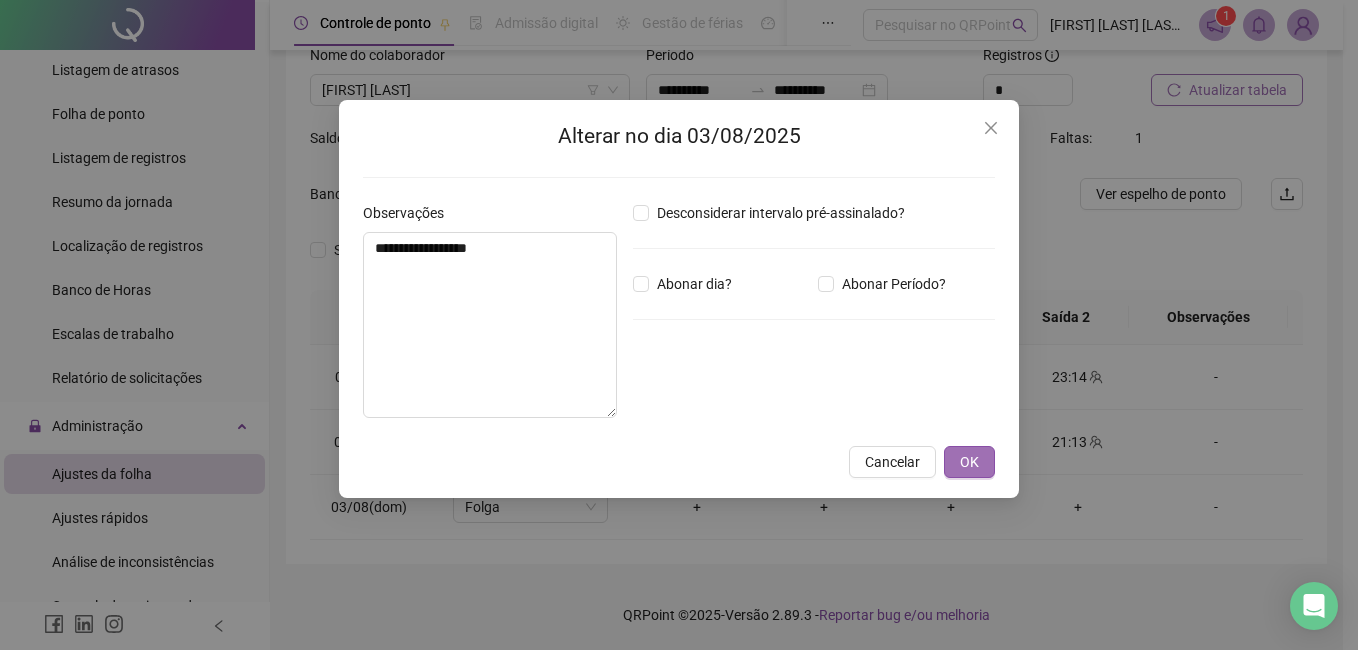 click on "OK" at bounding box center (969, 462) 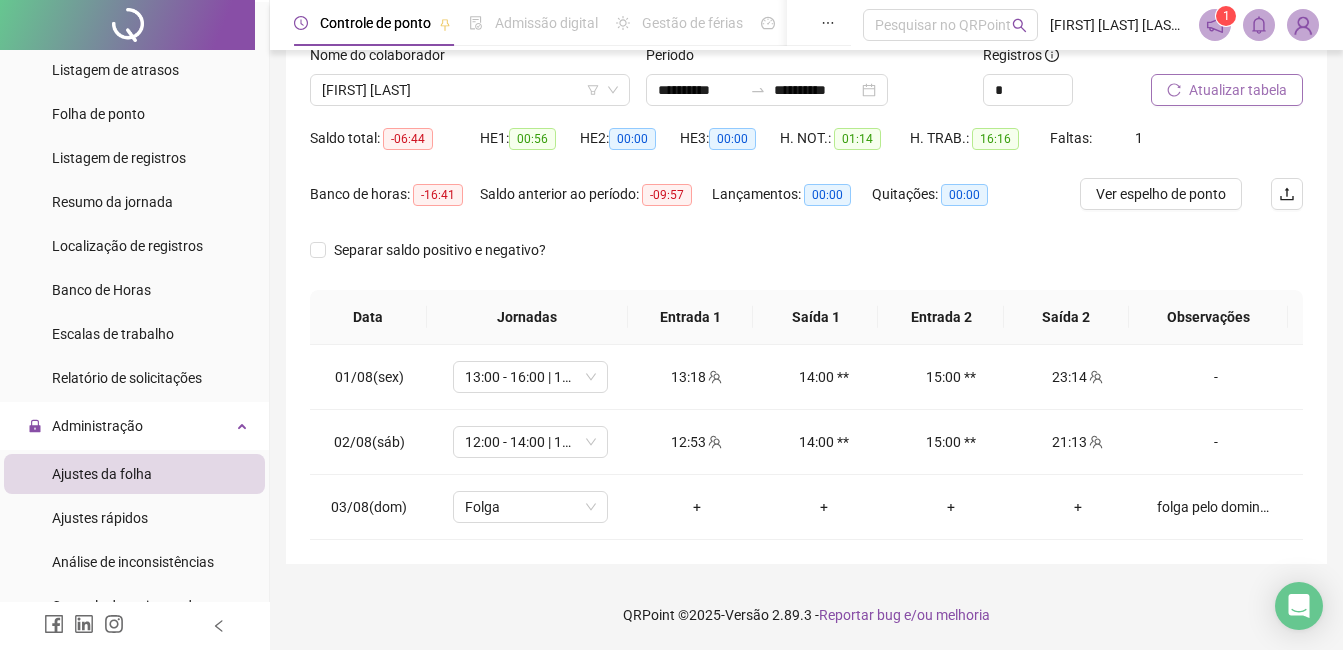 scroll, scrollTop: 0, scrollLeft: 0, axis: both 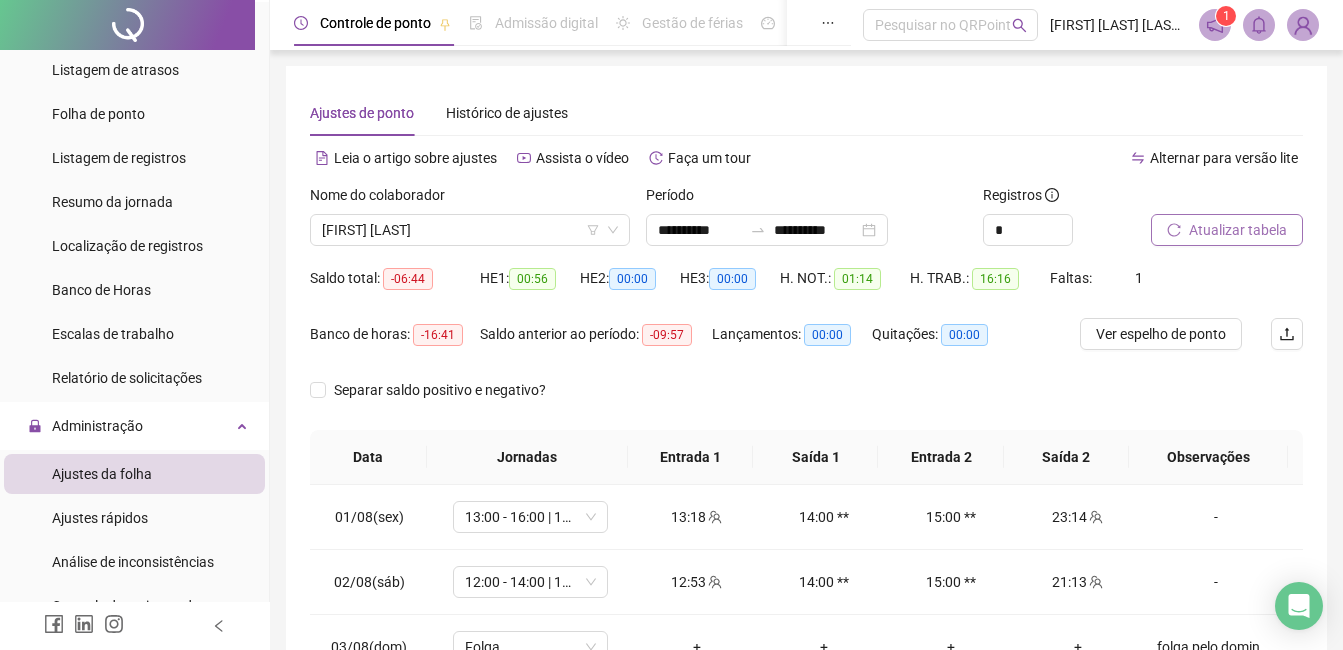 click on "Atualizar tabela" at bounding box center (1227, 230) 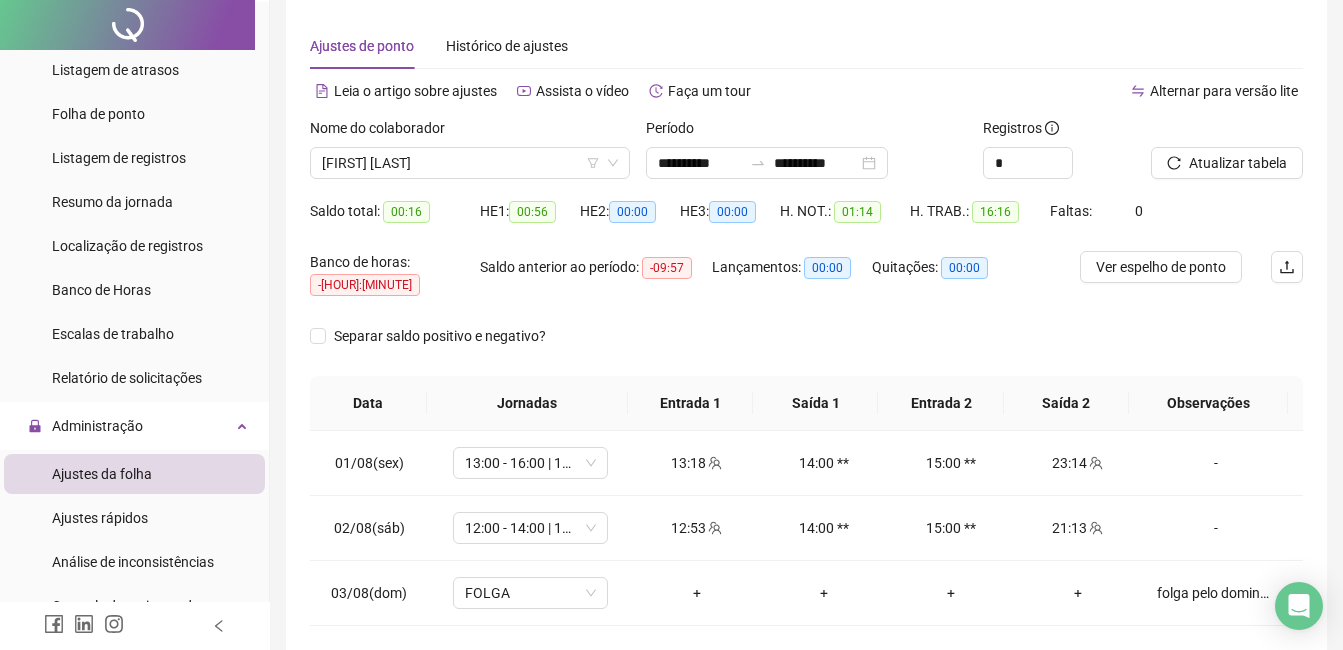scroll, scrollTop: 0, scrollLeft: 0, axis: both 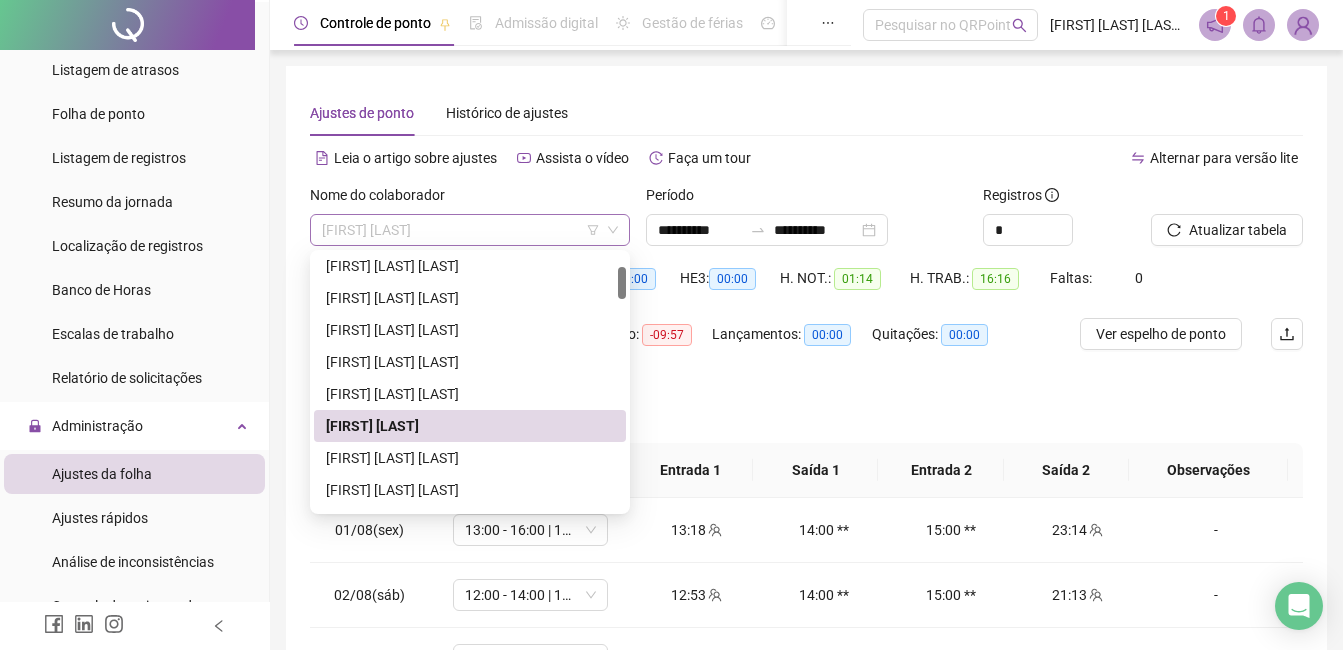 click on "[FIRST] [LAST]" at bounding box center (470, 230) 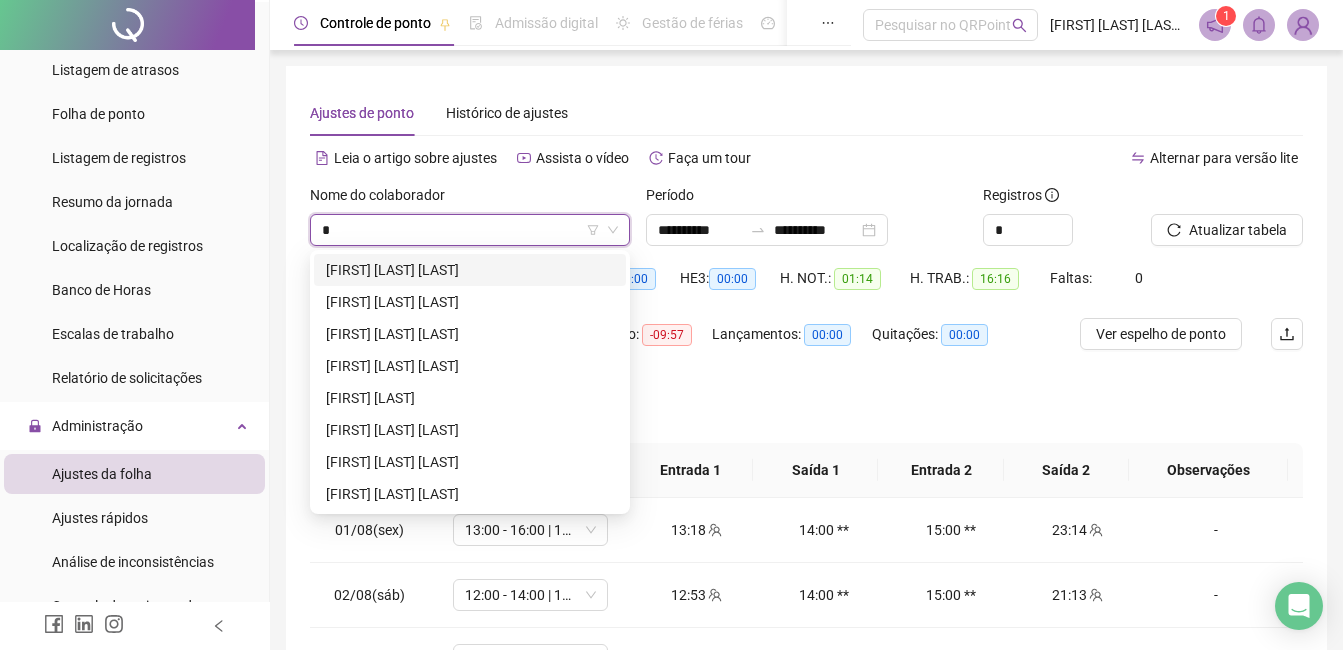 scroll, scrollTop: 0, scrollLeft: 0, axis: both 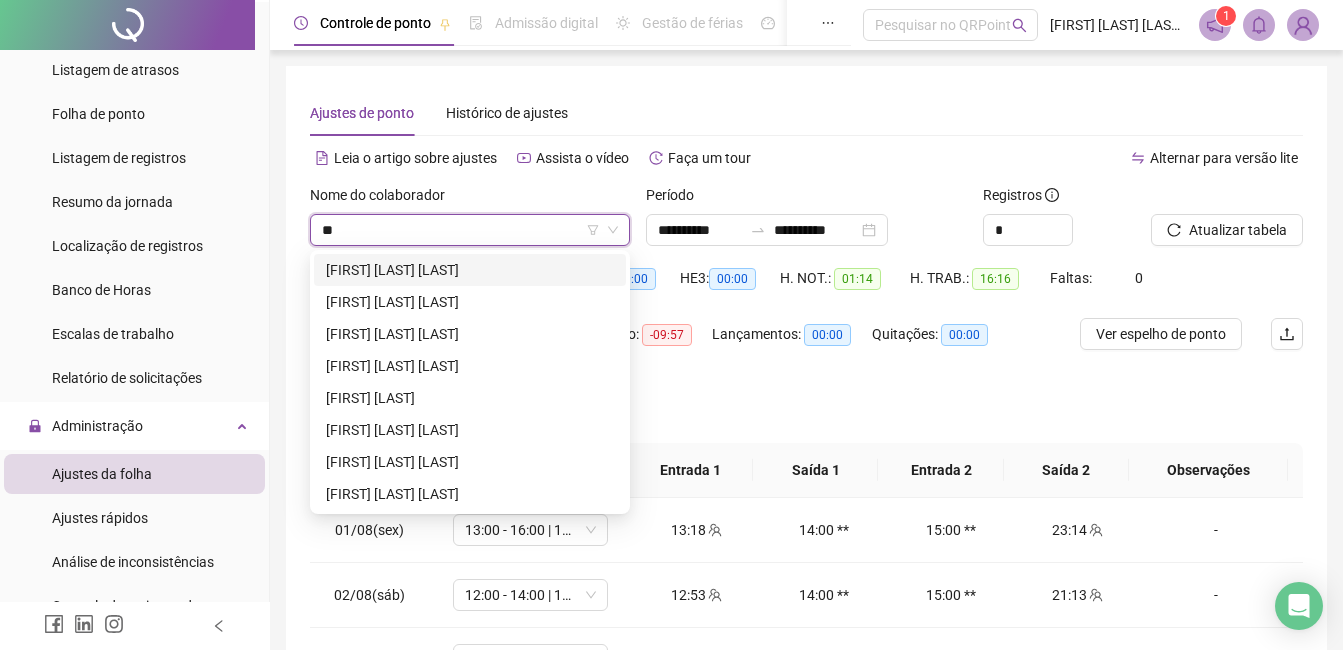 type on "***" 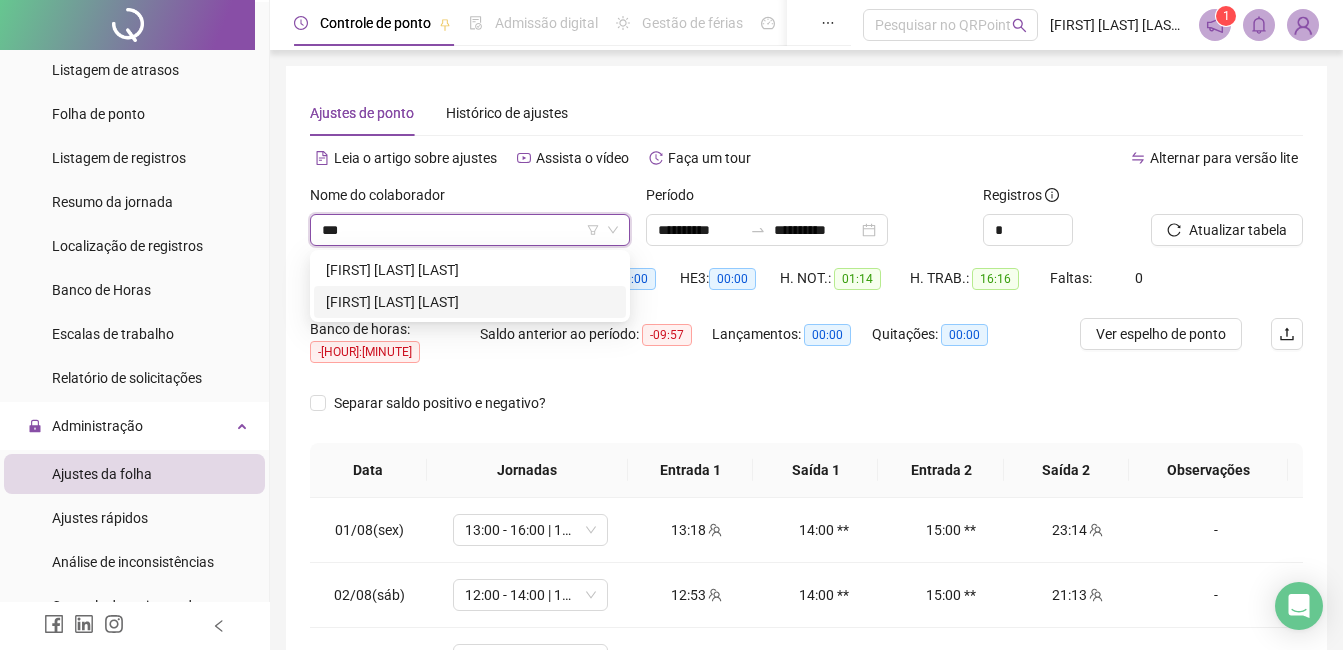 click on "[FIRST] [LAST] [LAST]" at bounding box center [470, 302] 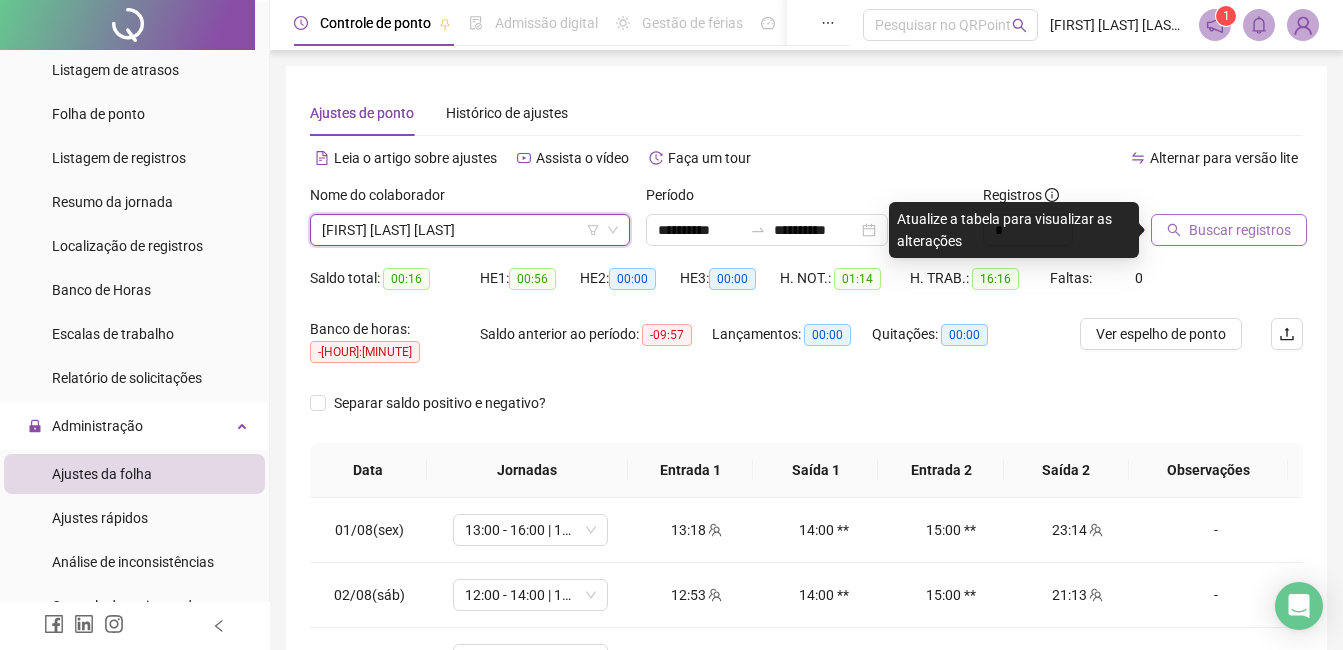 click on "Buscar registros" at bounding box center [1240, 230] 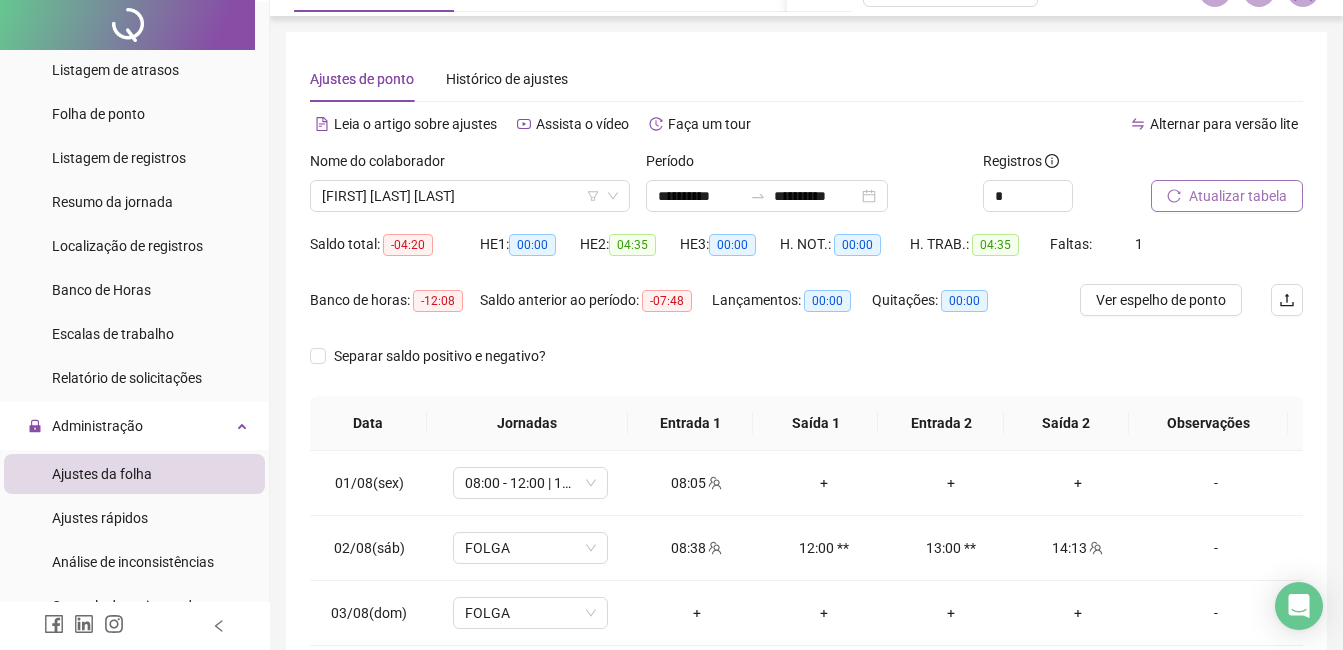 scroll, scrollTop: 140, scrollLeft: 0, axis: vertical 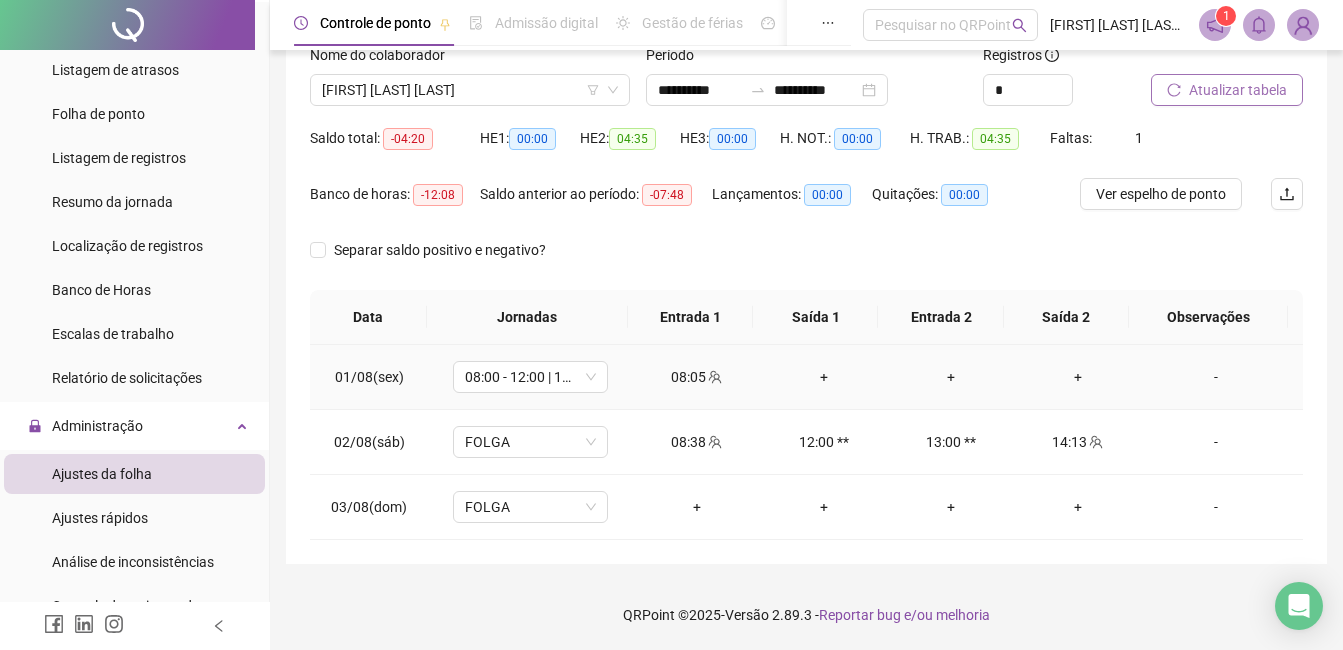 click on "+" at bounding box center [823, 377] 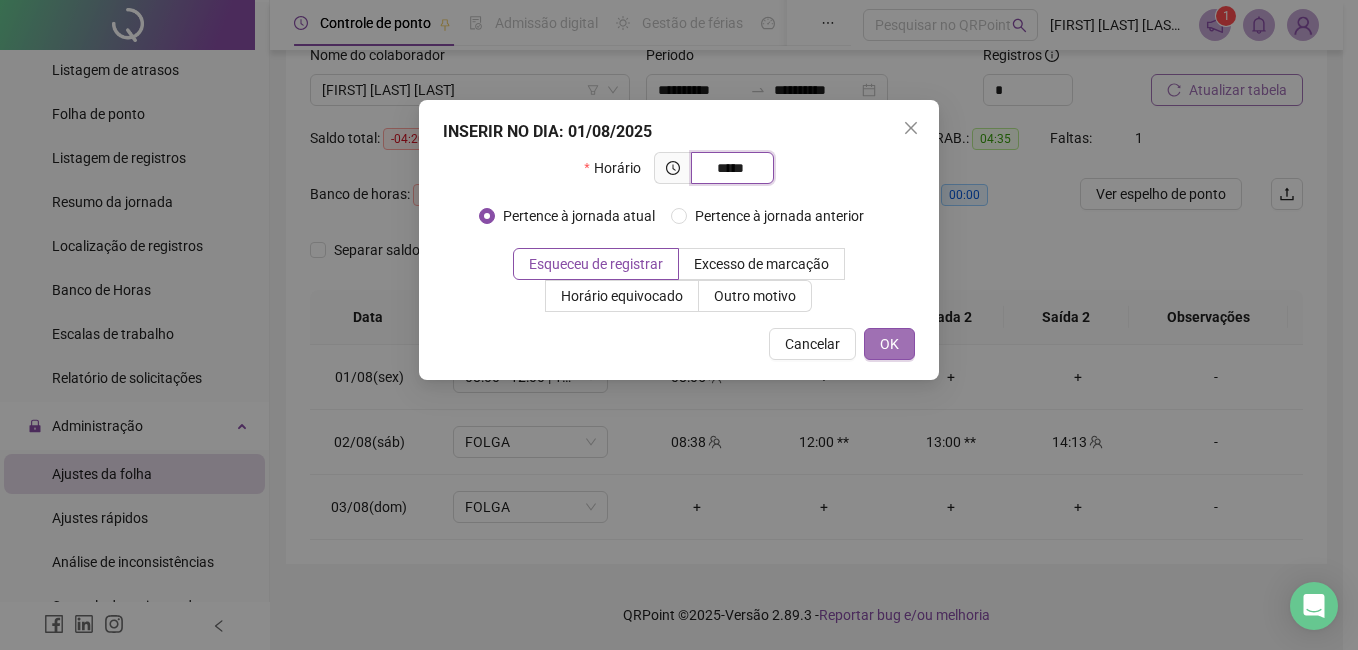 type on "*****" 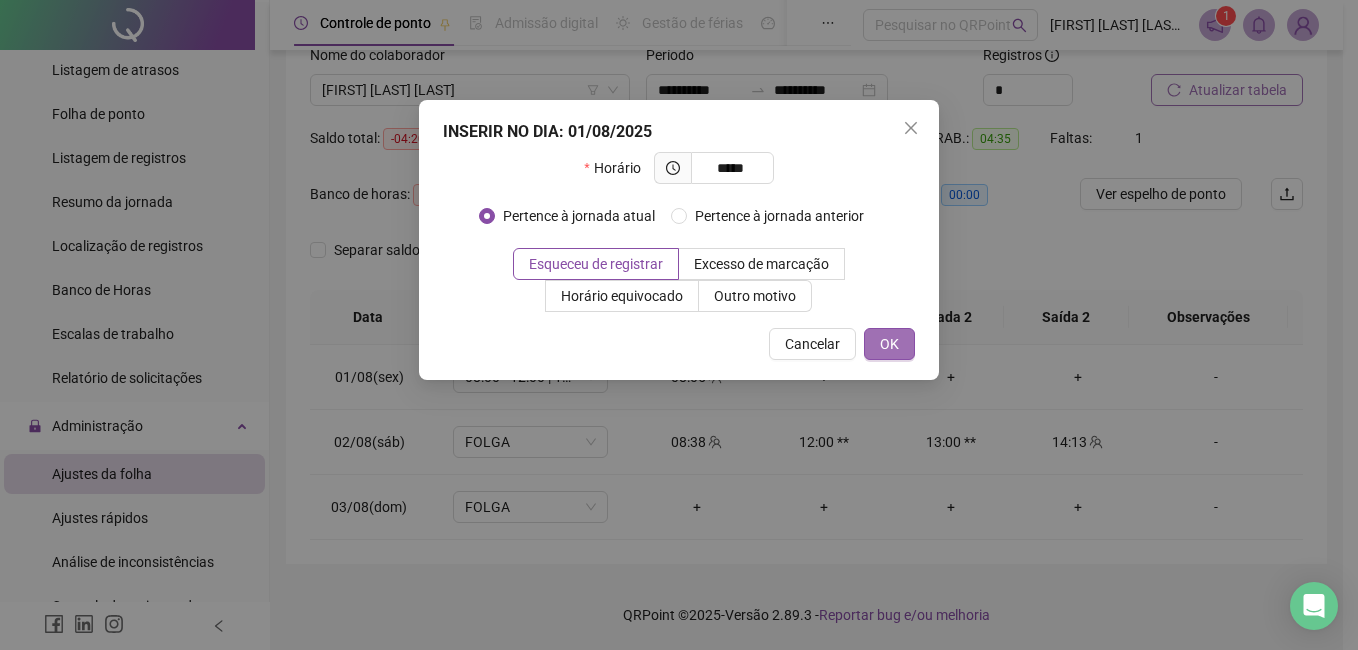 click on "OK" at bounding box center [889, 344] 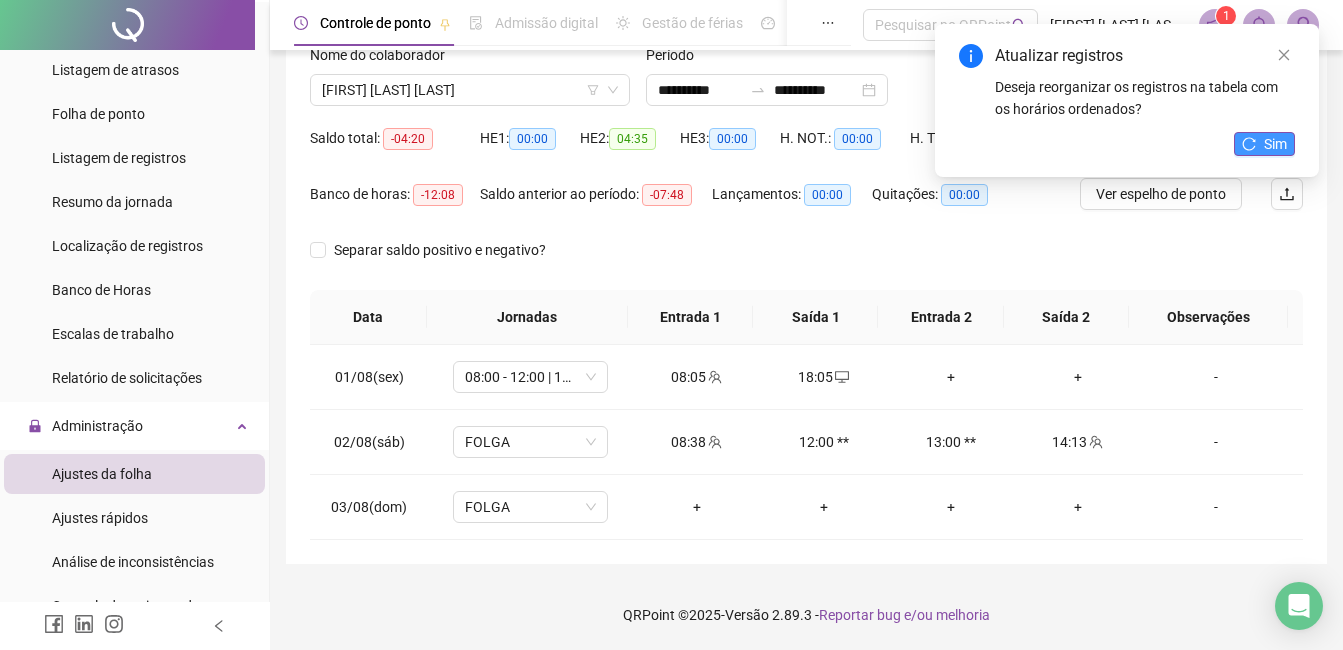 click 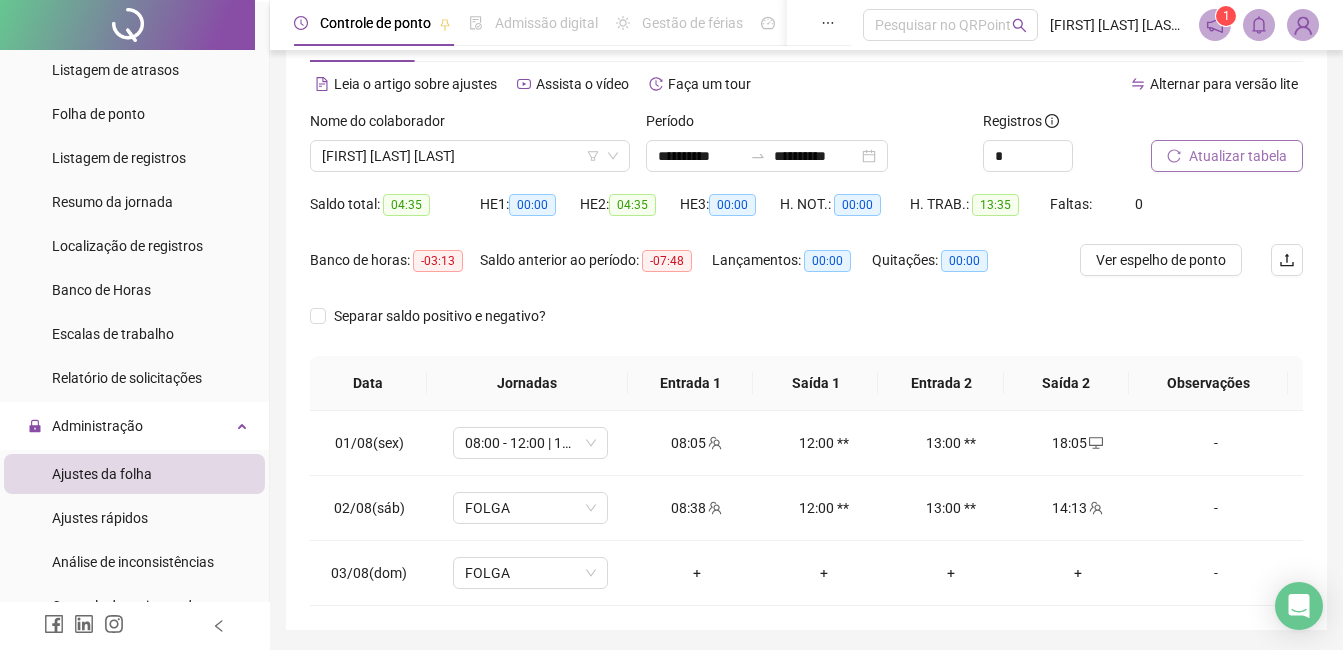 scroll, scrollTop: 0, scrollLeft: 0, axis: both 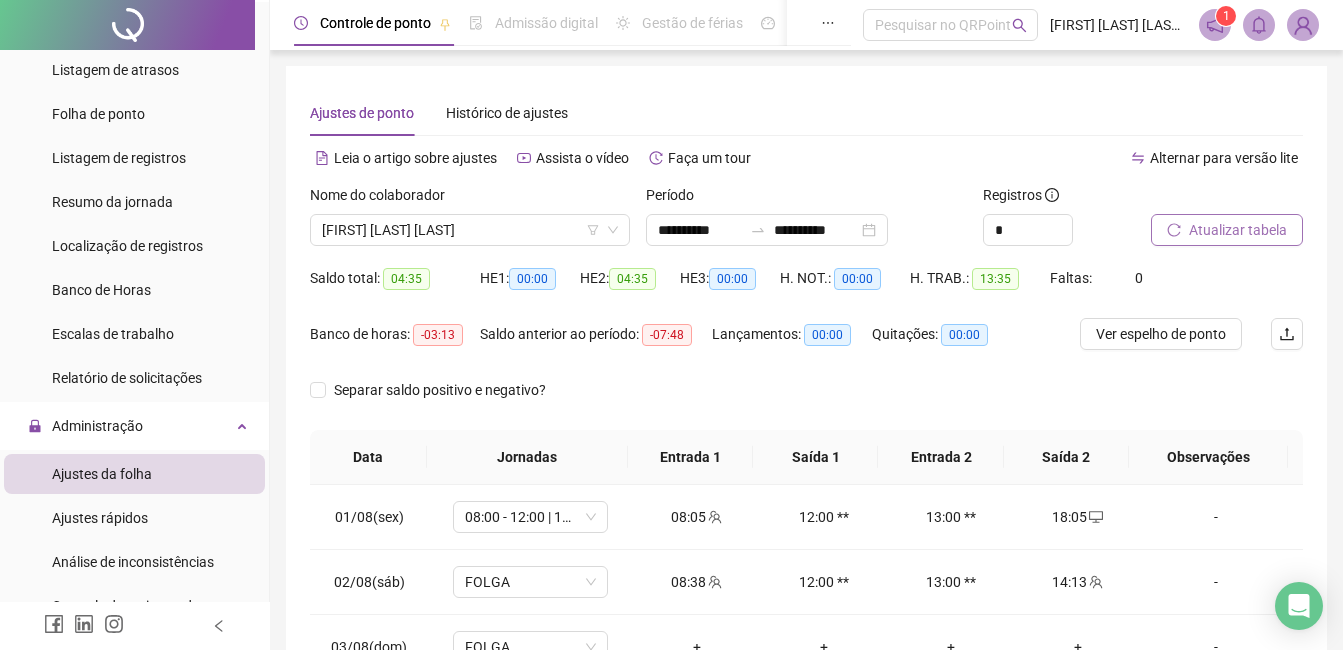 click on "Atualizar tabela" at bounding box center (1227, 230) 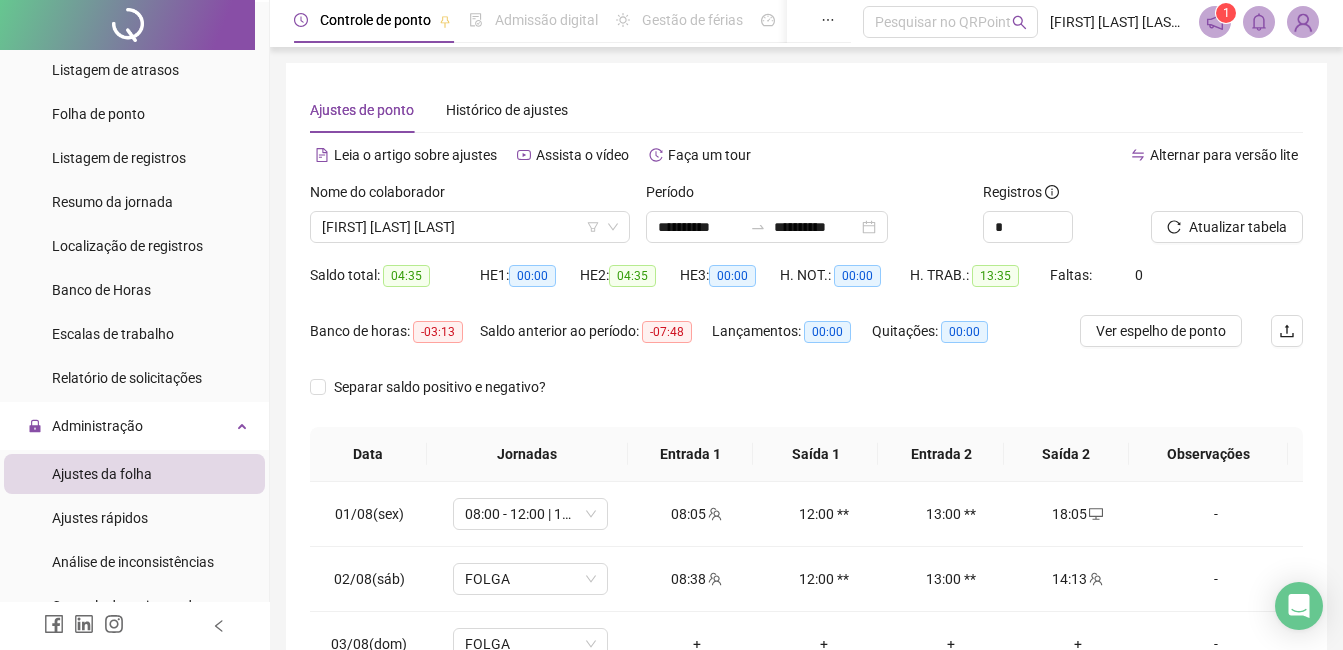 scroll, scrollTop: 0, scrollLeft: 0, axis: both 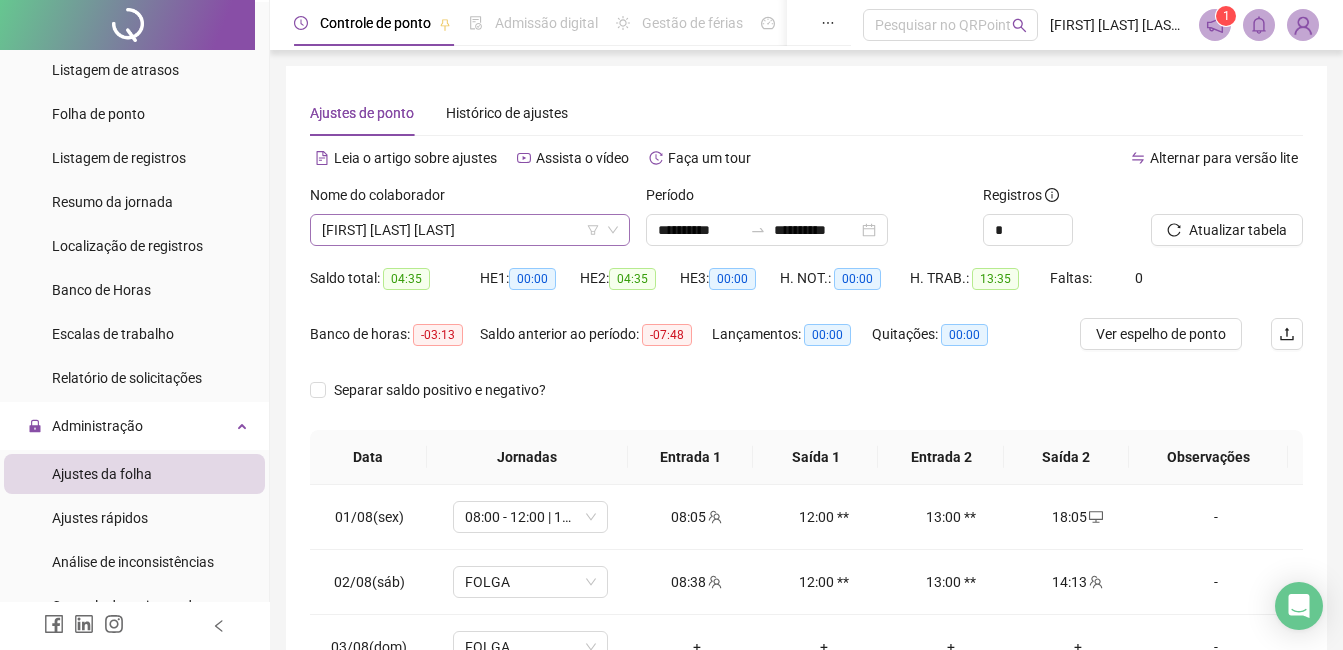 click on "[FIRST] [LAST] [LAST]" at bounding box center [470, 230] 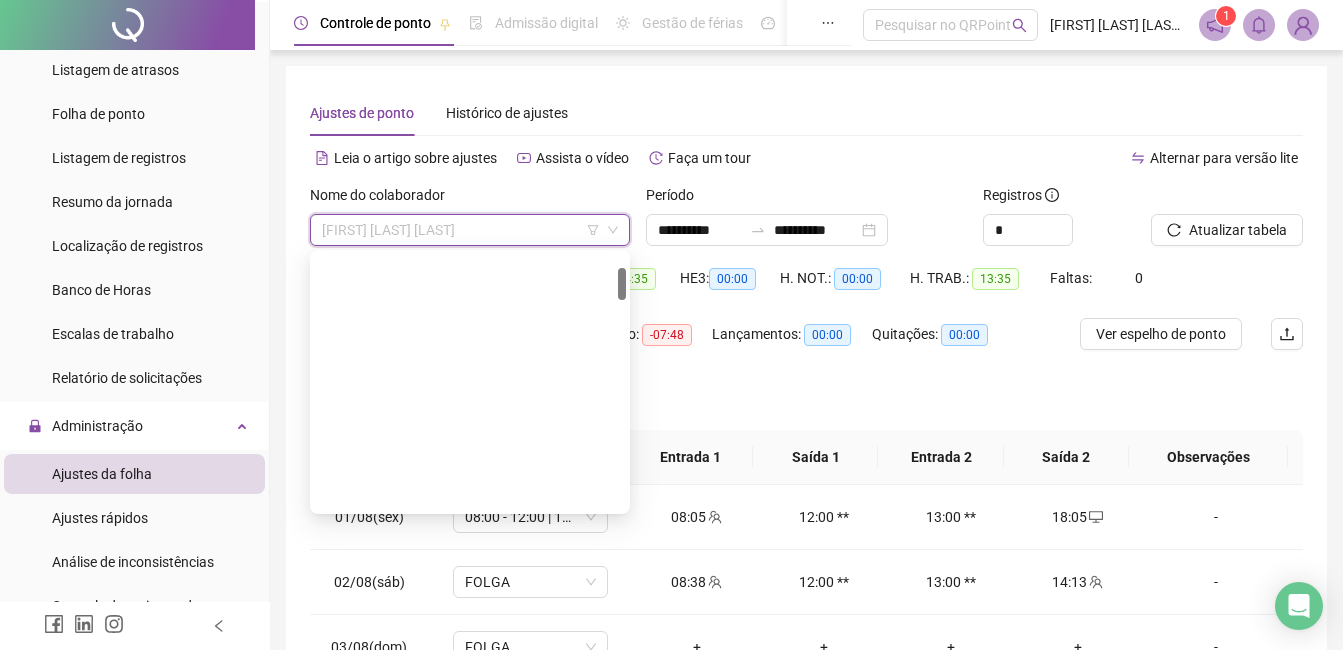 scroll, scrollTop: 112, scrollLeft: 0, axis: vertical 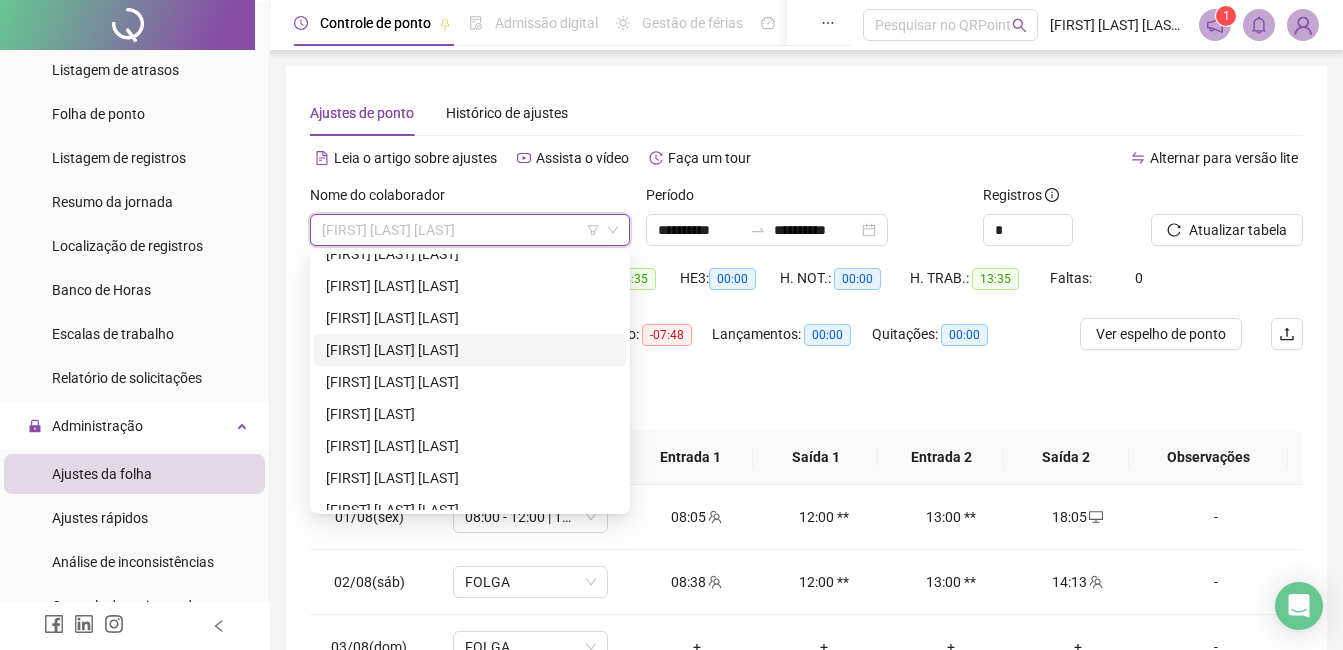 click on "[FIRST] [LAST] [LAST]" at bounding box center [470, 350] 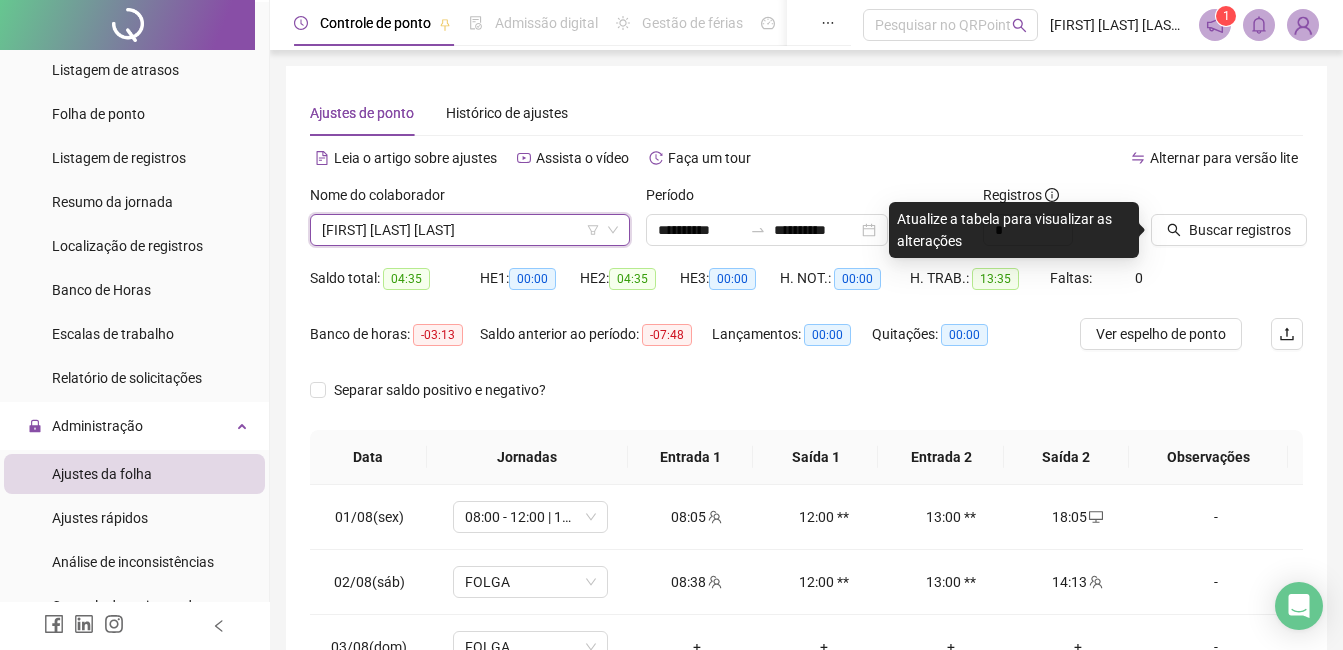 click on "[FIRST] [LAST] [LAST]" at bounding box center (470, 230) 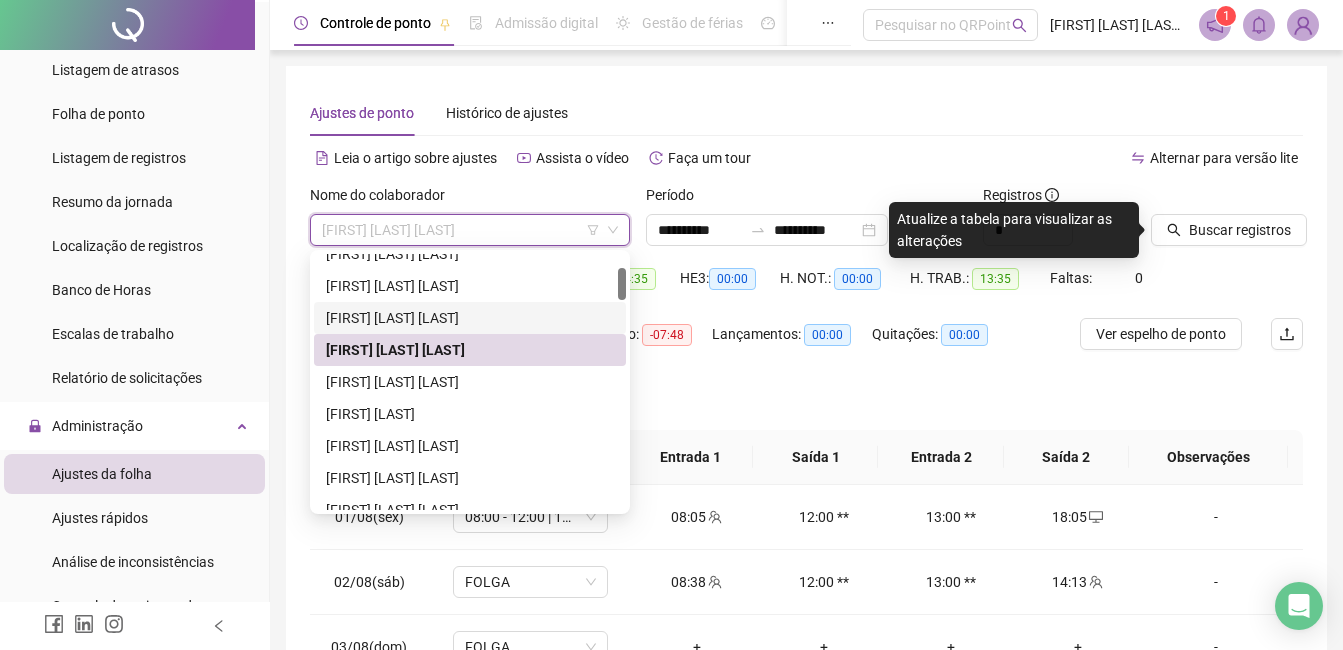 scroll, scrollTop: 212, scrollLeft: 0, axis: vertical 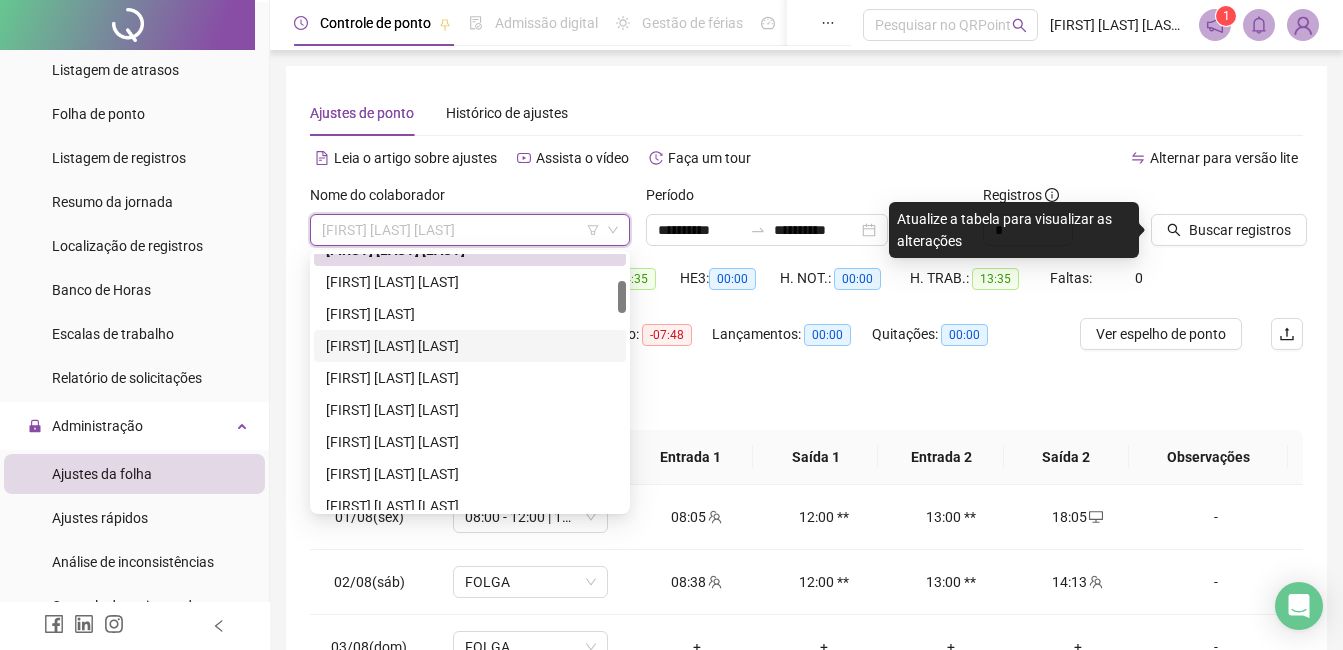 click on "[FIRST] [LAST] [LAST]" at bounding box center [470, 346] 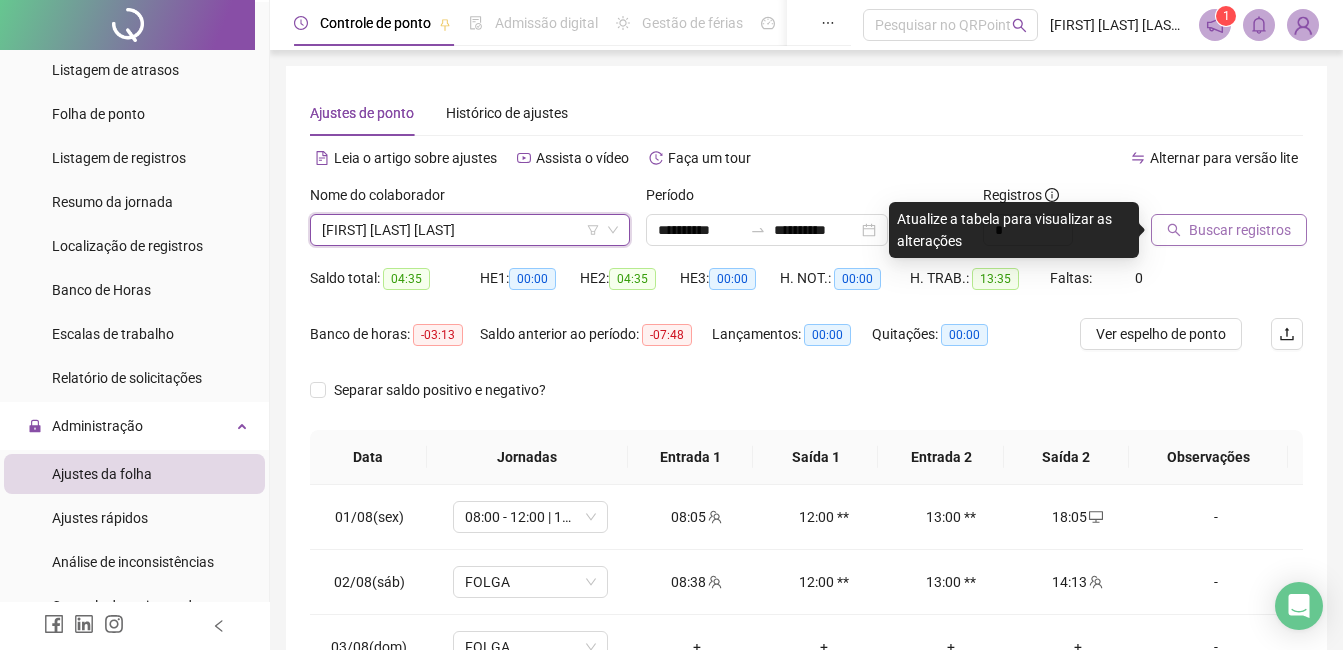 click on "Buscar registros" at bounding box center [1229, 230] 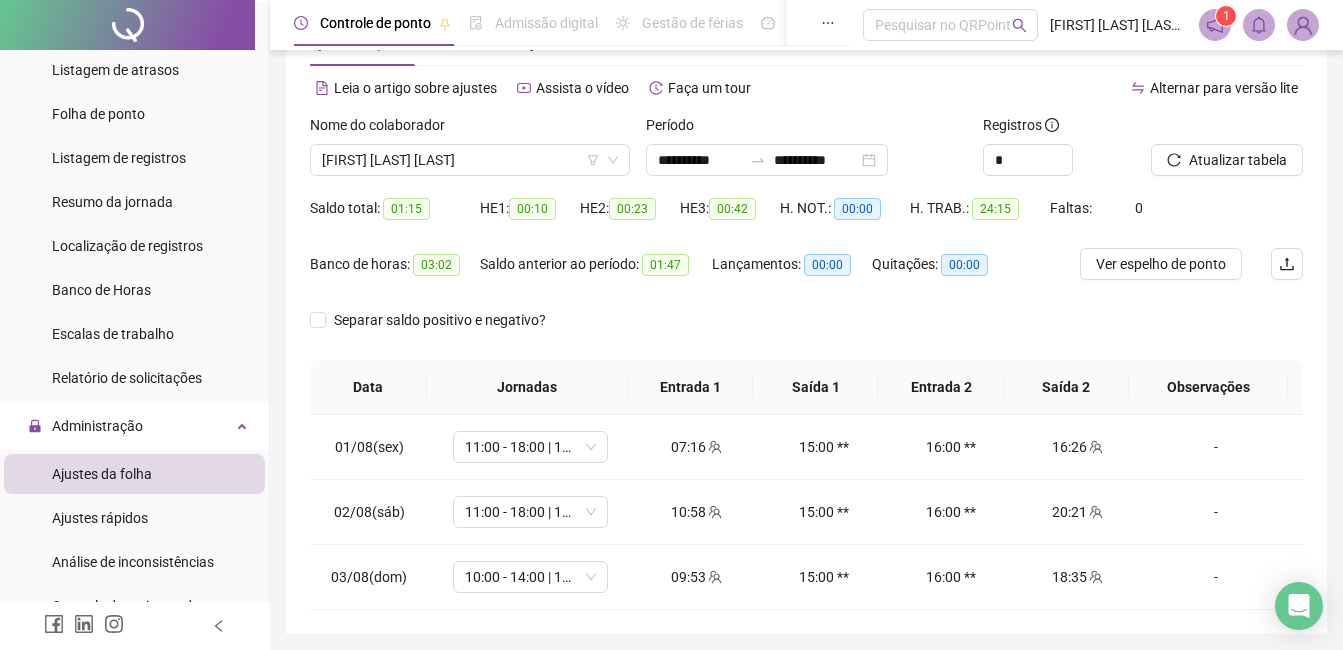 scroll, scrollTop: 0, scrollLeft: 0, axis: both 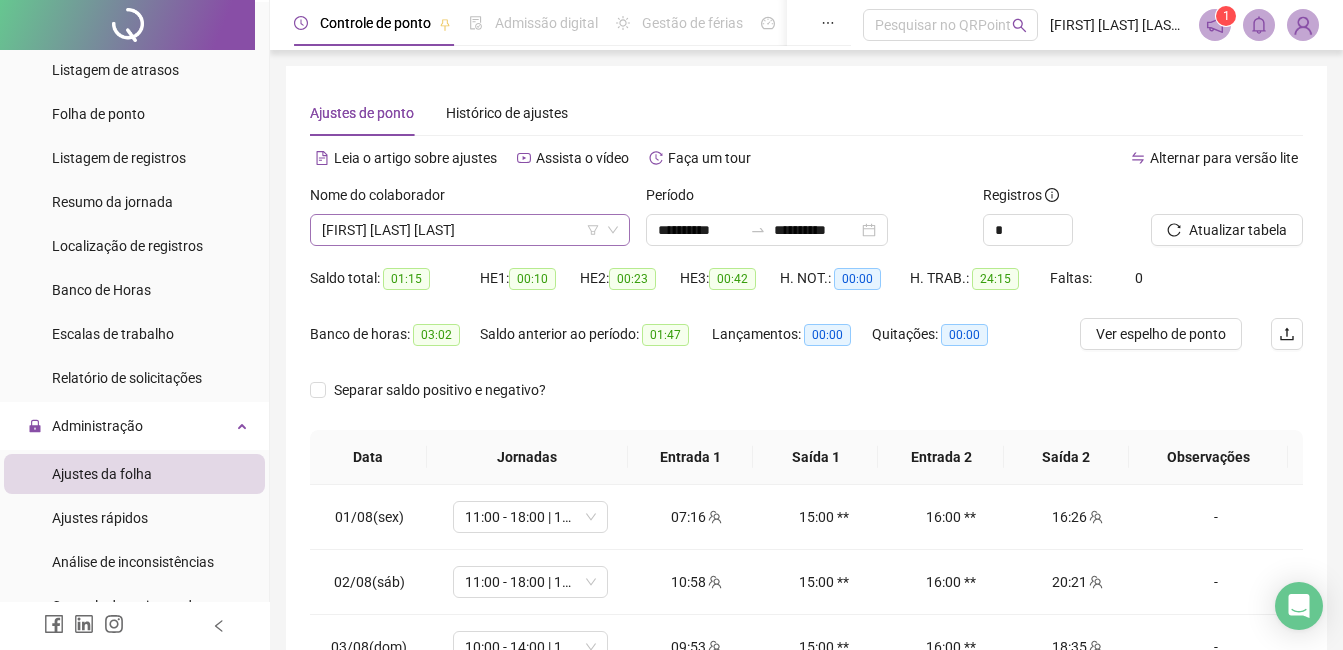 click on "[FIRST] [LAST] [LAST]" at bounding box center (470, 230) 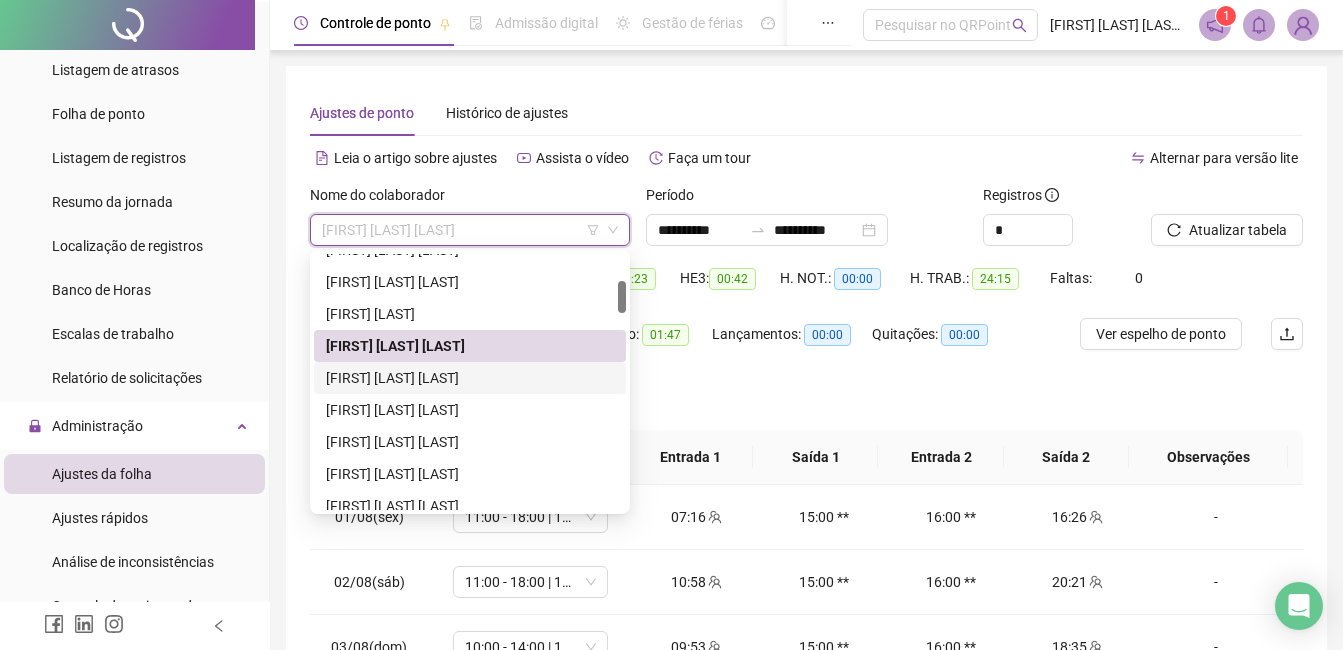 click on "[FIRST] [LAST] [LAST]" at bounding box center (470, 378) 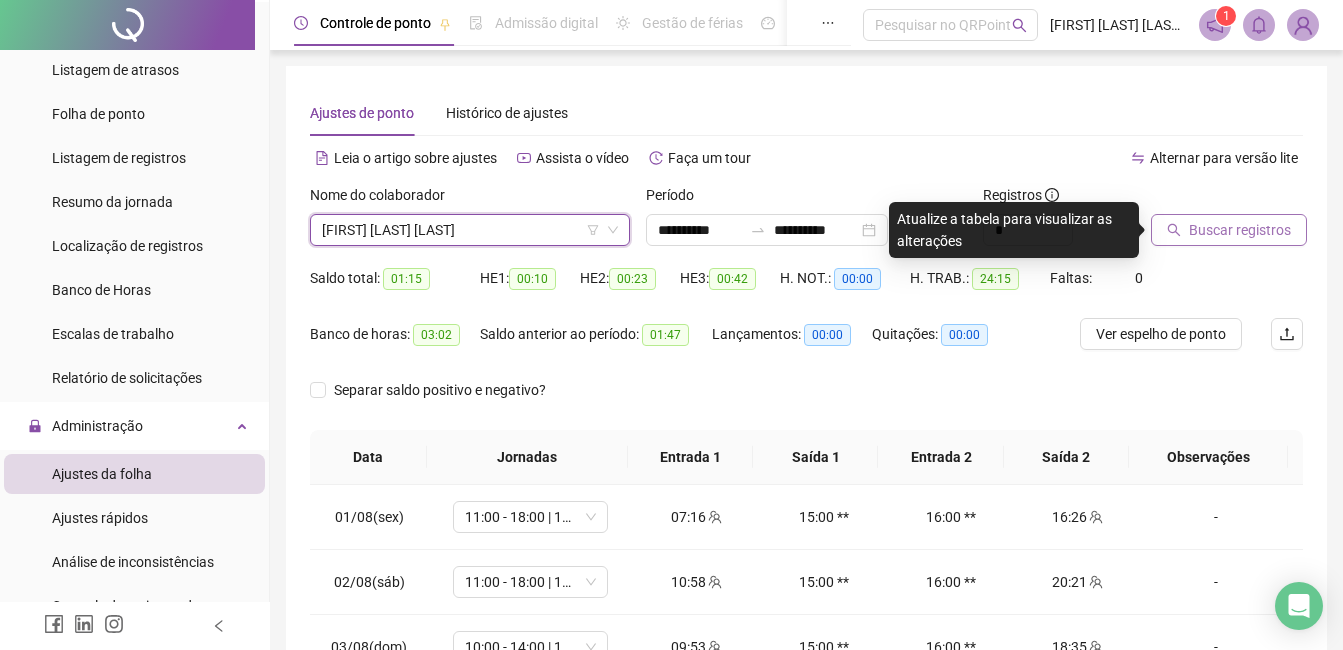click on "Buscar registros" at bounding box center [1240, 230] 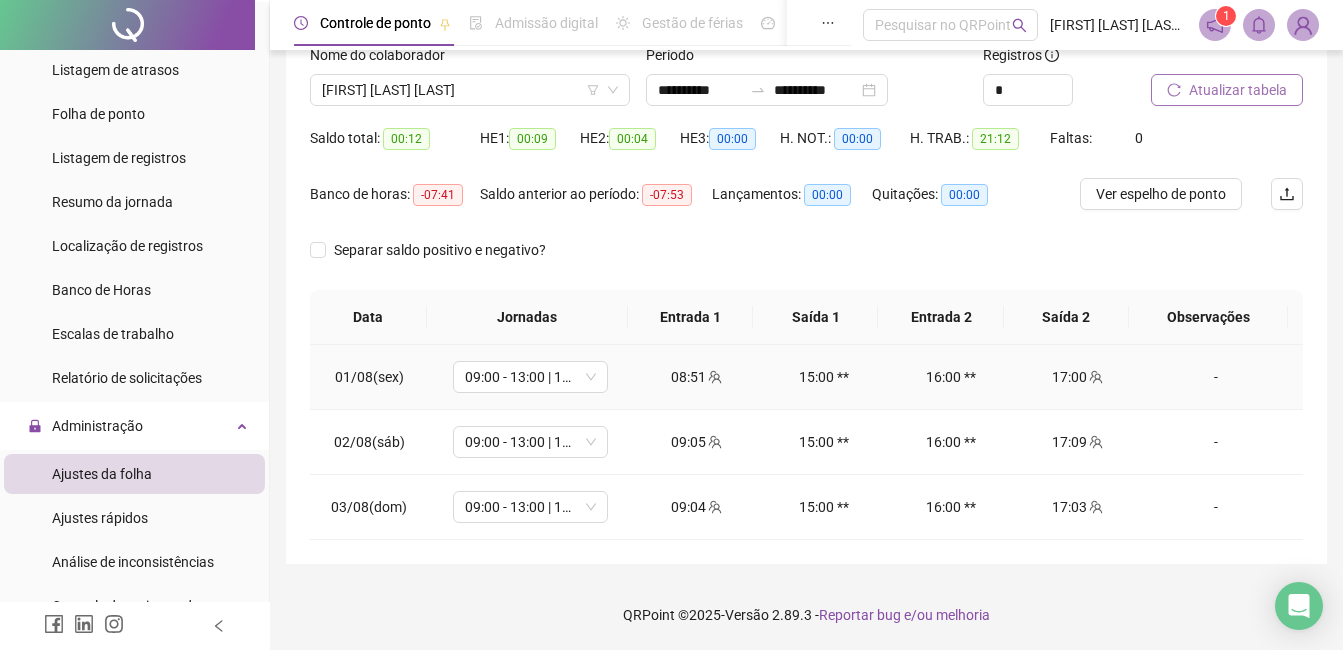 scroll, scrollTop: 0, scrollLeft: 0, axis: both 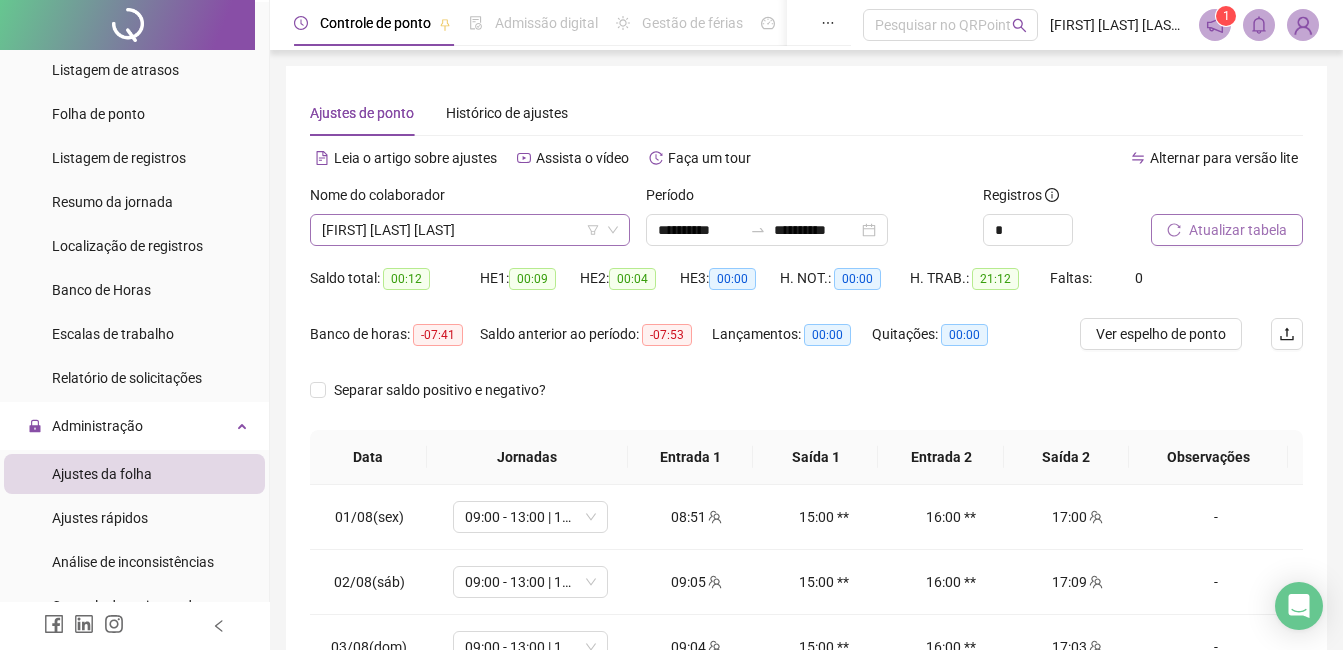 click on "[FIRST] [LAST] [LAST]" at bounding box center [470, 230] 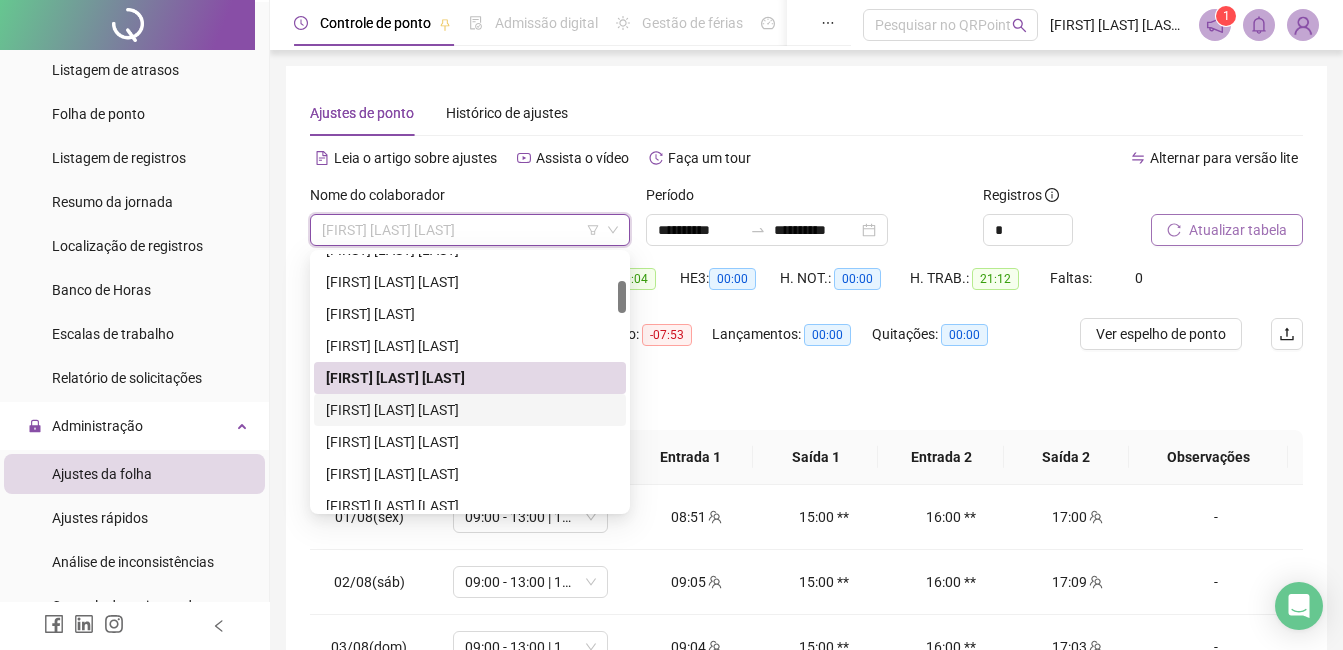 click on "[FIRST] [LAST] [LAST]" at bounding box center (470, 410) 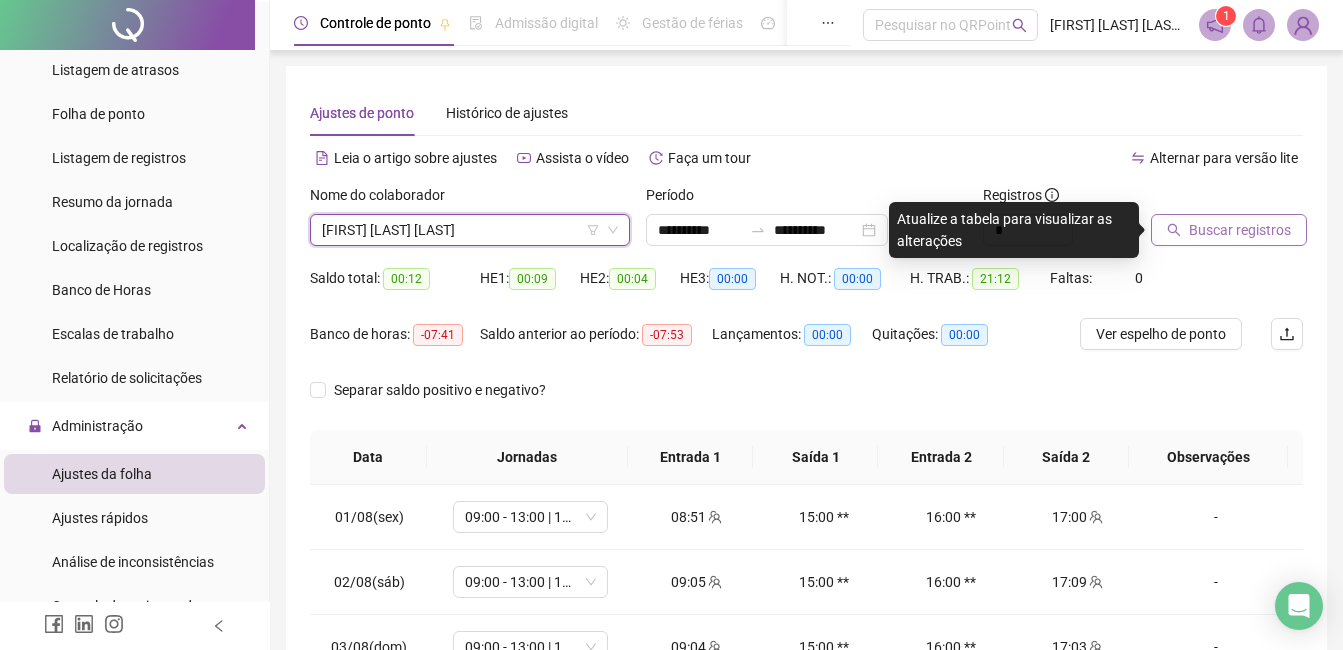 click on "Buscar registros" at bounding box center [1240, 230] 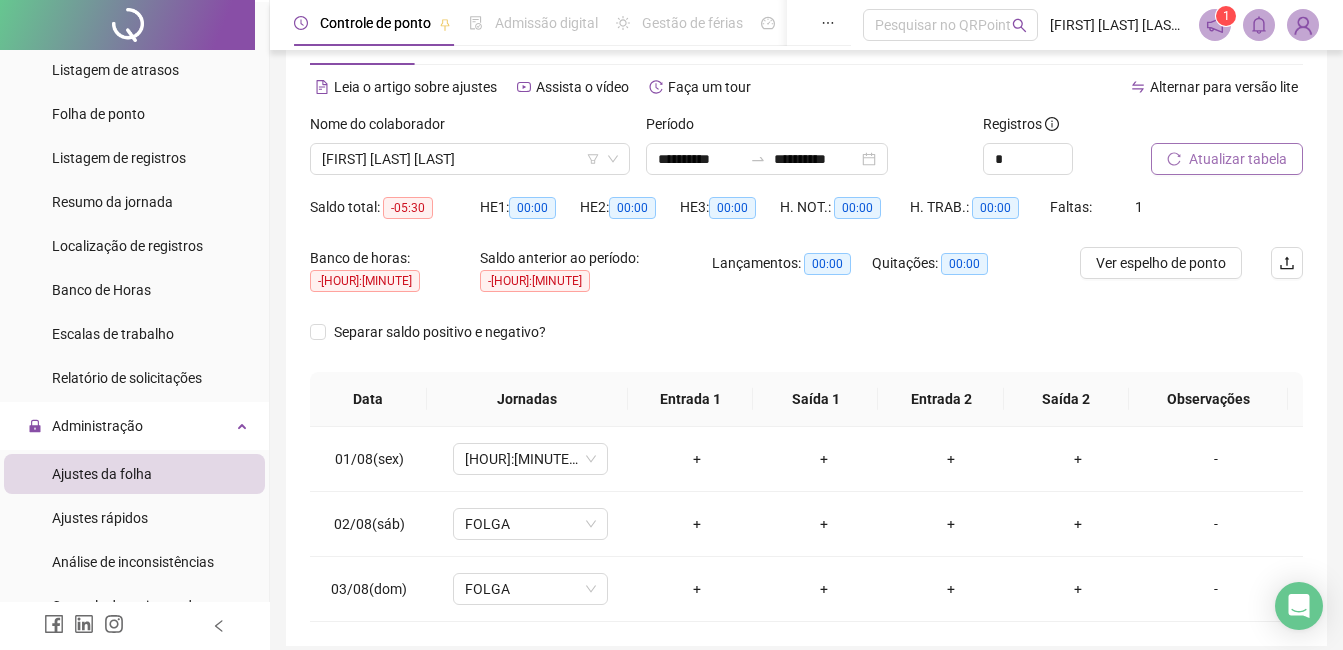 scroll, scrollTop: 0, scrollLeft: 0, axis: both 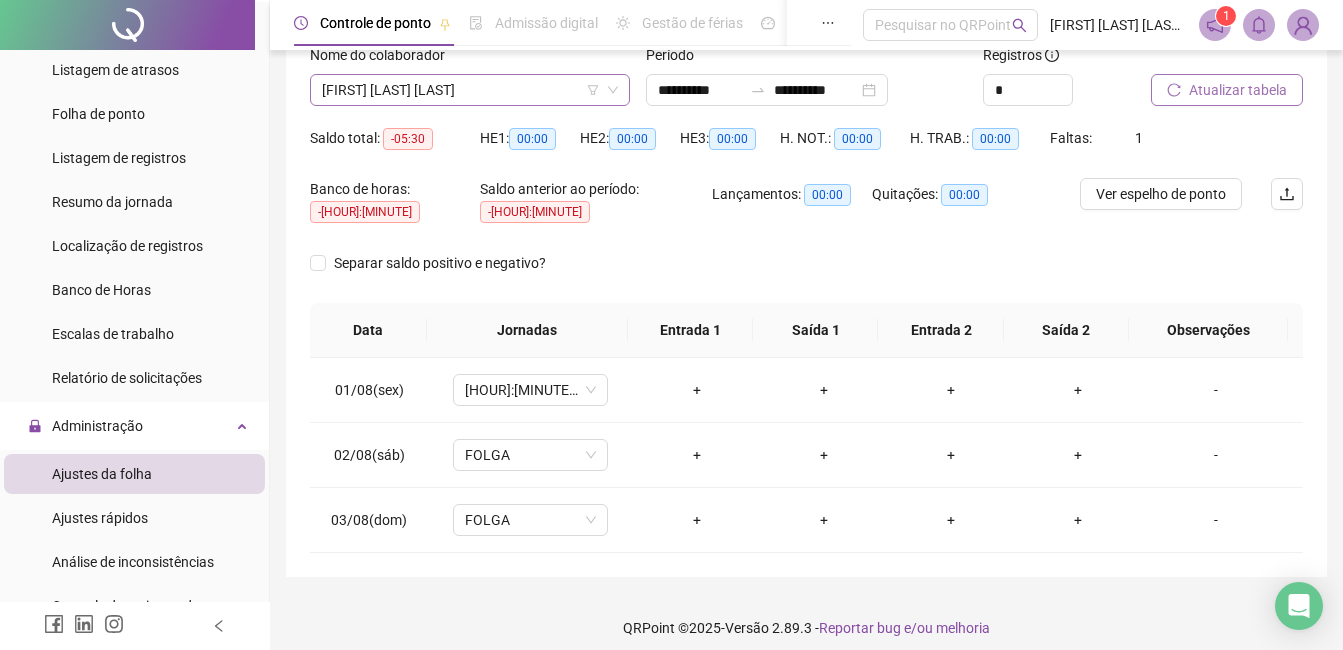 click on "[FIRST] [LAST] [LAST]" at bounding box center [470, 90] 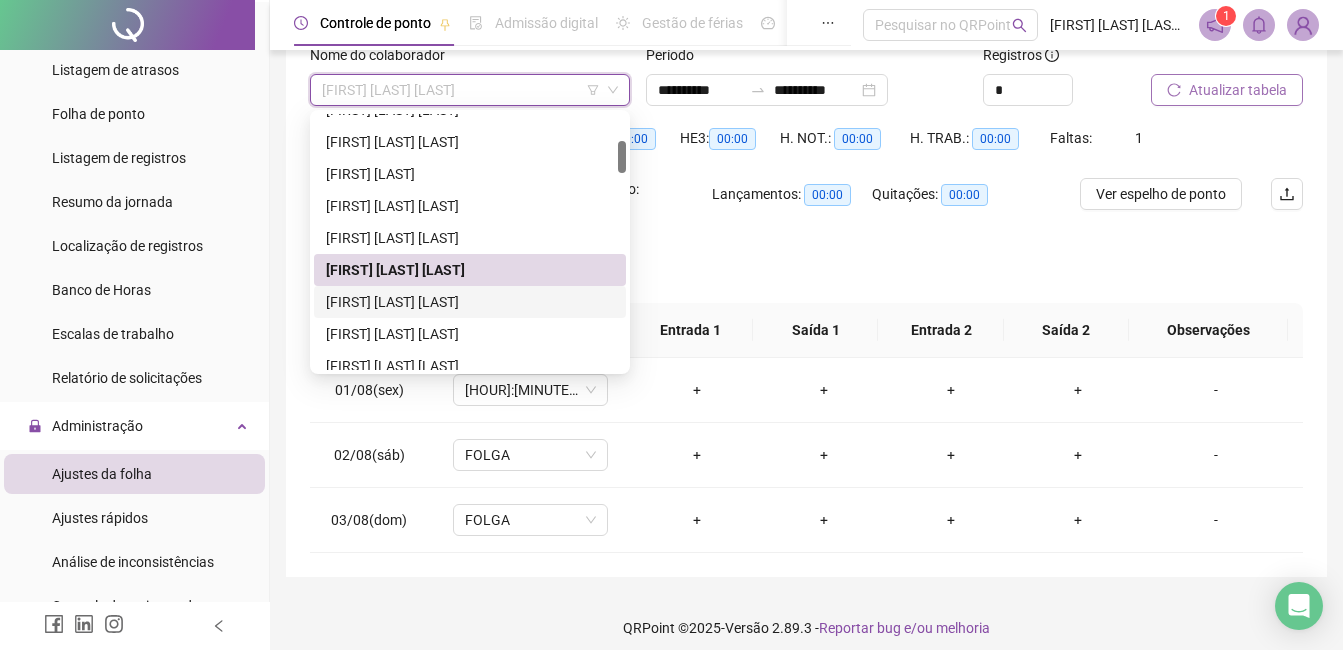 click on "[FIRST] [LAST] [LAST]" at bounding box center [470, 302] 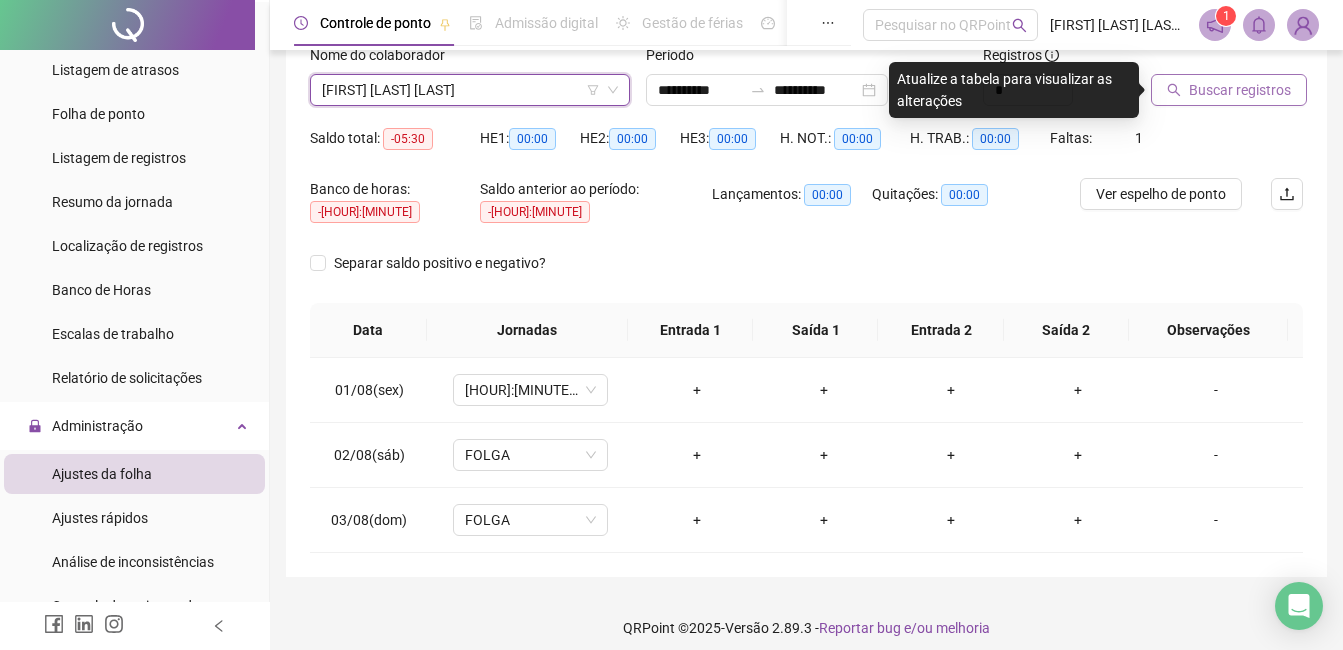 click on "Buscar registros" at bounding box center (1240, 90) 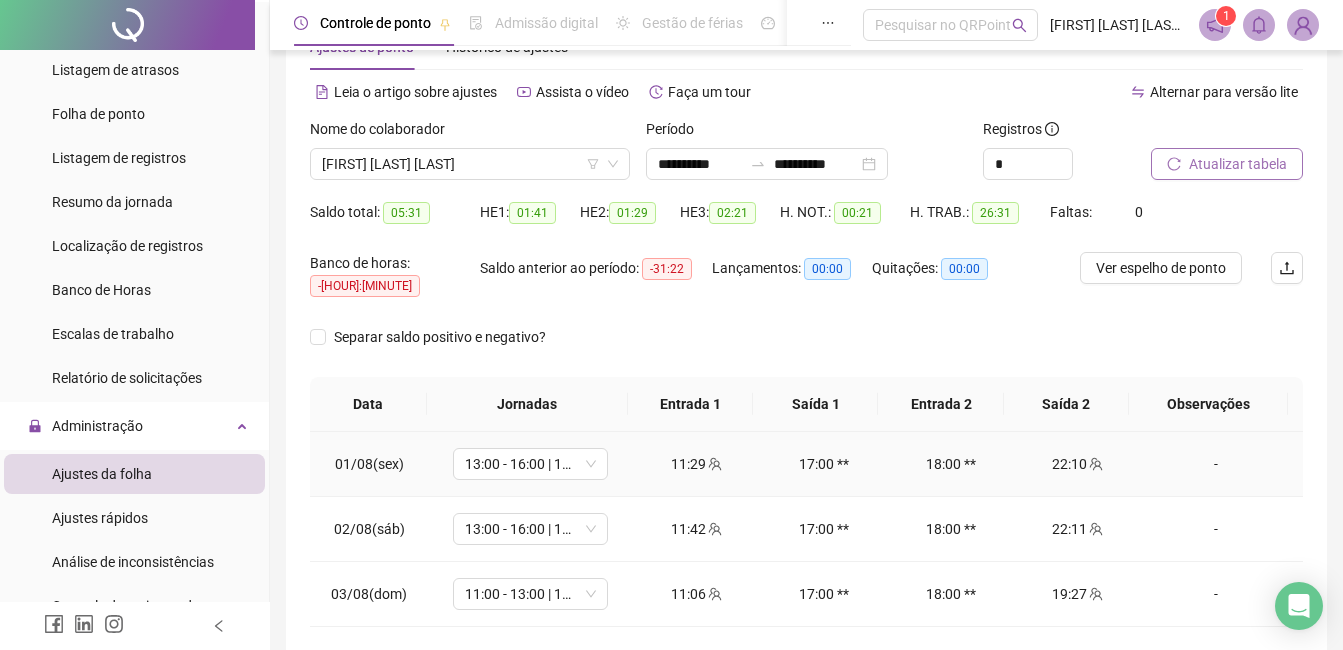 scroll, scrollTop: 0, scrollLeft: 0, axis: both 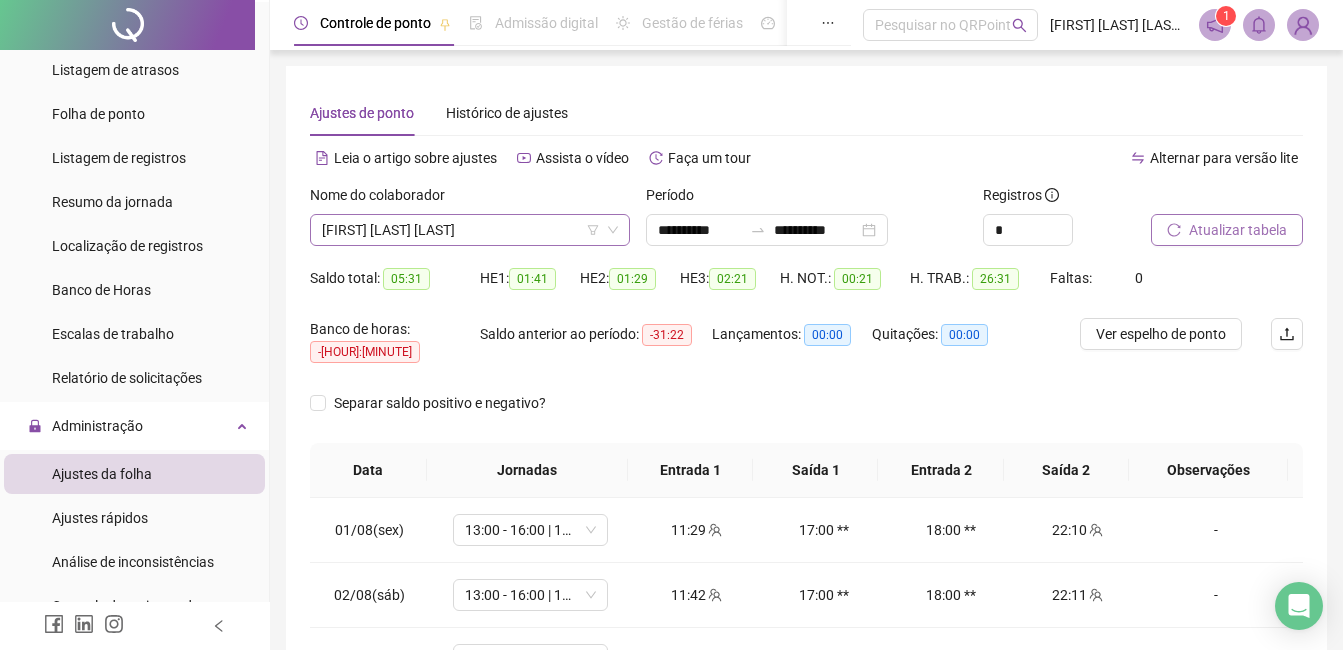 click on "[FIRST] [LAST] [LAST]" at bounding box center [470, 230] 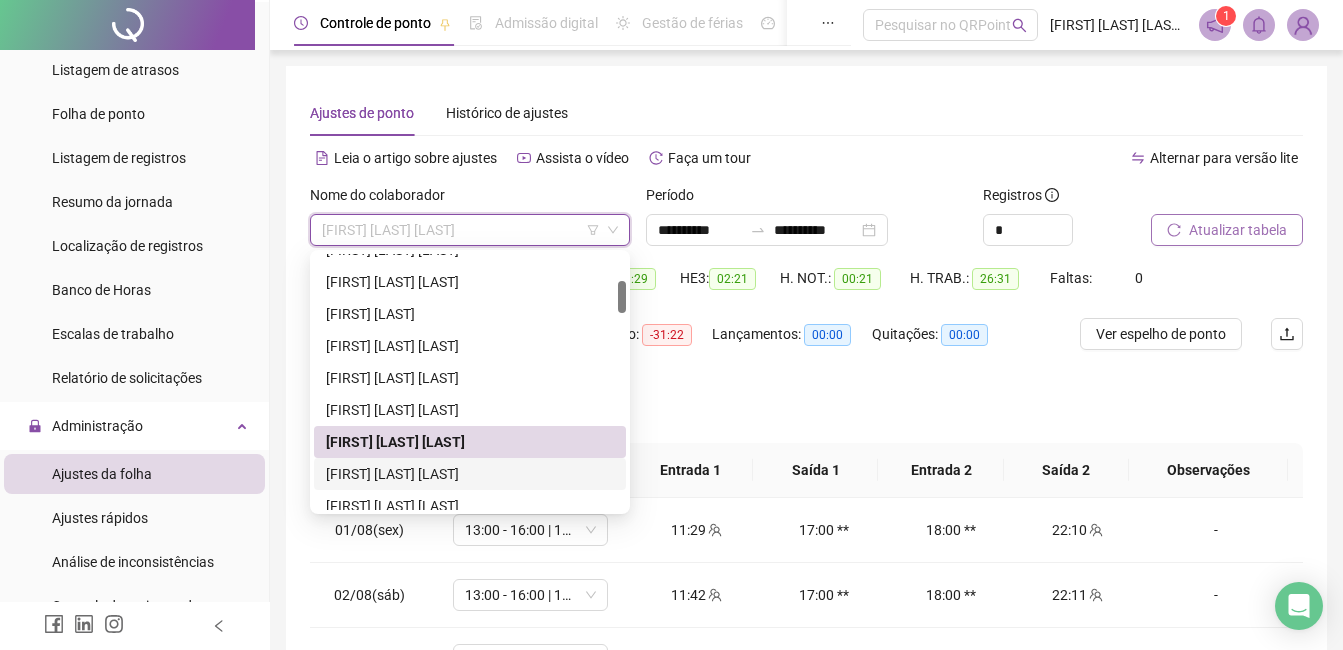 click on "[FIRST] [LAST] [LAST]" at bounding box center (470, 474) 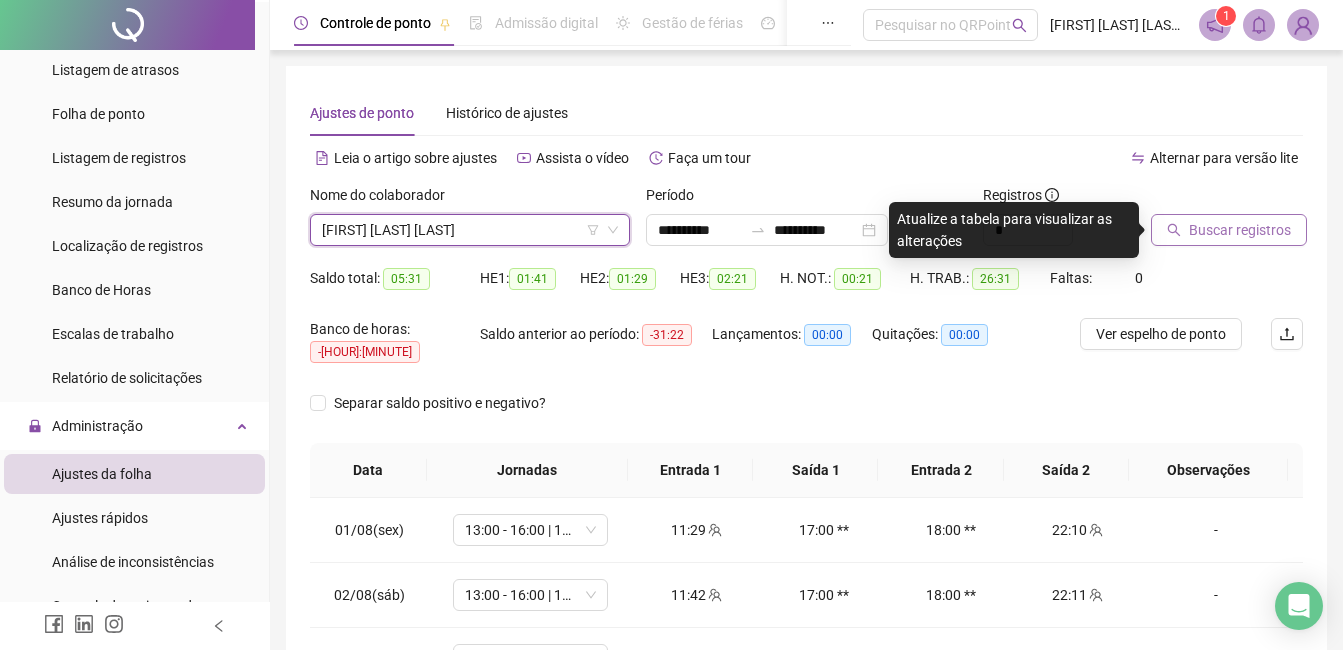 click on "Buscar registros" at bounding box center (1229, 230) 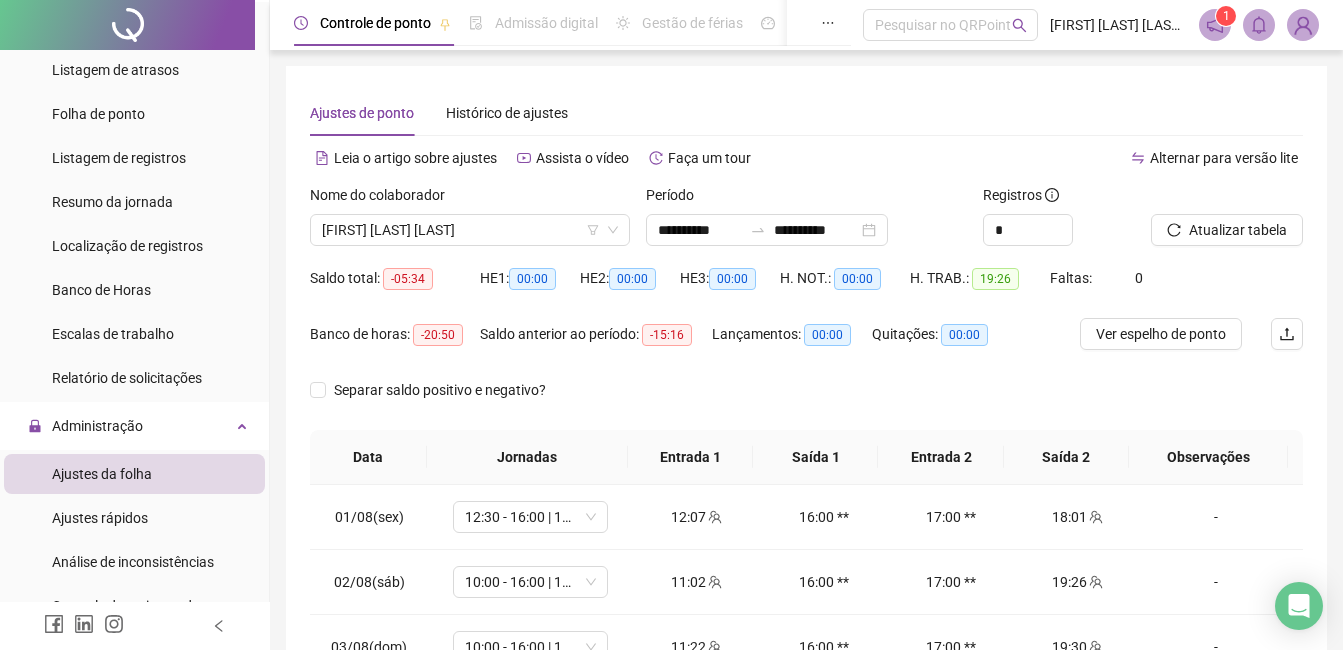 scroll, scrollTop: 140, scrollLeft: 0, axis: vertical 